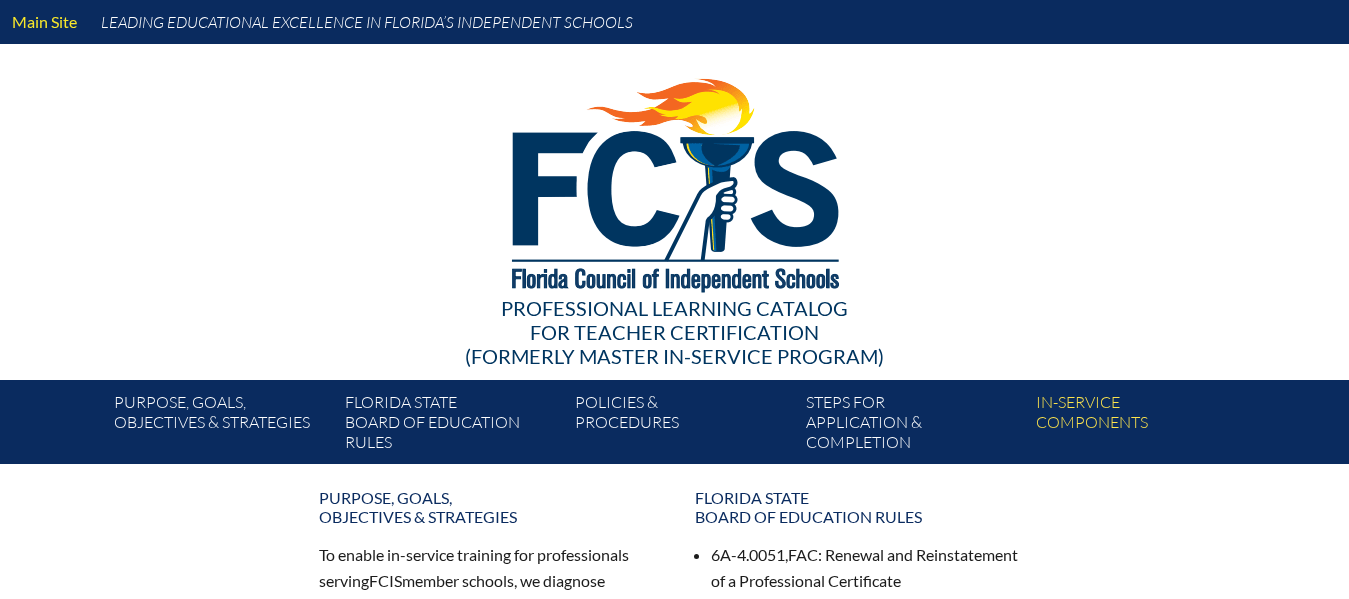 scroll, scrollTop: 0, scrollLeft: 0, axis: both 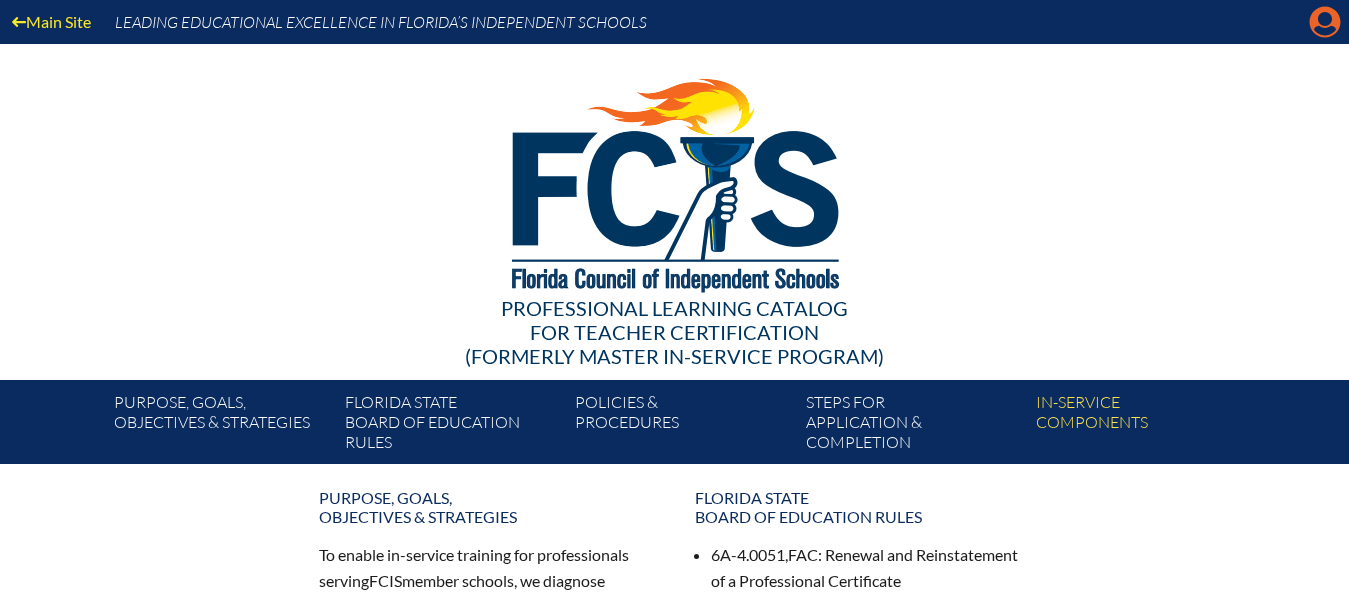 click 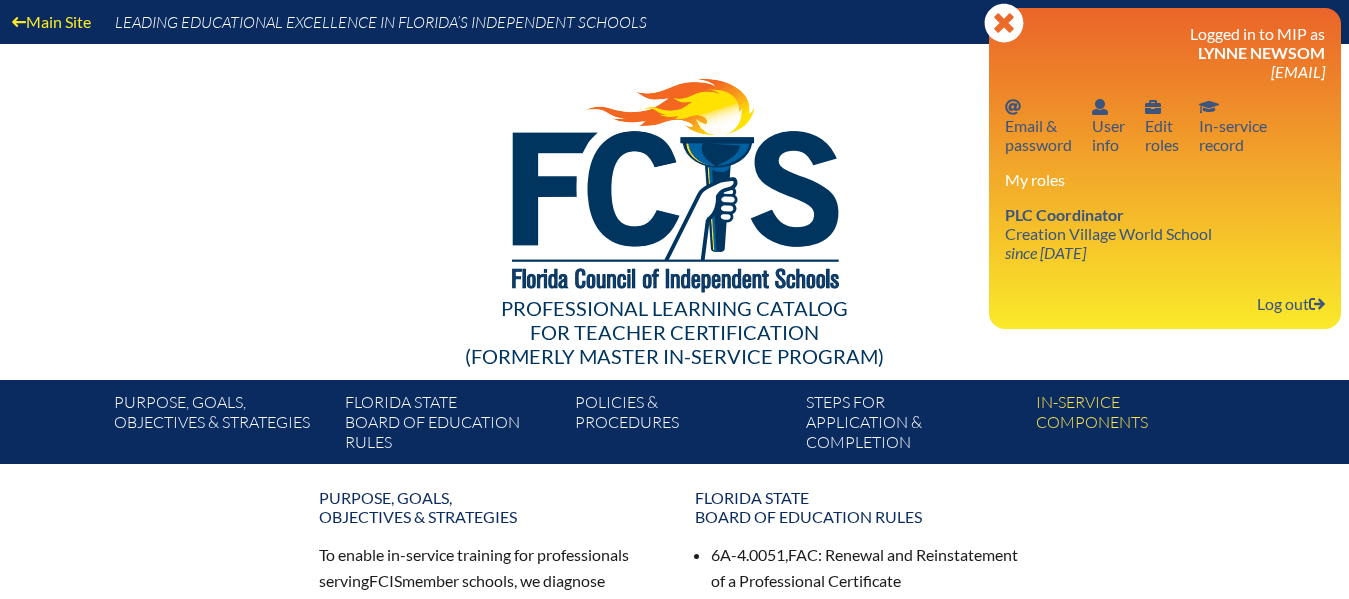 click at bounding box center (675, 182) 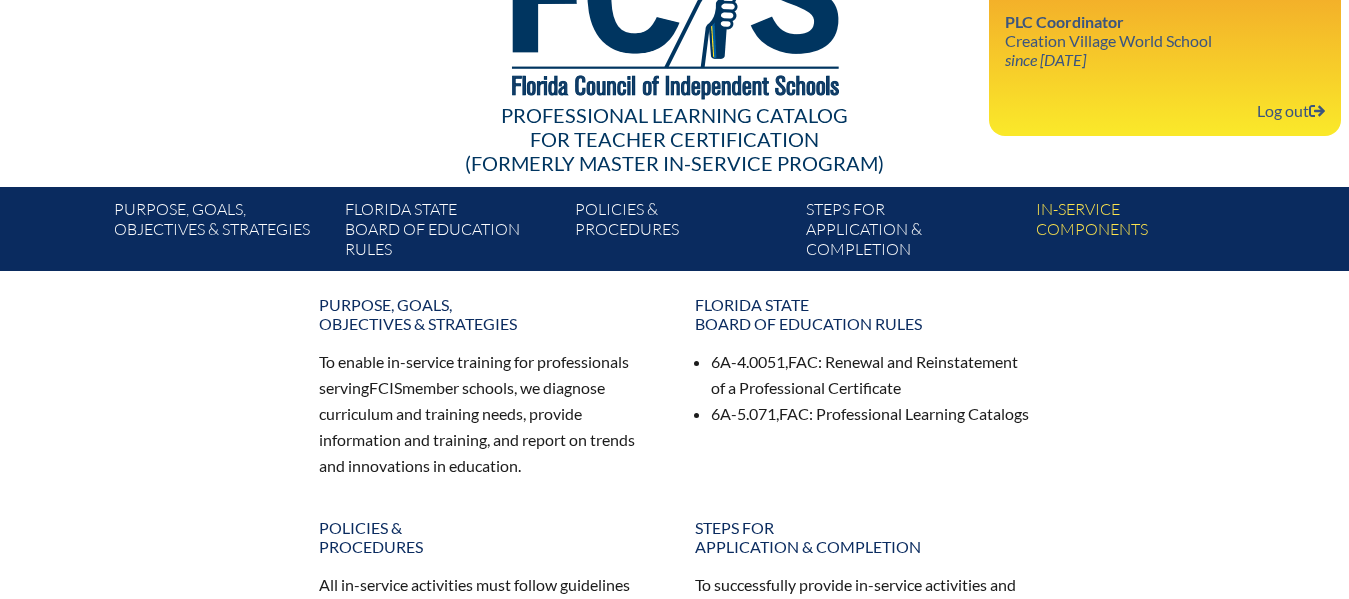 scroll, scrollTop: 175, scrollLeft: 0, axis: vertical 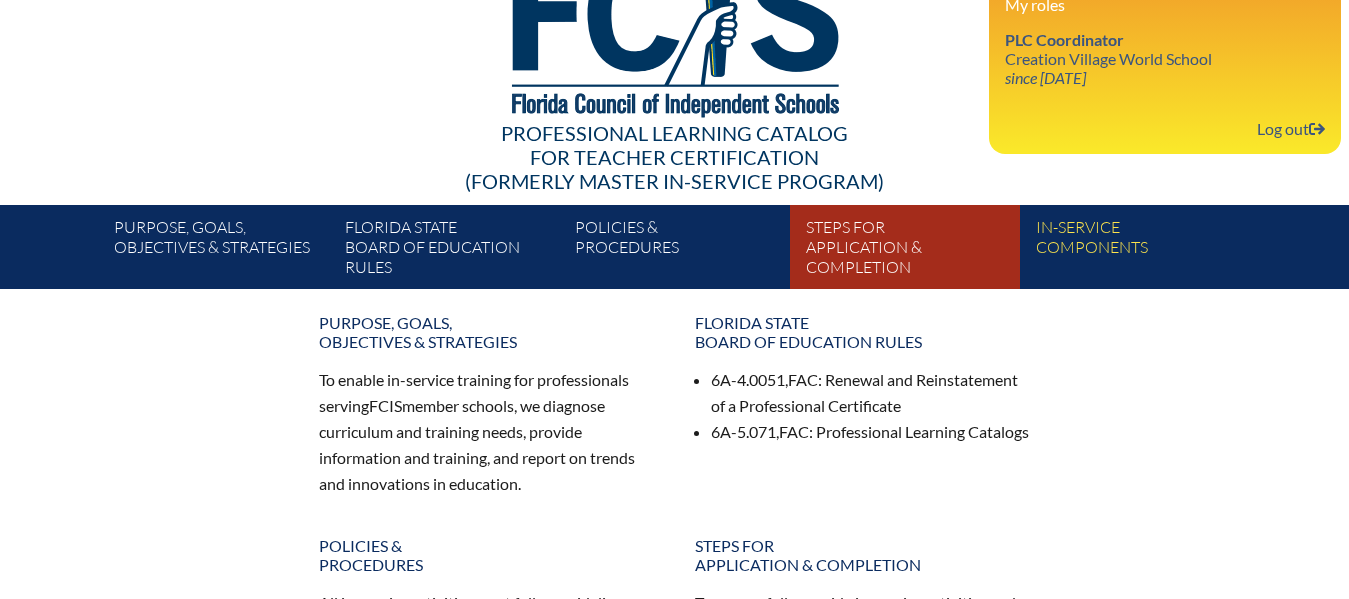click on "Steps for application & completion" at bounding box center [913, 251] 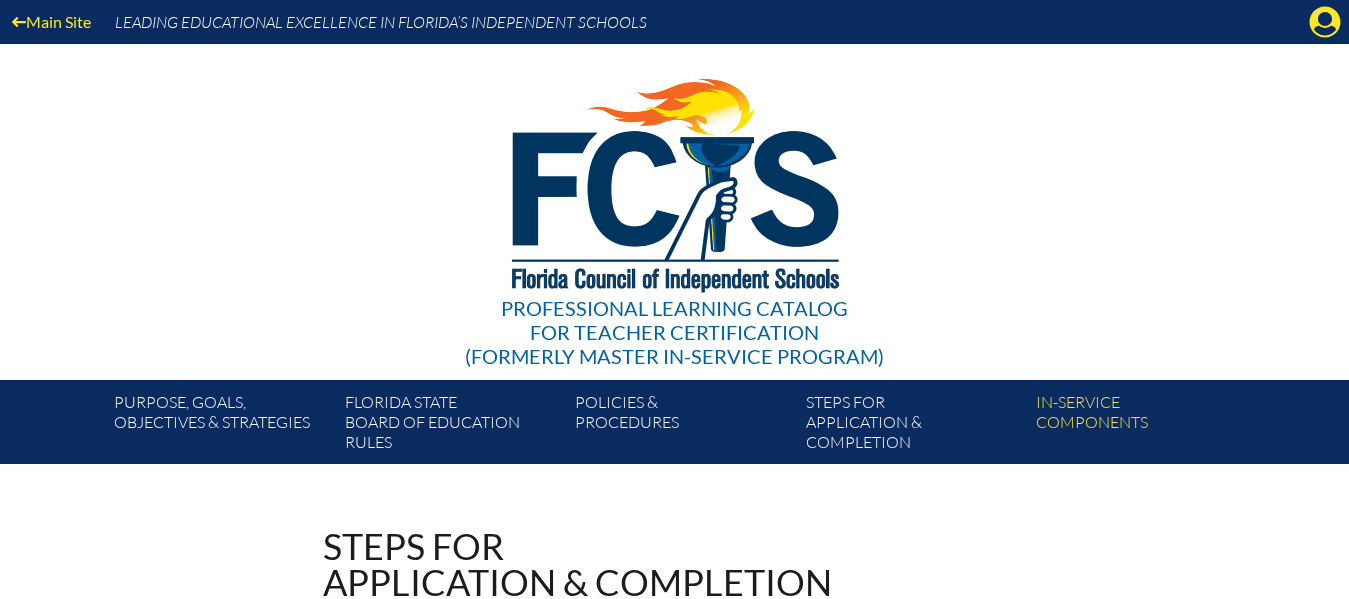 scroll, scrollTop: 0, scrollLeft: 0, axis: both 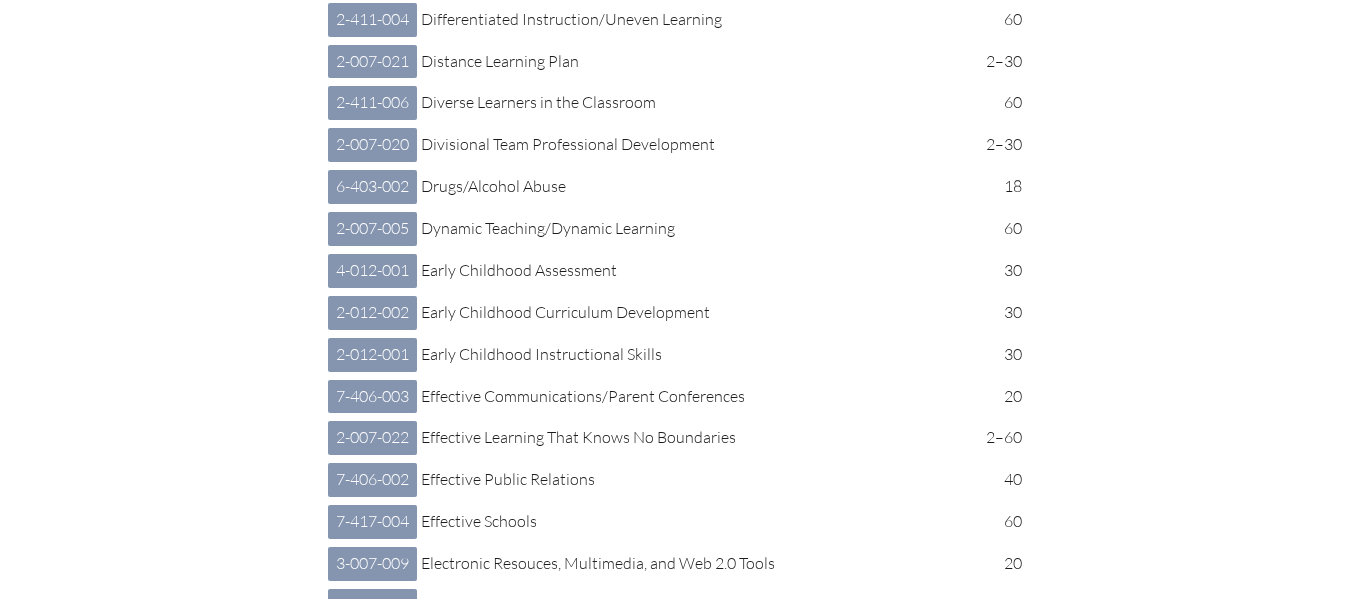 click on "Curriculum Development" at bounding box center (692, -325) 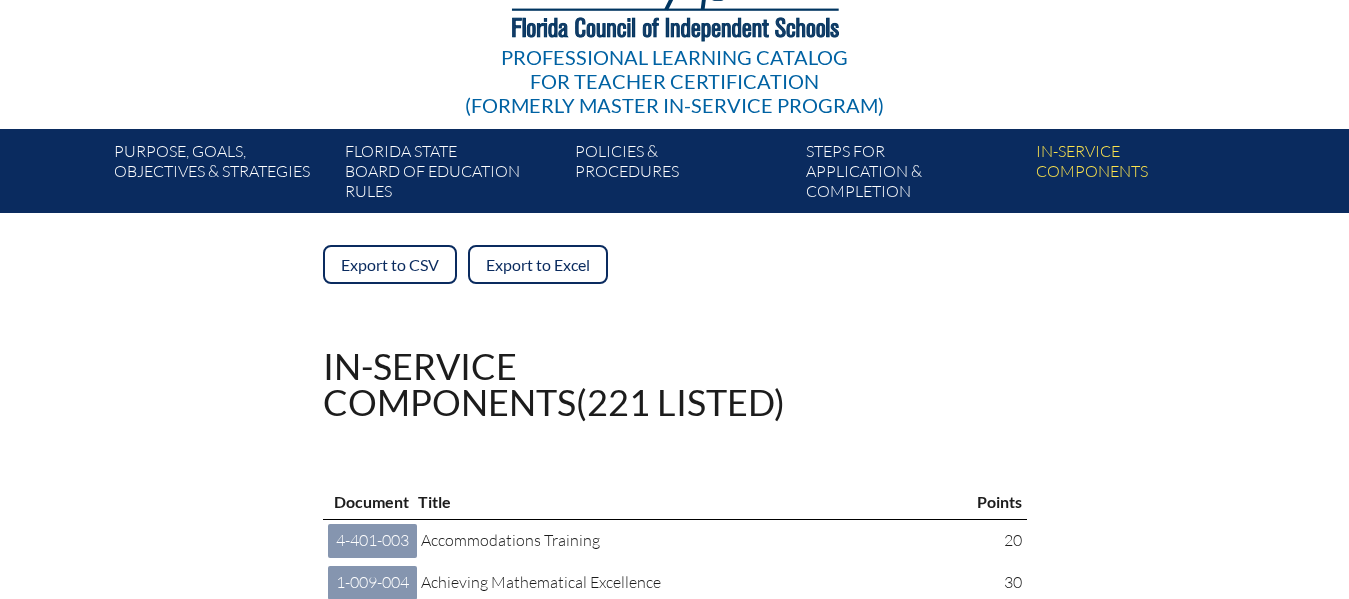scroll, scrollTop: 0, scrollLeft: 0, axis: both 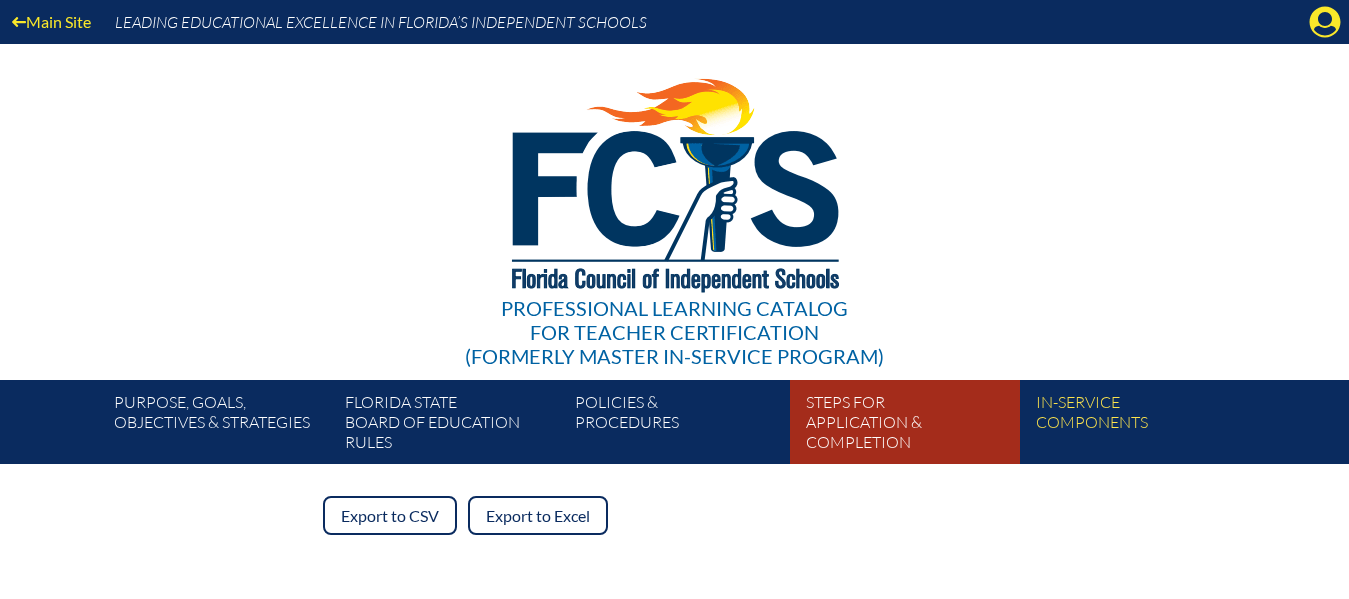 click on "Steps for application & completion" at bounding box center (913, 426) 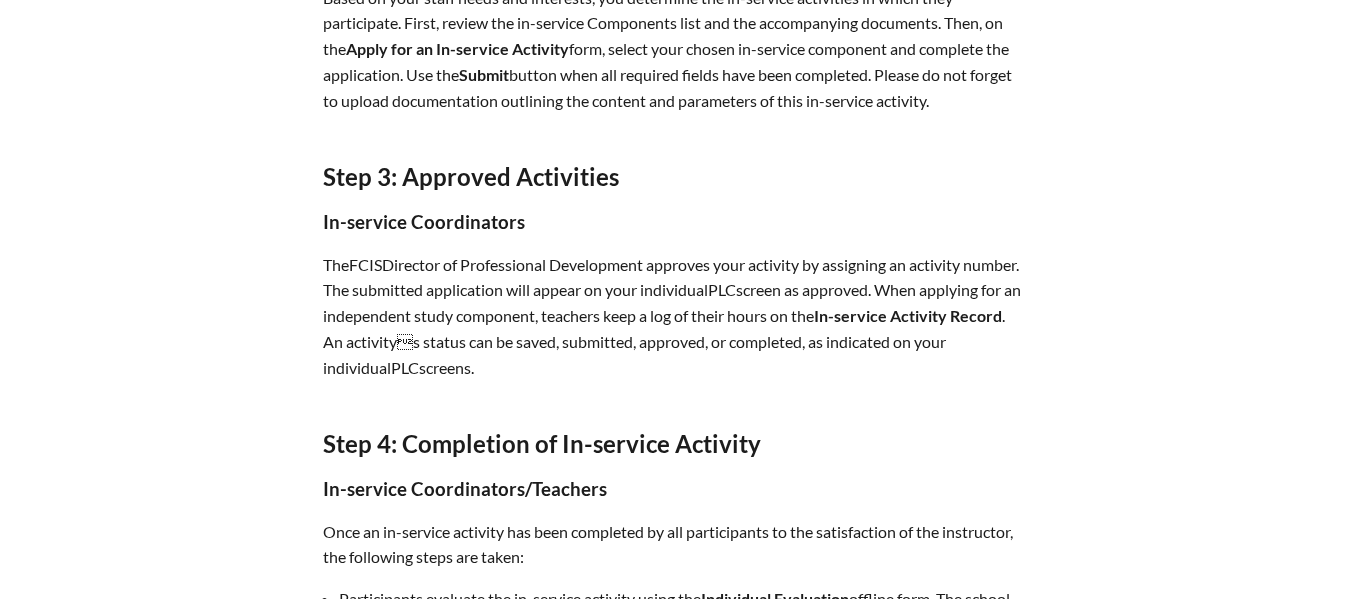 scroll, scrollTop: 1454, scrollLeft: 0, axis: vertical 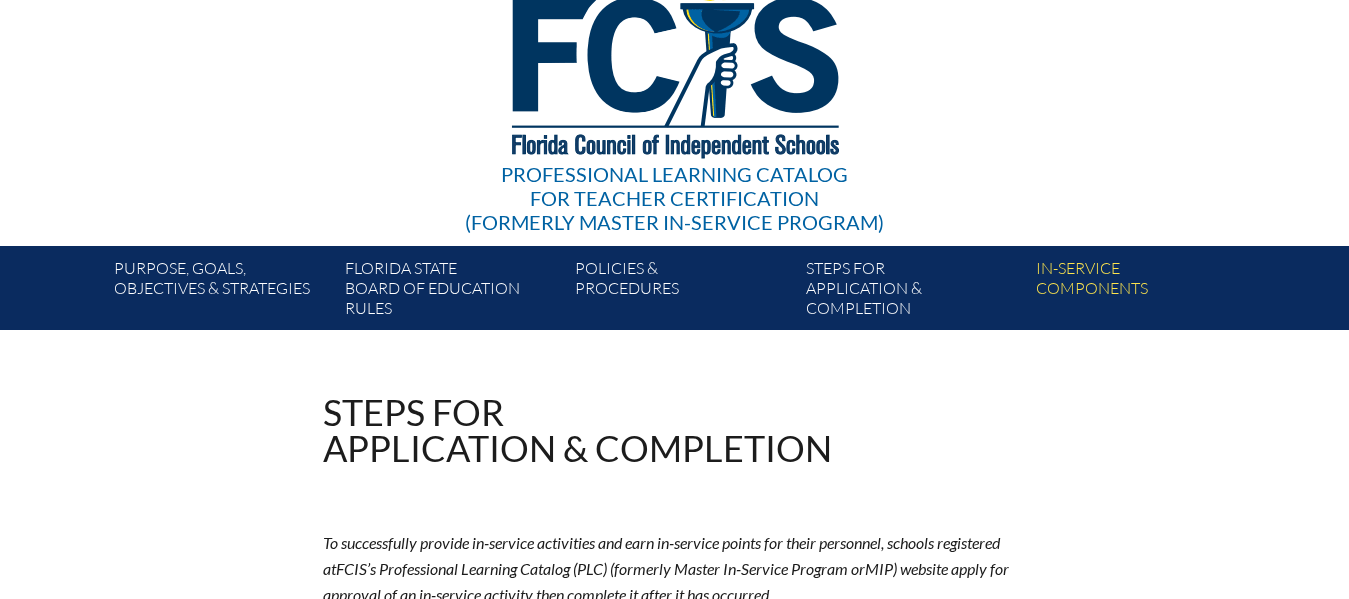 drag, startPoint x: 1339, startPoint y: 121, endPoint x: 1333, endPoint y: 18, distance: 103.17461 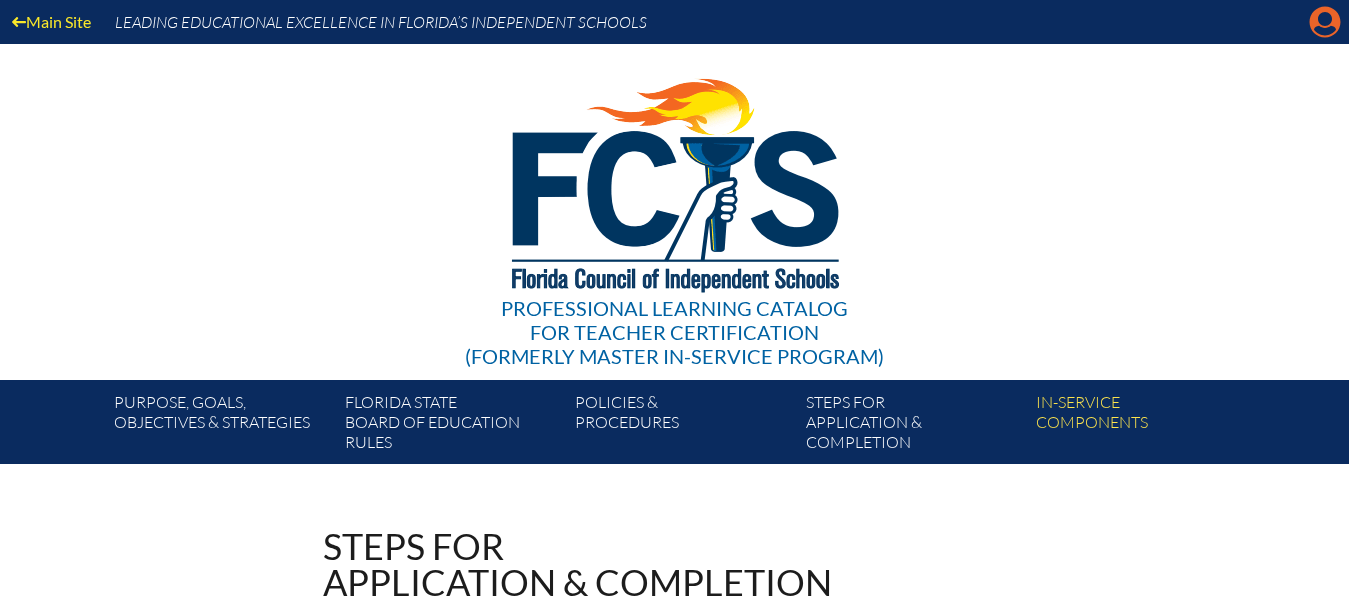 click 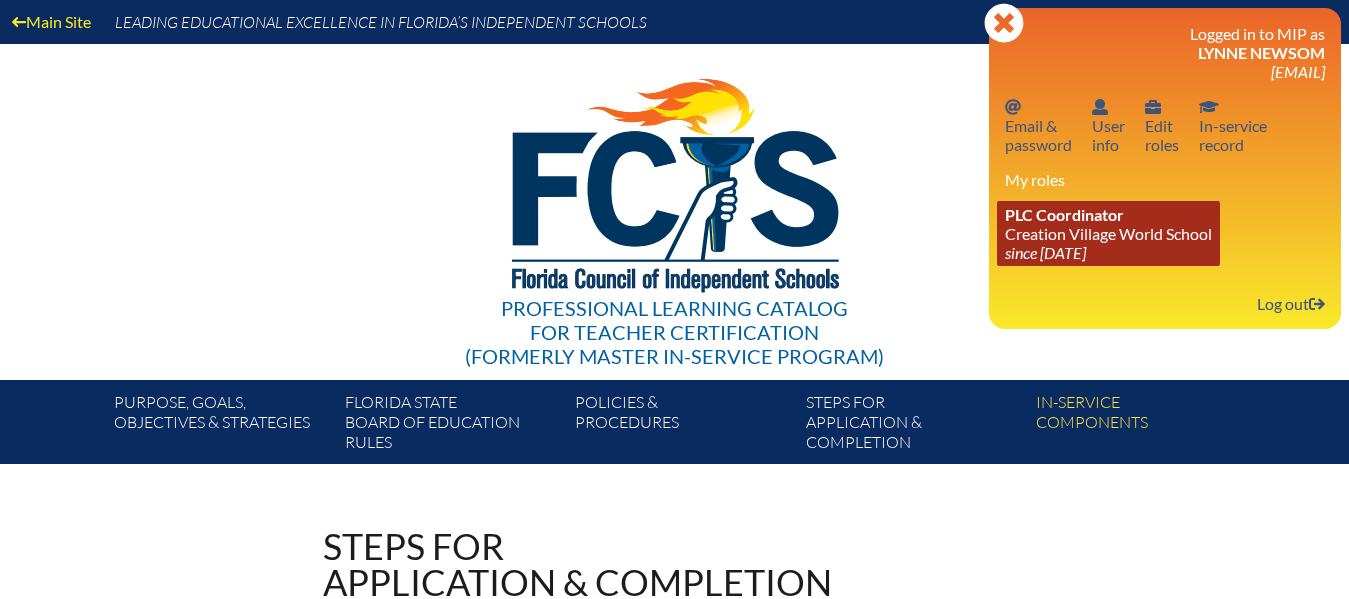 click on "since [DATE]" at bounding box center [1045, 252] 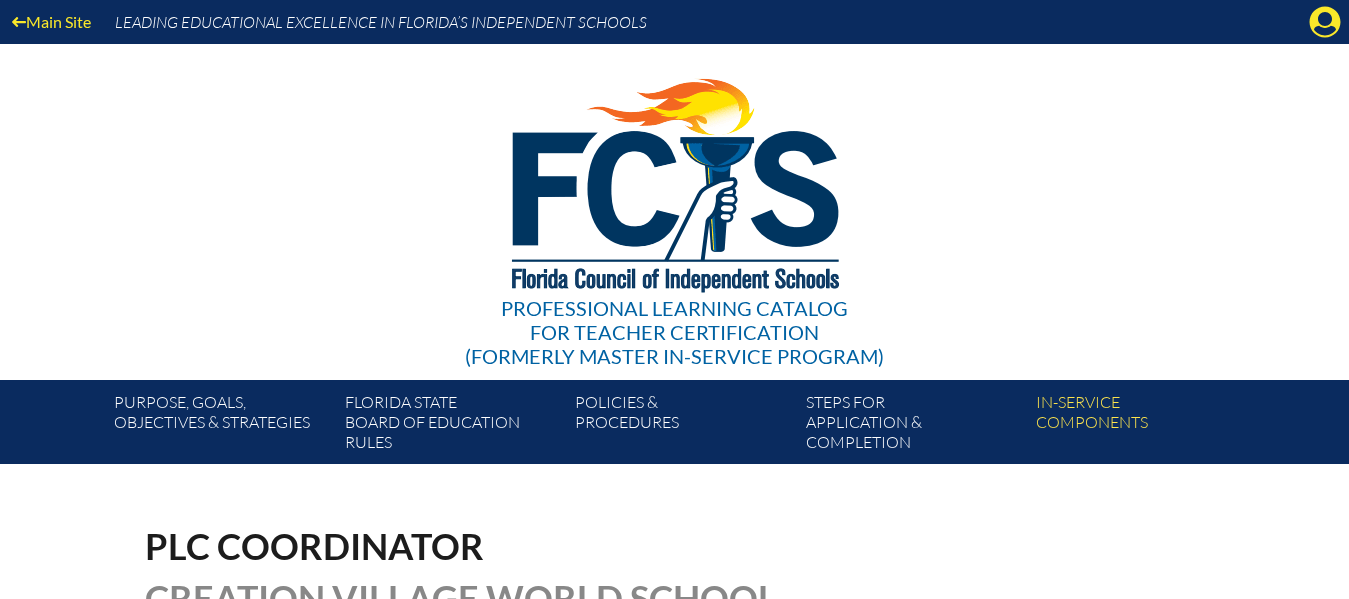 scroll, scrollTop: 0, scrollLeft: 0, axis: both 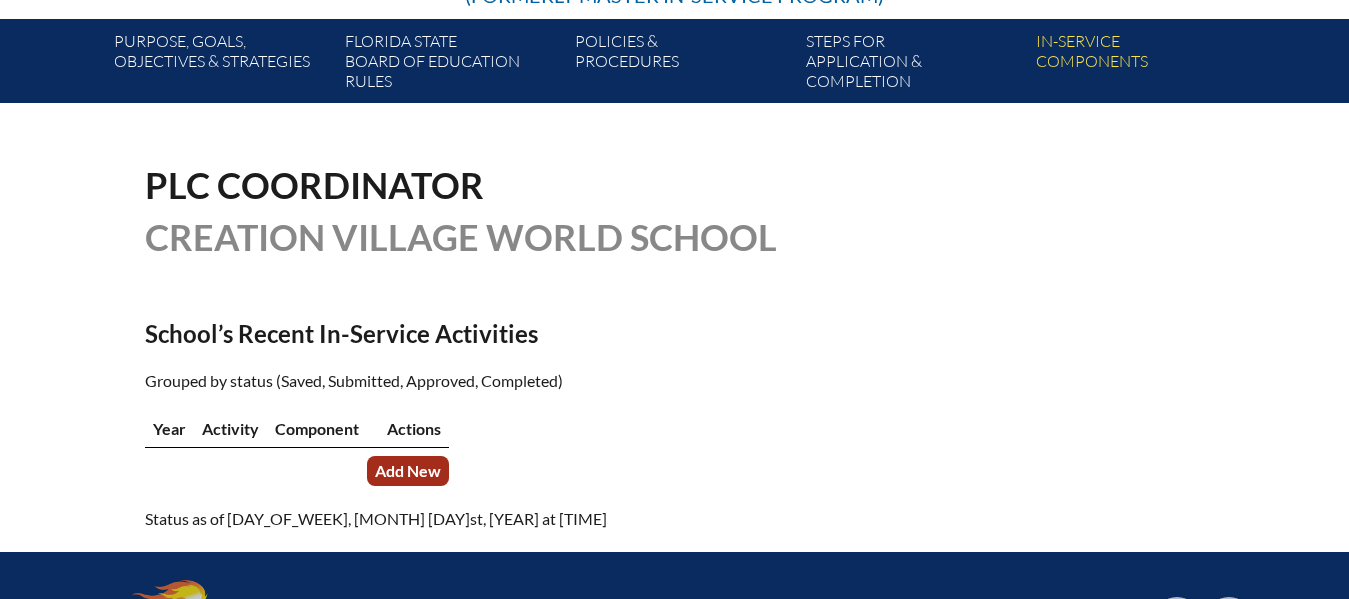 click on "Add New" at bounding box center (408, 470) 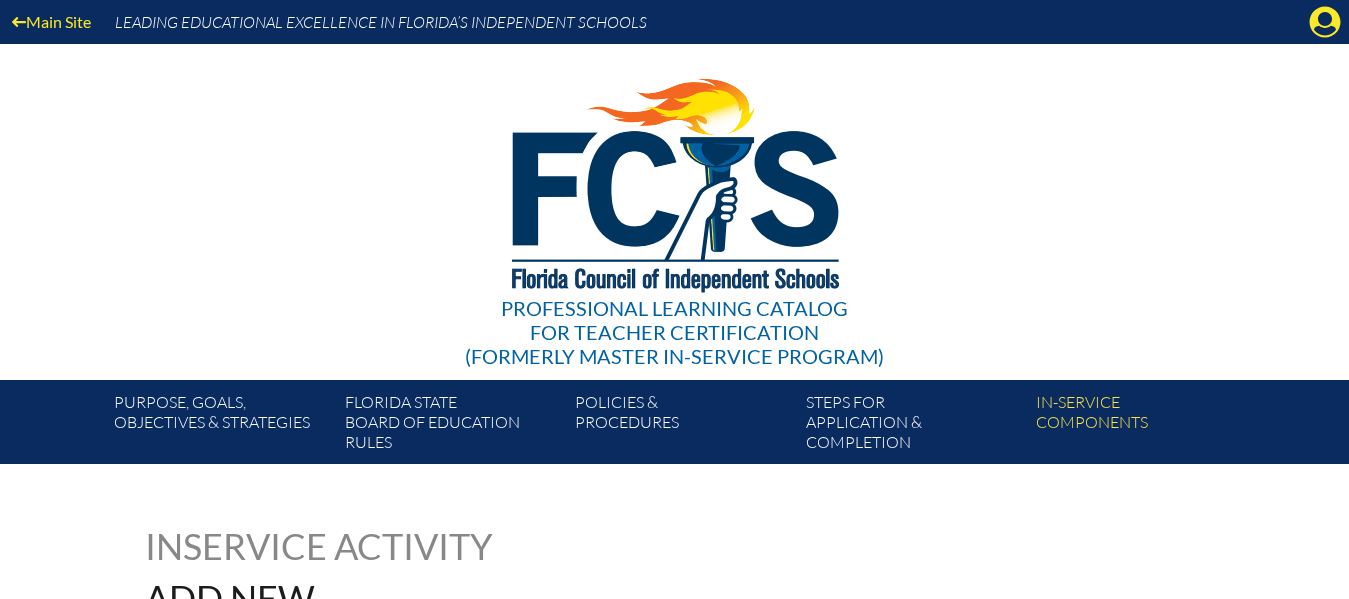scroll, scrollTop: 0, scrollLeft: 0, axis: both 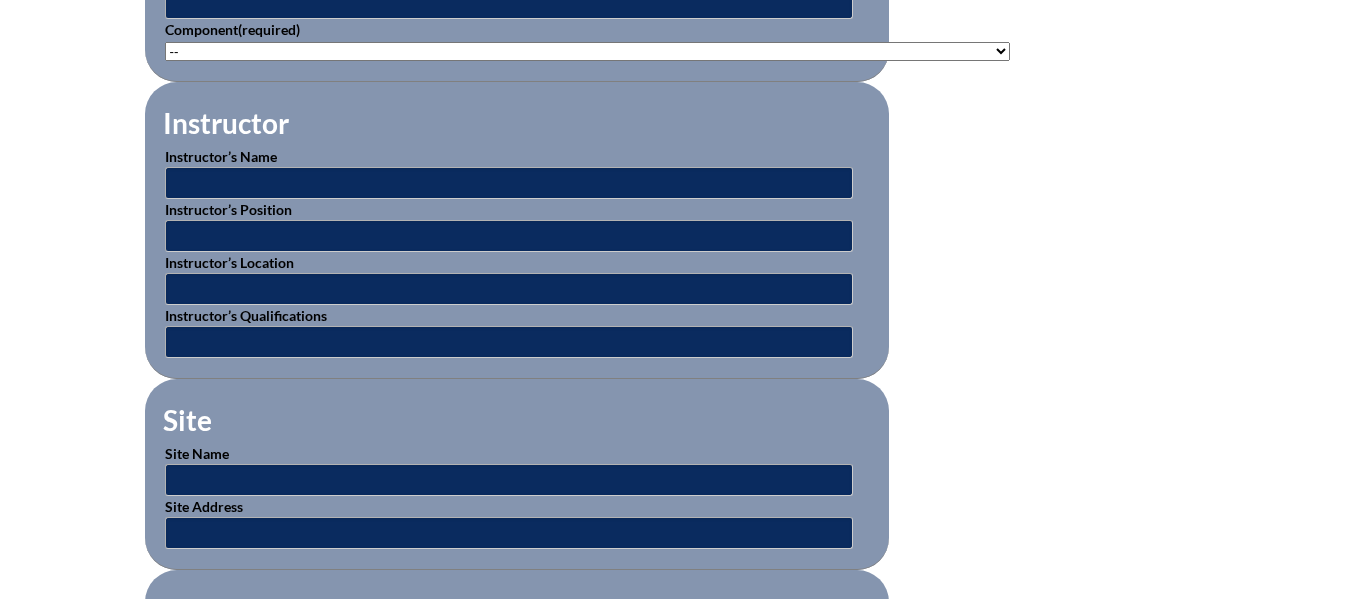 click on "Inservice Activity
Add New
Activity
Title / Activity Description  (required)
Component   (required)
--
1-000-001: Appropriate Art Activities
1-000-002: Concept and Art Process for Art
1-000-003:  Enriching the Performing Arts
1-004-001: Latin
1-005-001: Health Issues for Educators
1-006-001: Fine Arts in Language Arts
1-008-001: English Grammar Course I
1-008-002: English Grammar Course II
1-009-001: Topics in Mathematics
1-009-002: Elementary Mathematics
1-009-003: Metric Education
1-009-004: Achieving Mathematical Excellence" at bounding box center [674, 688] 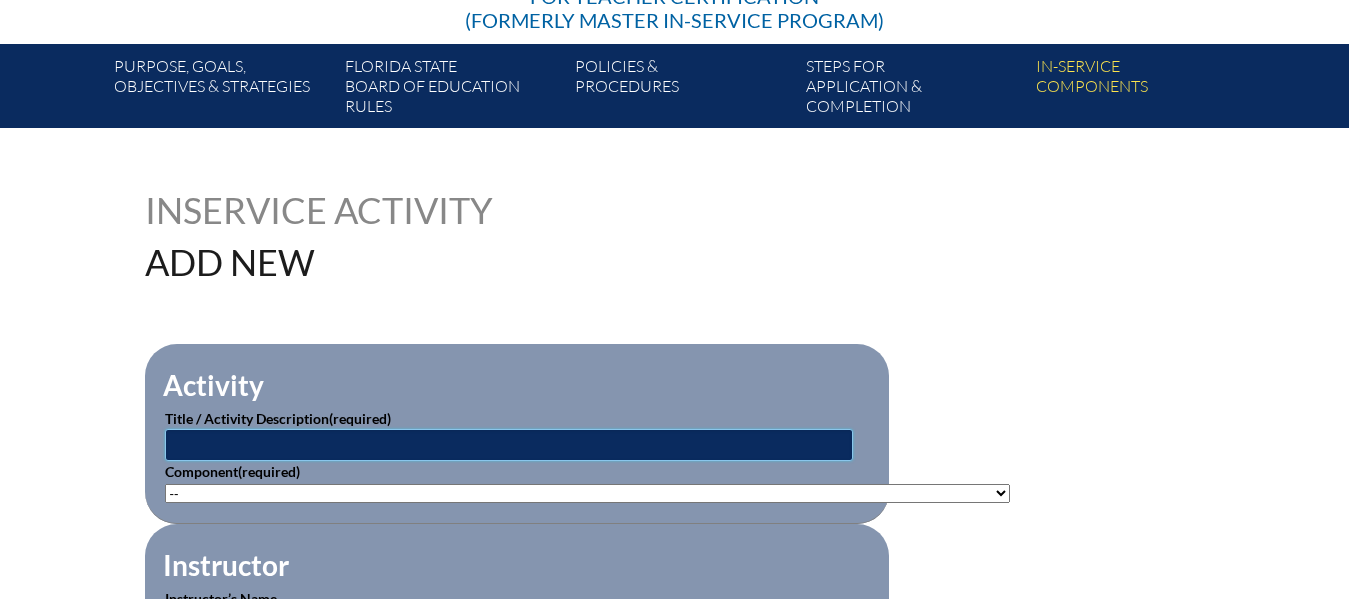 click at bounding box center (509, 445) 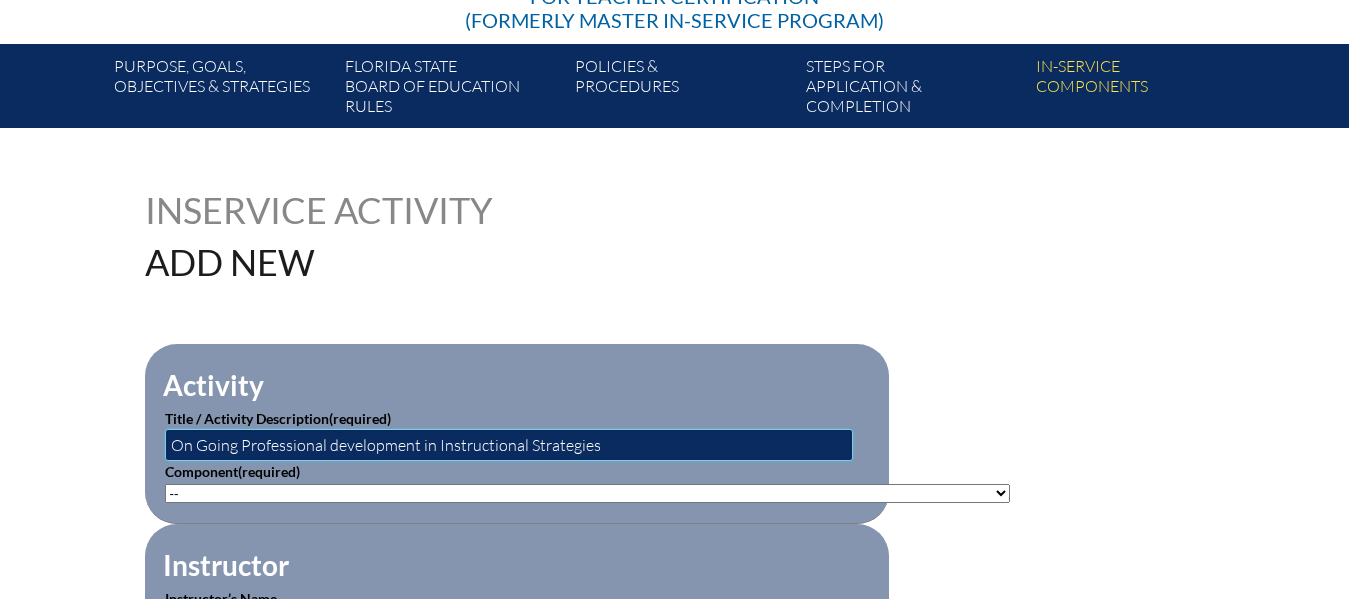 type on "On Going Professional development in Instructional Strategies" 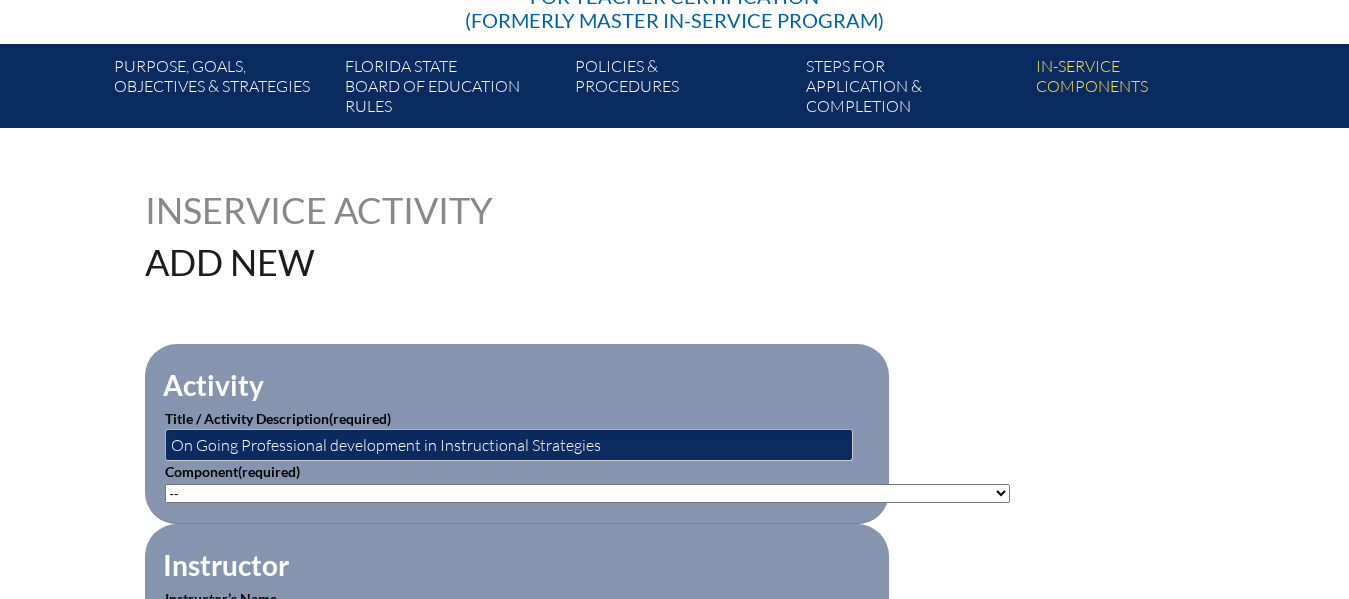 click on "--
1-000-001: Appropriate Art Activities
1-000-002: Concept and Art Process for Art
1-000-003:  Enriching the Performing Arts
1-004-001: Latin
1-005-001: Health Issues for Educators
1-006-001: Fine Arts in Language Arts
1-008-001: English Grammar Course I
1-008-002: English Grammar Course II
1-009-001: Topics in Mathematics
1-009-002: Elementary Mathematics
1-009-003: Metric Education
1-009-004: Achieving Mathematical Excellence
1-010-001: Topics in Music Education
1-011-001: Strategies in Physical Ed
1-013-001: Children's Literature for Elem Teachers
1-015-001: Topics in General Science
1-016-001: American Government
1-016-002: State & Local Government
1-016-003: World History
1-016-004: American History
1-016-005: Bible in History
1-016-006:  World War II Specialty
1-017-001: Composition I
1-017-002: Expository & Creative Writing
2-004-001: Foreign Lang. Teaching Strategy
2-007-001: Instructional Strategies
2-007-002: Brain-Based Research & Curriculum" at bounding box center (587, 493) 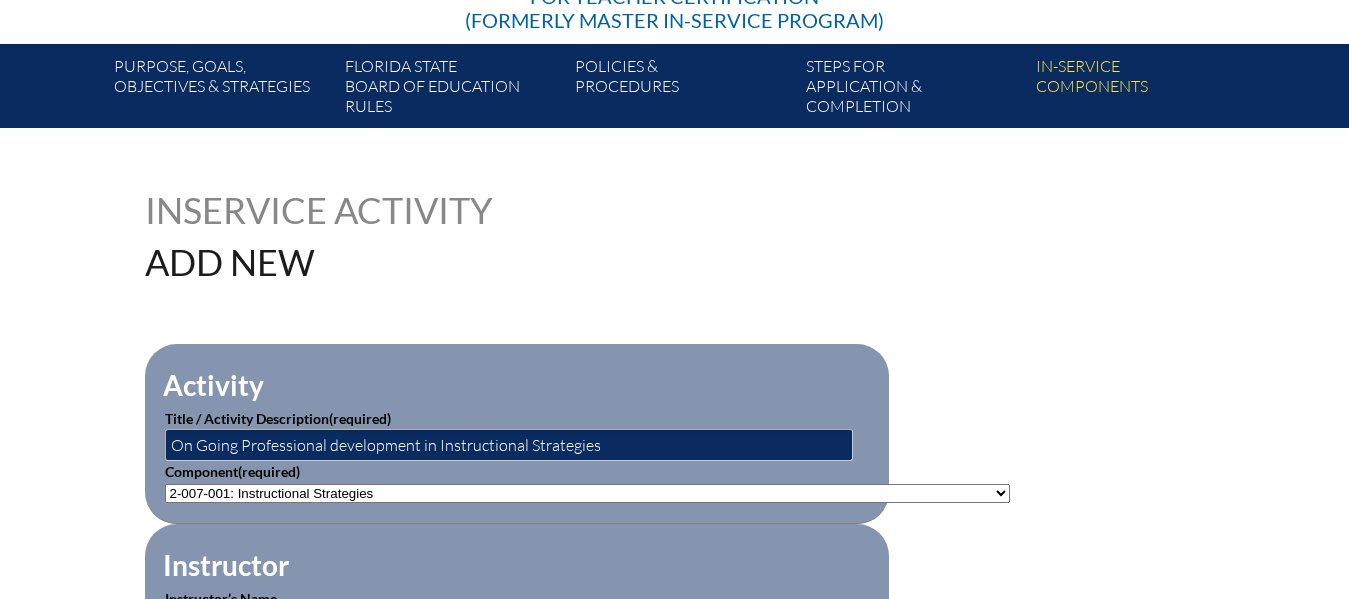 click on "--
1-000-001: Appropriate Art Activities
1-000-002: Concept and Art Process for Art
1-000-003:  Enriching the Performing Arts
1-004-001: Latin
1-005-001: Health Issues for Educators
1-006-001: Fine Arts in Language Arts
1-008-001: English Grammar Course I
1-008-002: English Grammar Course II
1-009-001: Topics in Mathematics
1-009-002: Elementary Mathematics
1-009-003: Metric Education
1-009-004: Achieving Mathematical Excellence
1-010-001: Topics in Music Education
1-011-001: Strategies in Physical Ed
1-013-001: Children's Literature for Elem Teachers
1-015-001: Topics in General Science
1-016-001: American Government
1-016-002: State & Local Government
1-016-003: World History
1-016-004: American History
1-016-005: Bible in History
1-016-006:  World War II Specialty
1-017-001: Composition I
1-017-002: Expository & Creative Writing
2-004-001: Foreign Lang. Teaching Strategy
2-007-001: Instructional Strategies
2-007-002: Brain-Based Research & Curriculum" at bounding box center [587, 493] 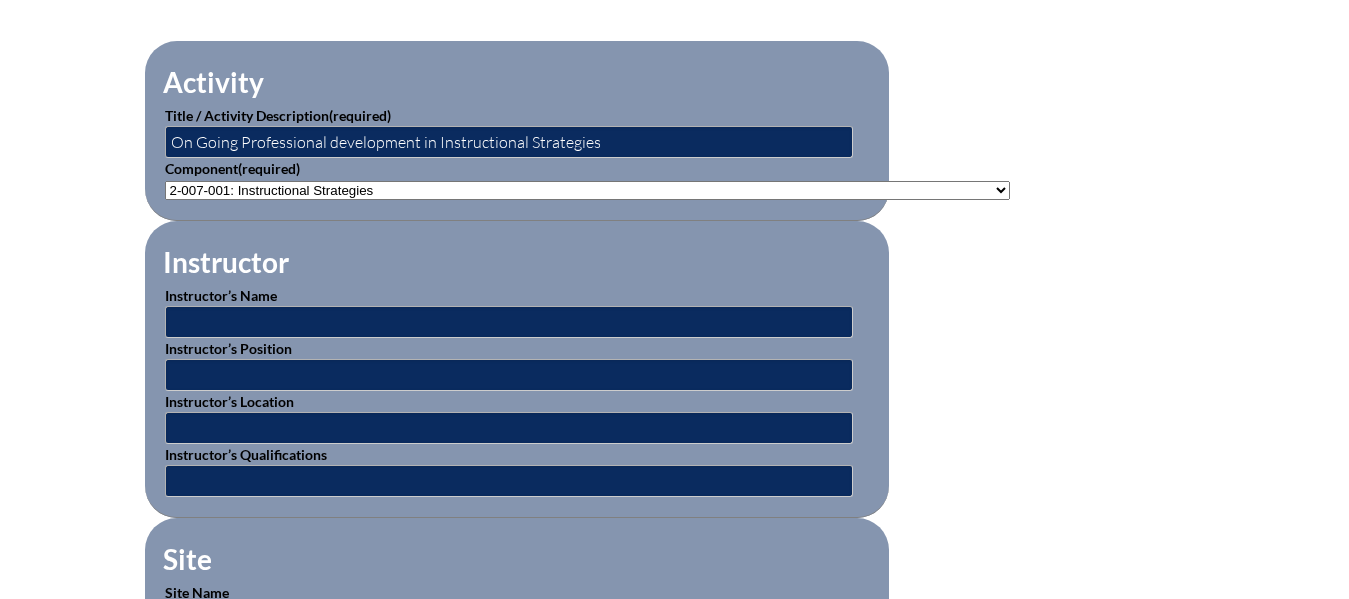 scroll, scrollTop: 640, scrollLeft: 0, axis: vertical 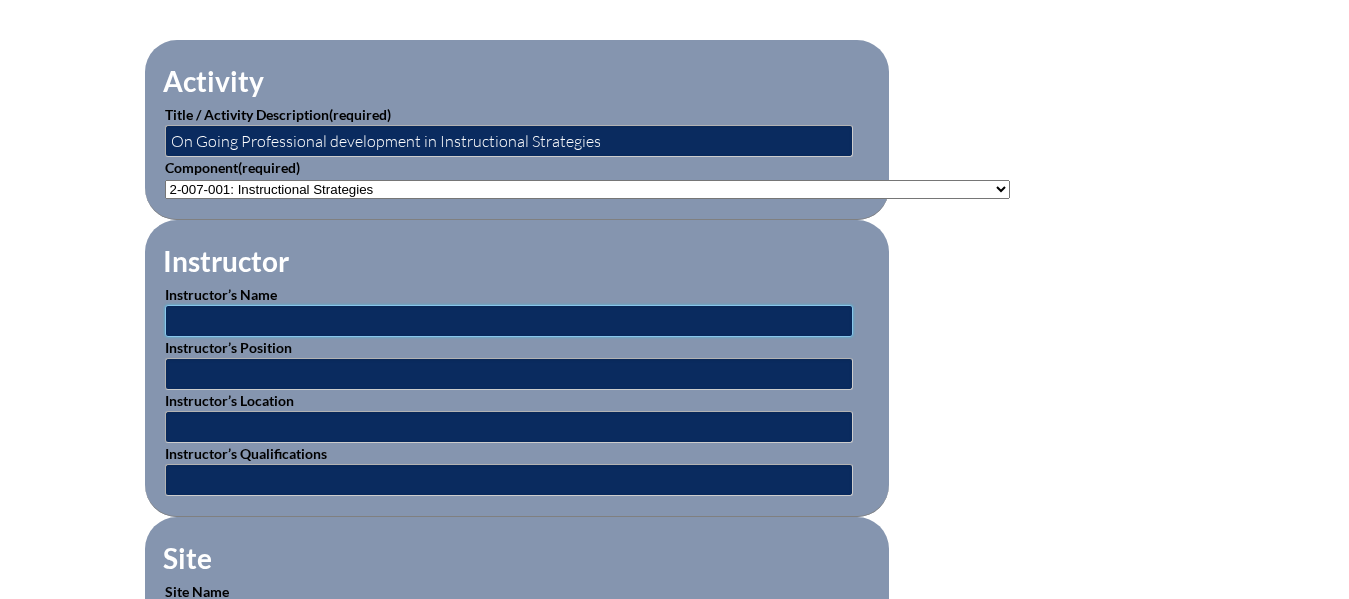 click at bounding box center [509, 321] 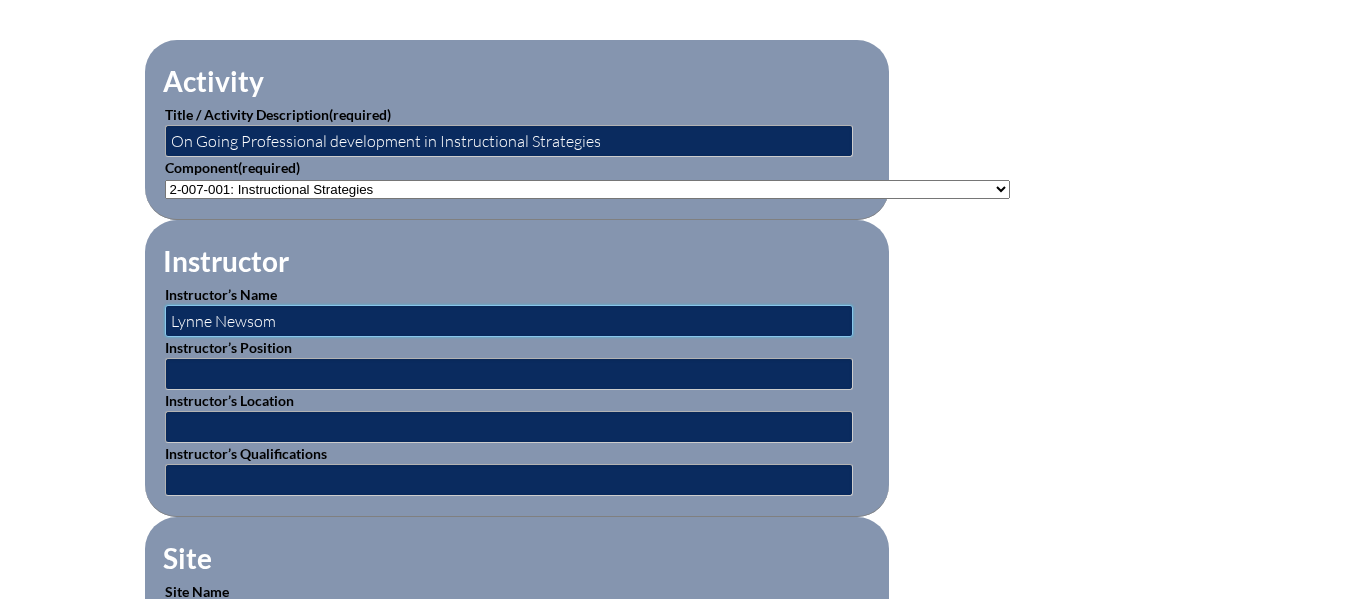 type on "Lynne Newsom" 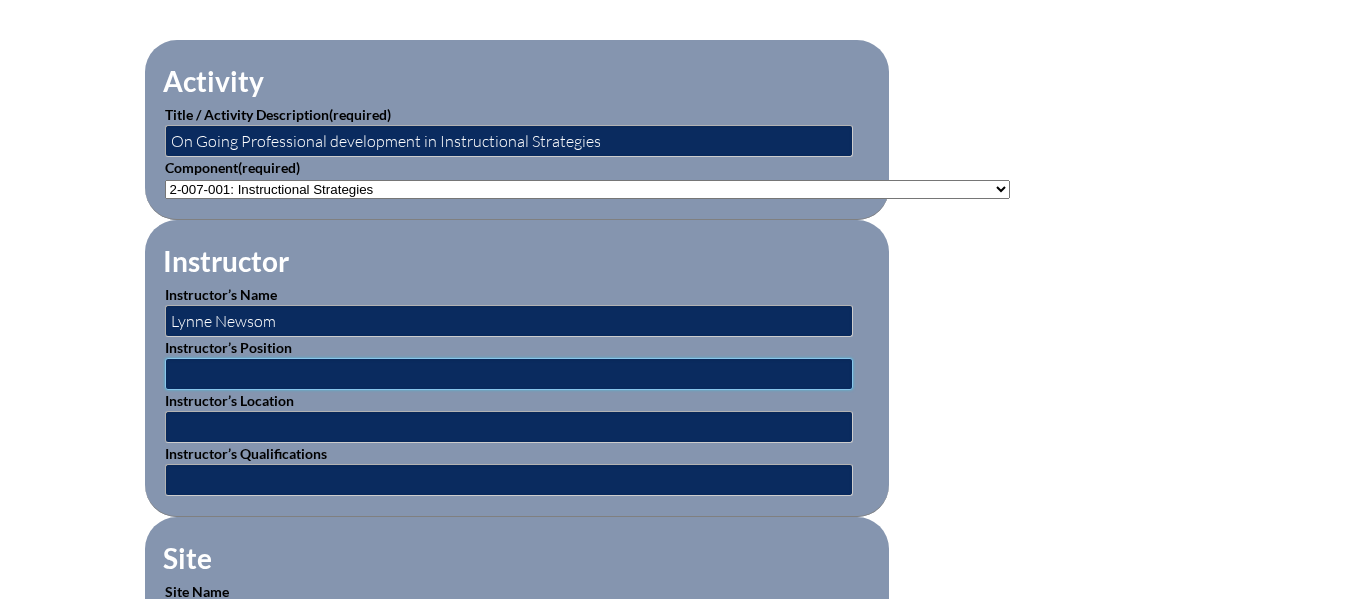 click at bounding box center (509, 374) 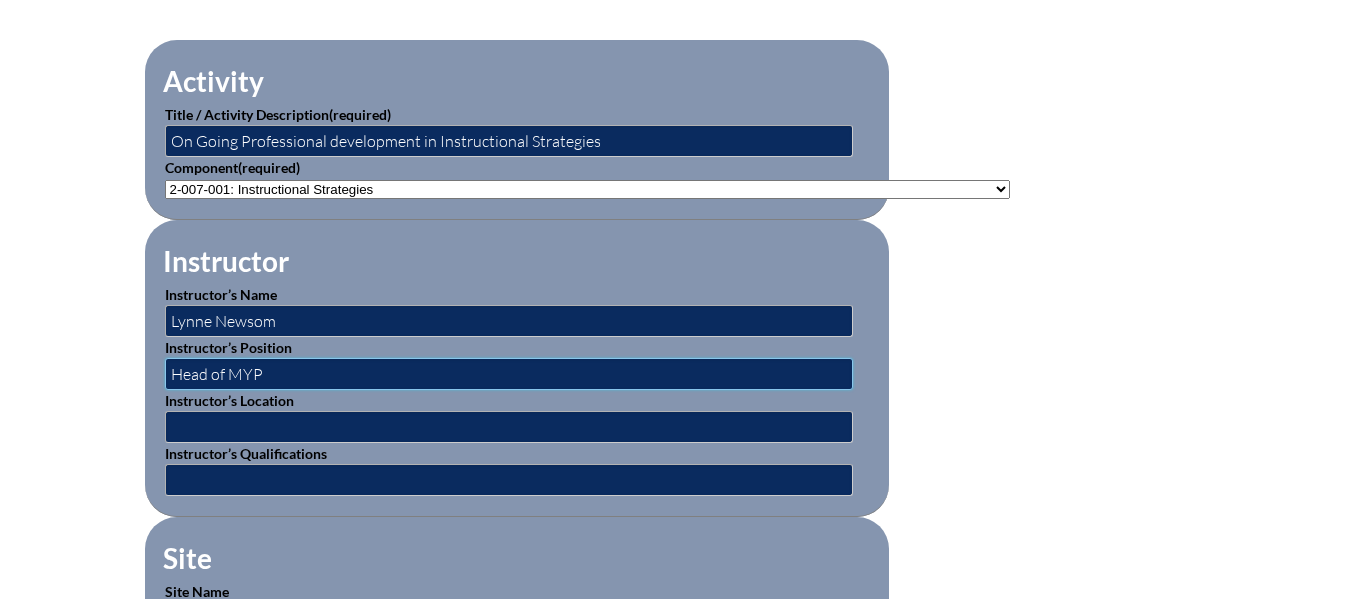 type on "Head of MYP" 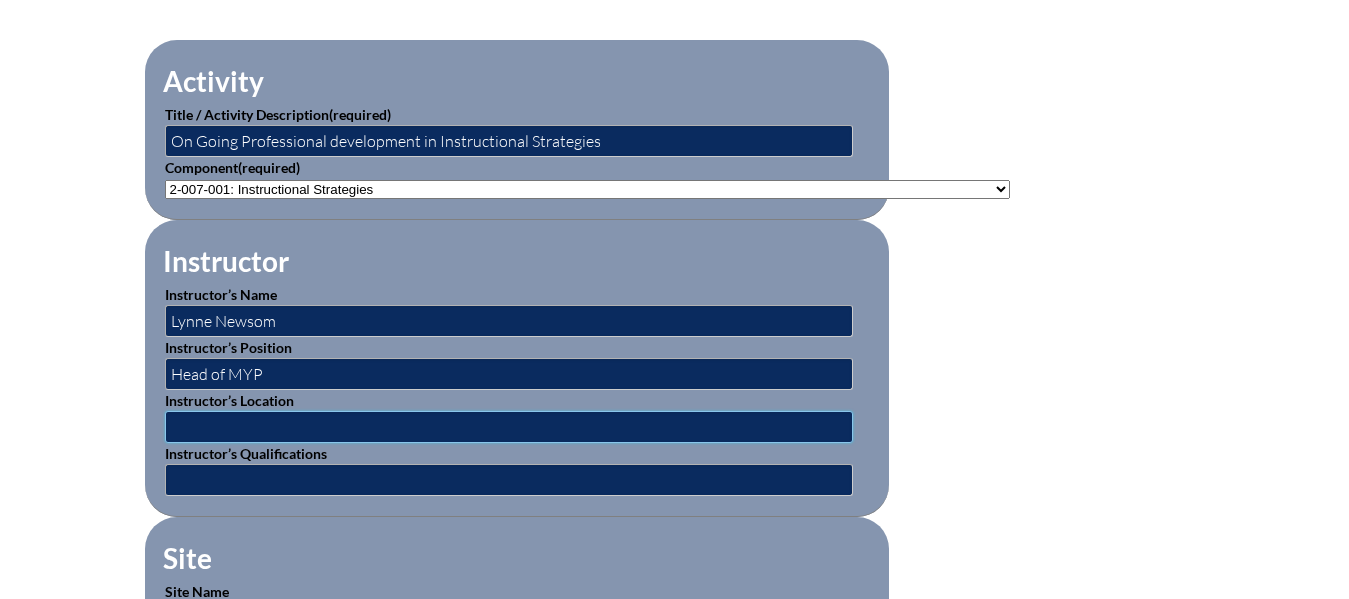 click at bounding box center (509, 427) 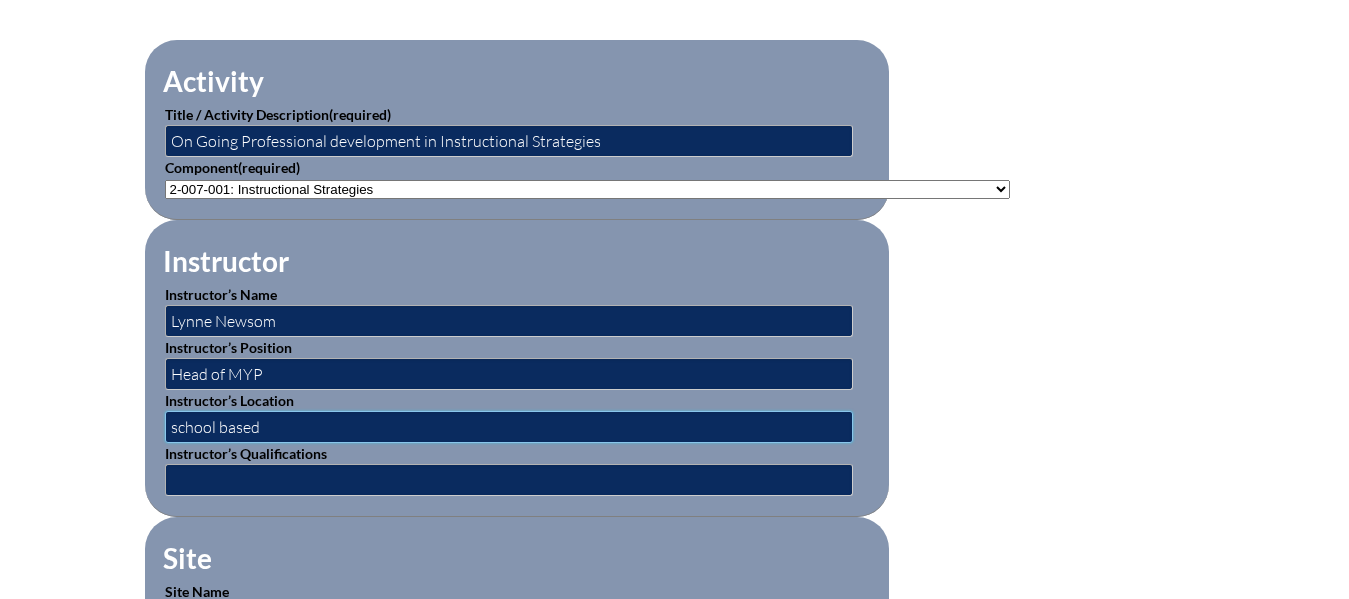 type on "school based" 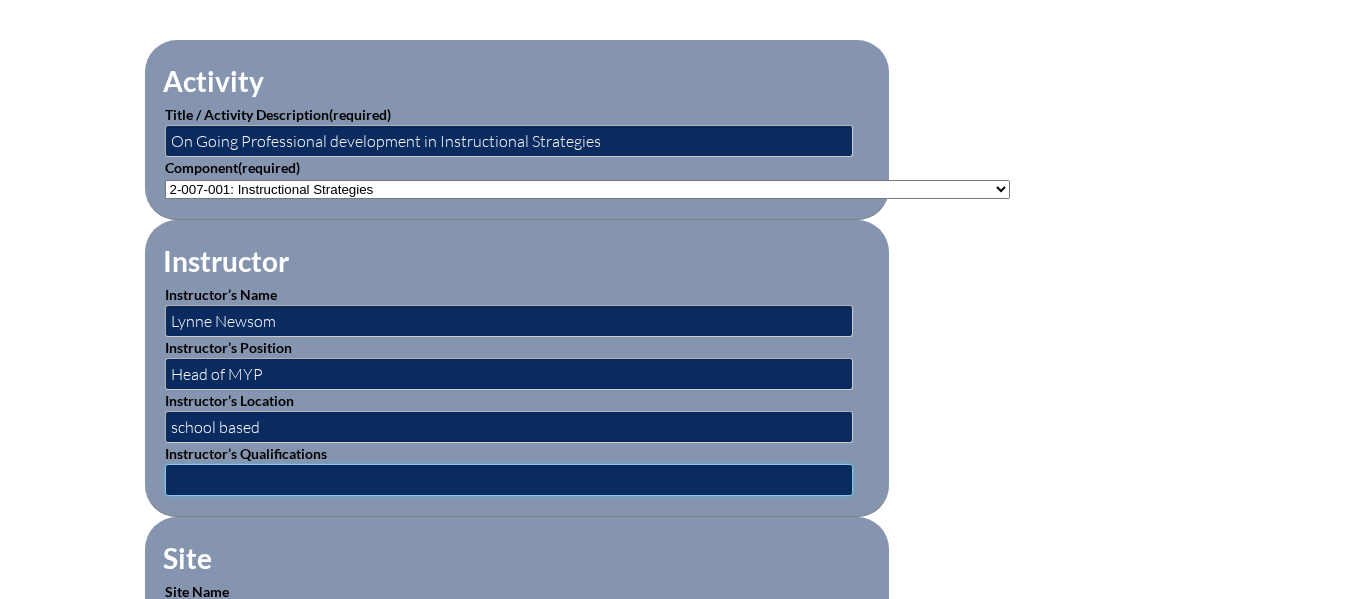 click at bounding box center [509, 480] 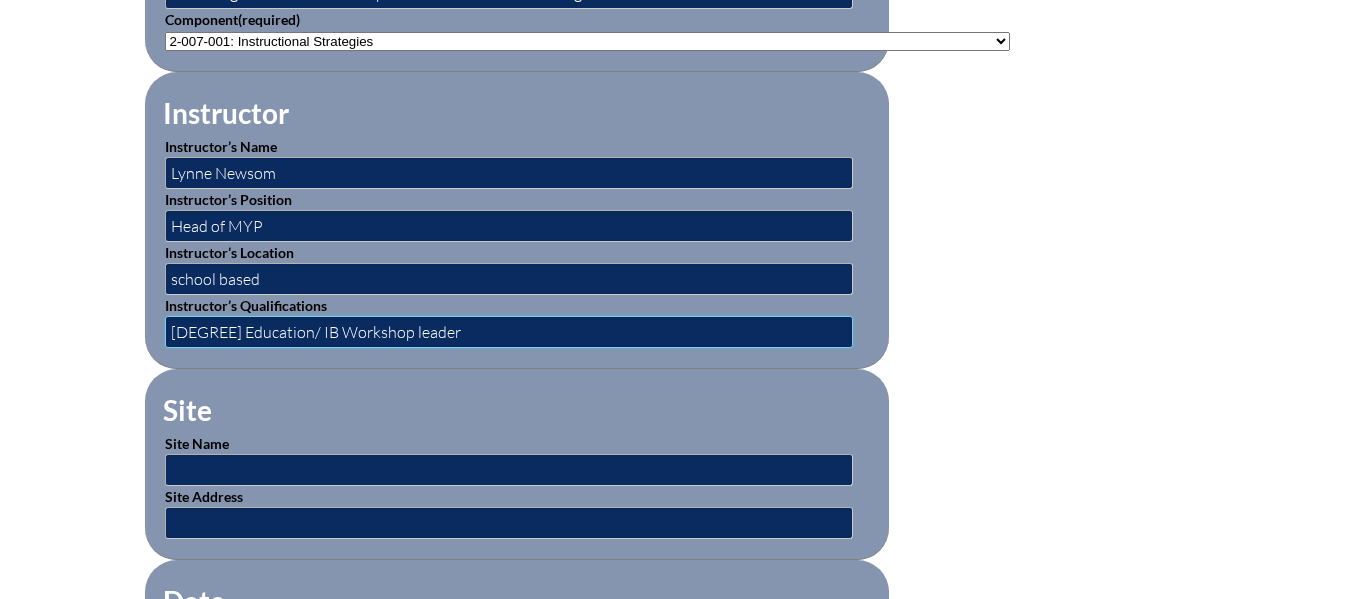 scroll, scrollTop: 782, scrollLeft: 0, axis: vertical 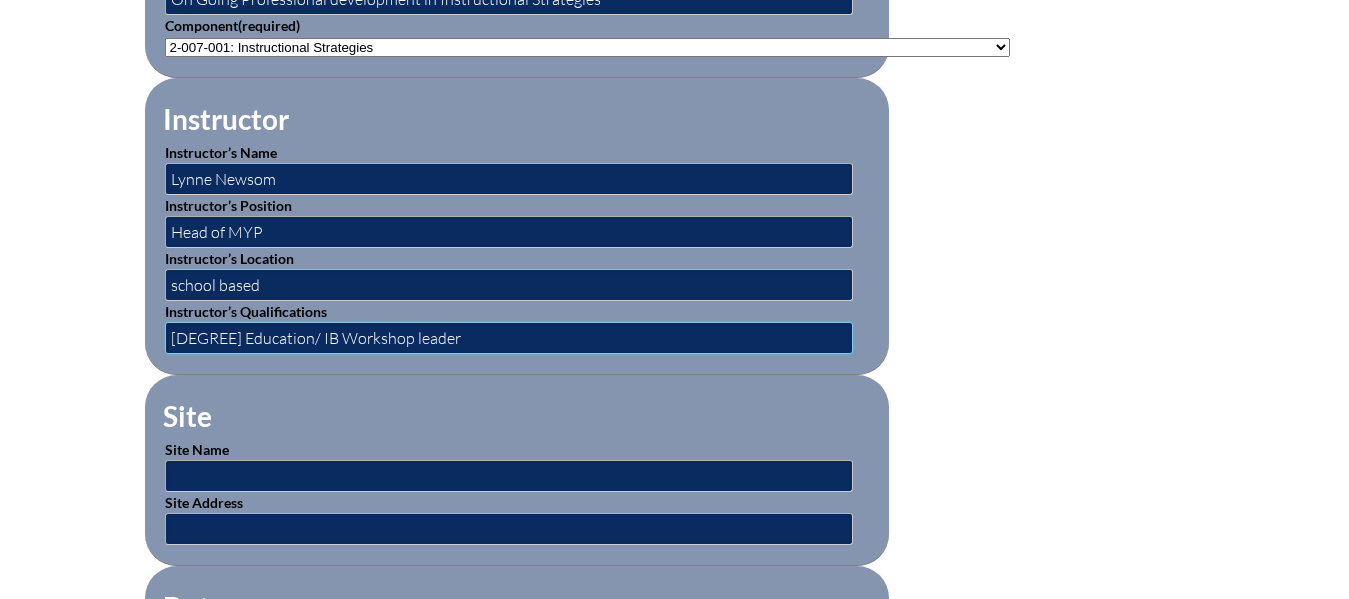 type on "MA Education/ IB Workshop leader" 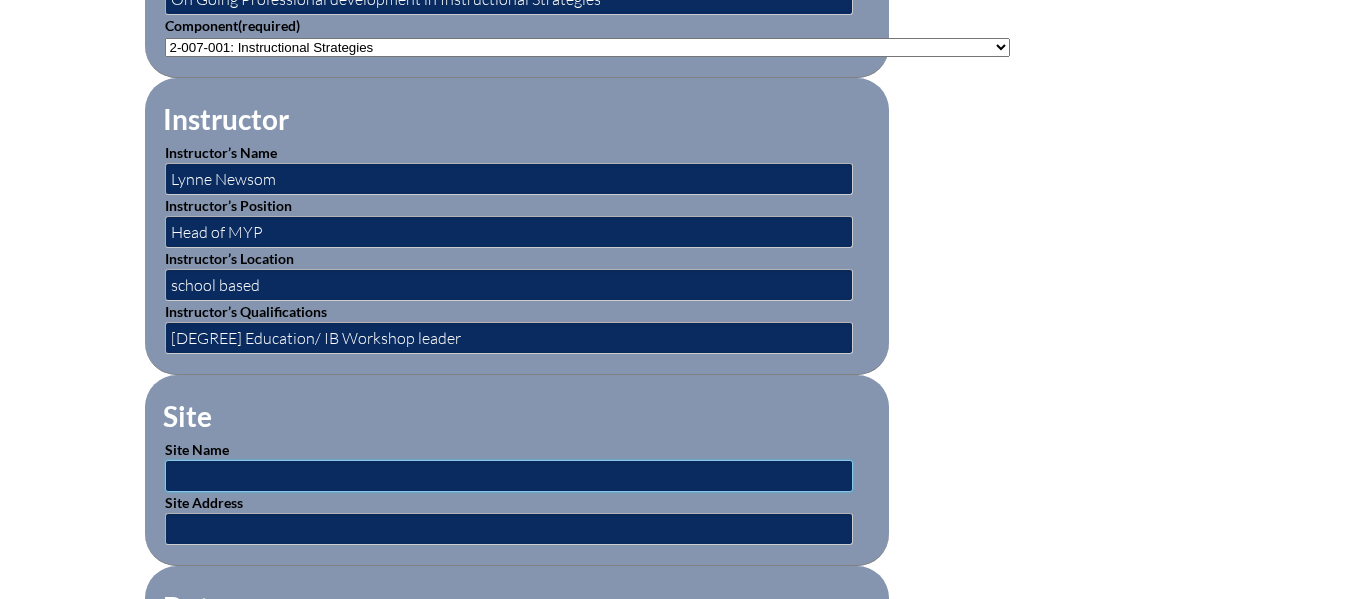 click at bounding box center [509, 476] 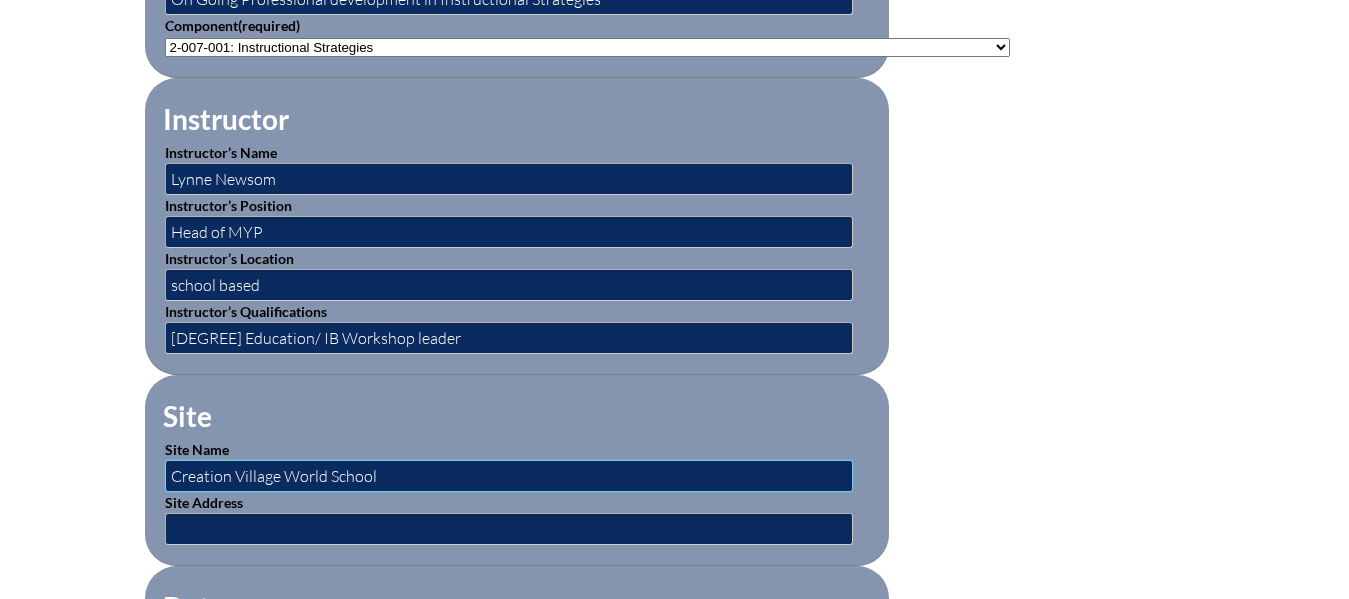 type on "Creation Village World School" 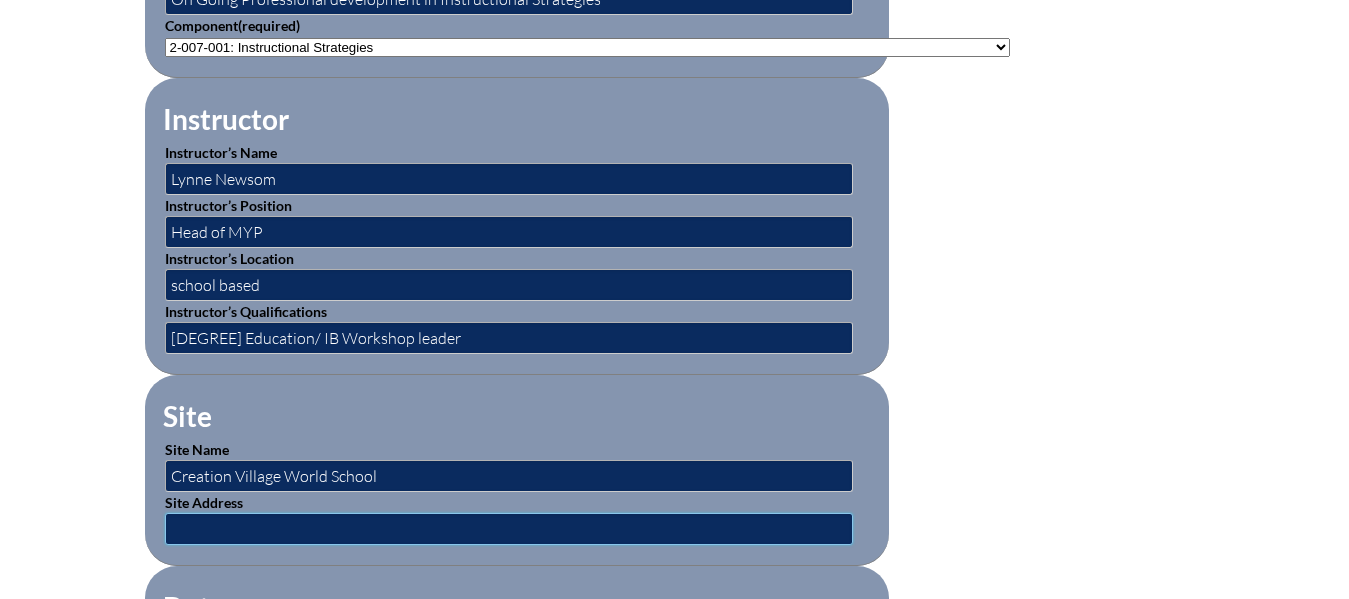 click at bounding box center [509, 529] 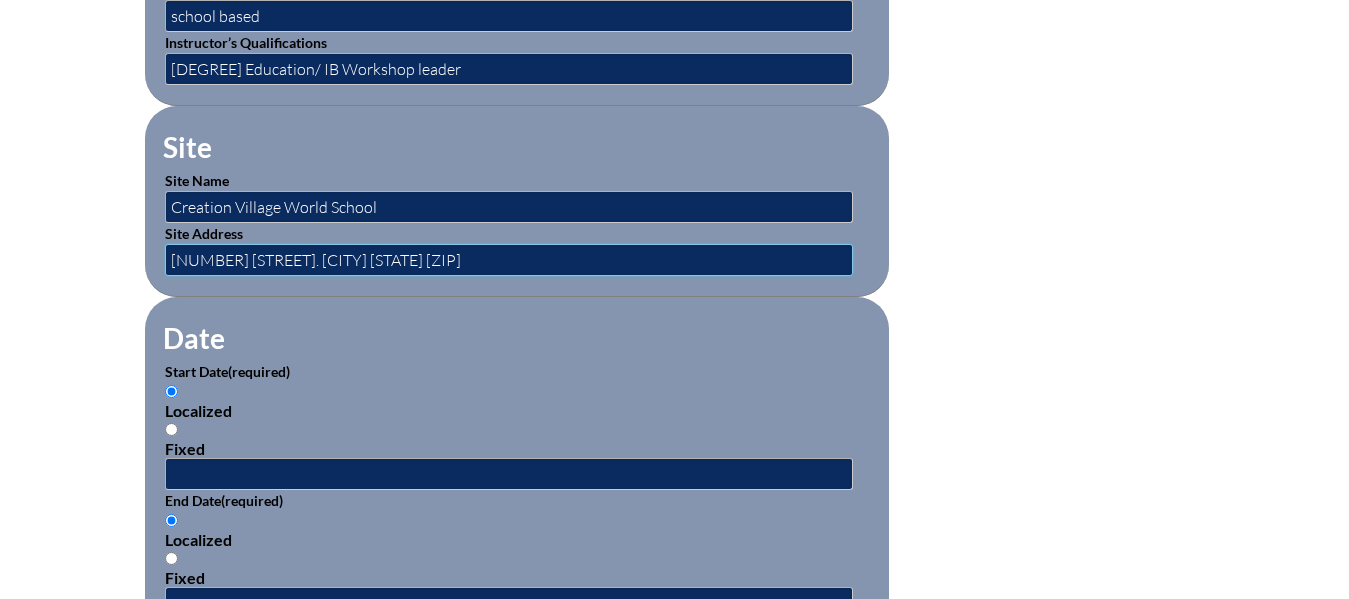 scroll, scrollTop: 1166, scrollLeft: 0, axis: vertical 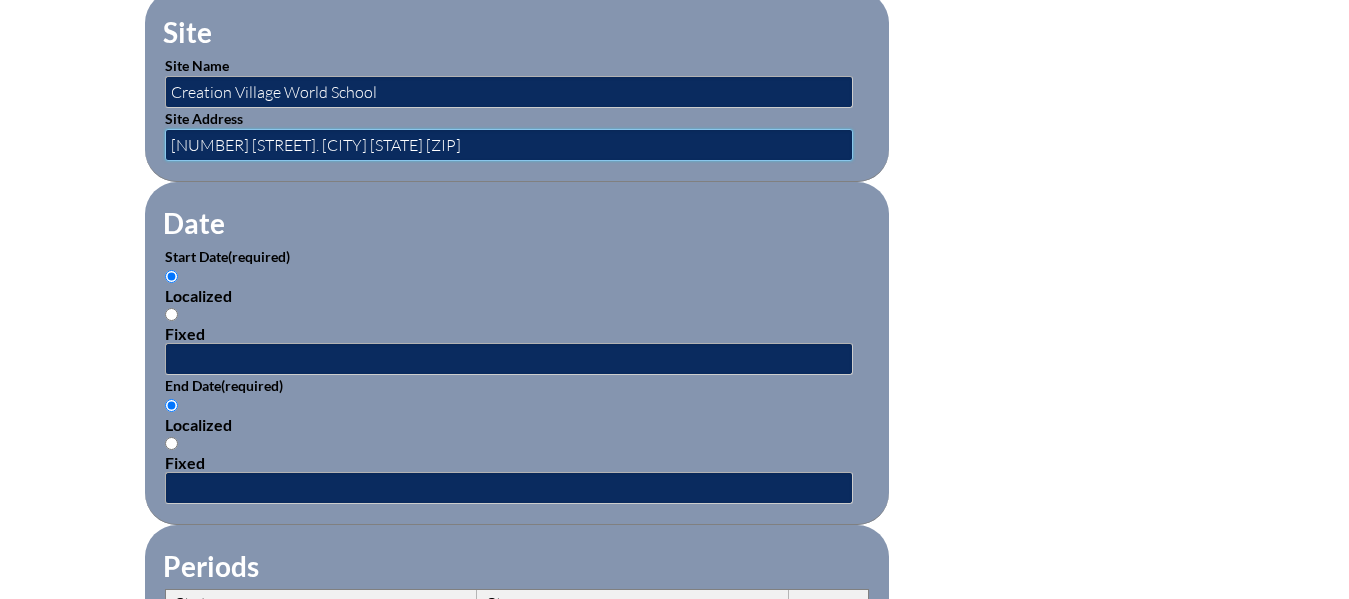type on "599 Celebration Pl. Celebration FL 34747" 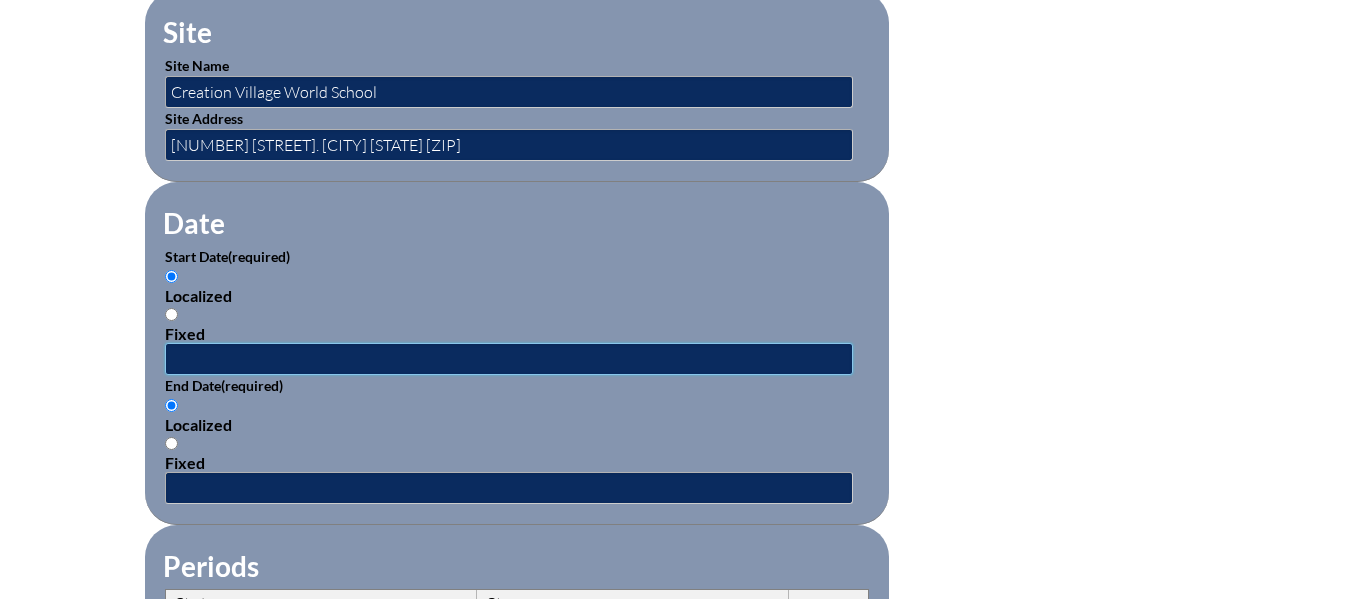 click at bounding box center [509, 359] 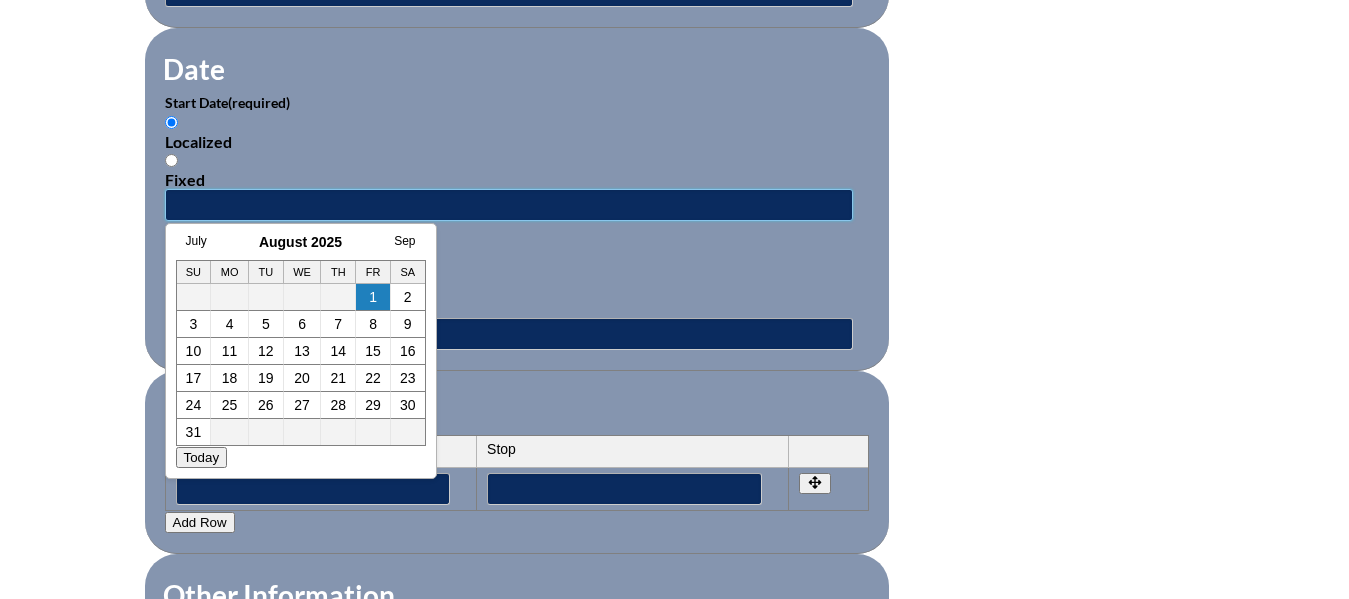 scroll, scrollTop: 1324, scrollLeft: 0, axis: vertical 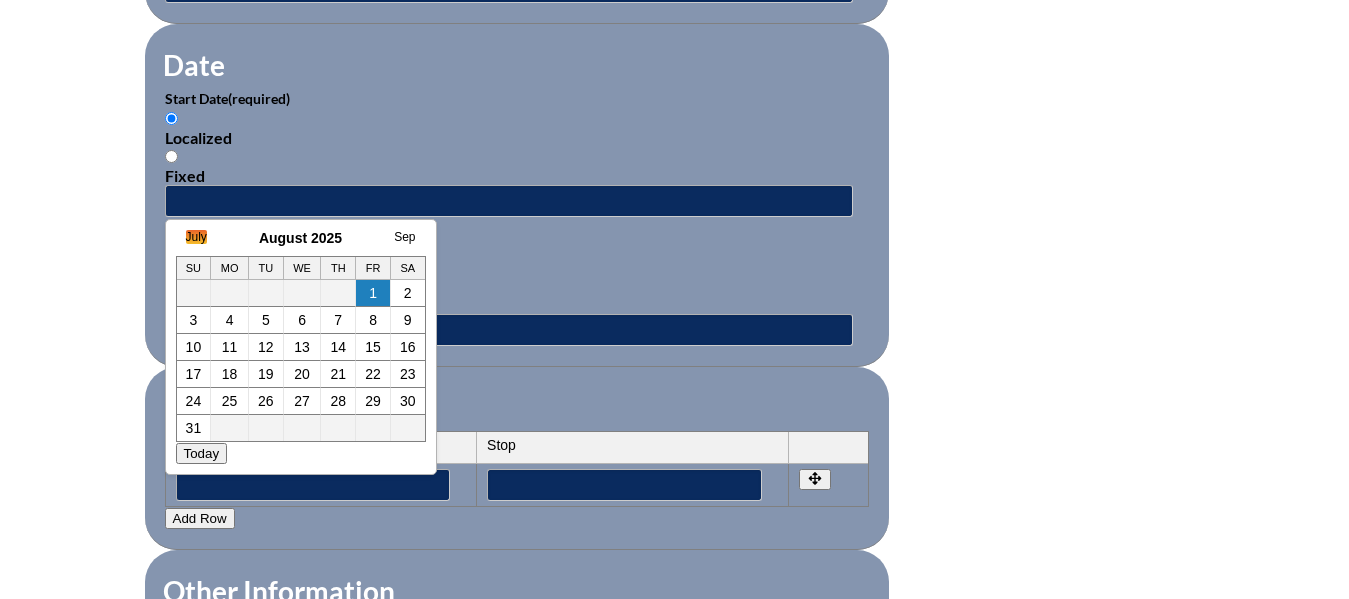 click on "July" at bounding box center (196, 237) 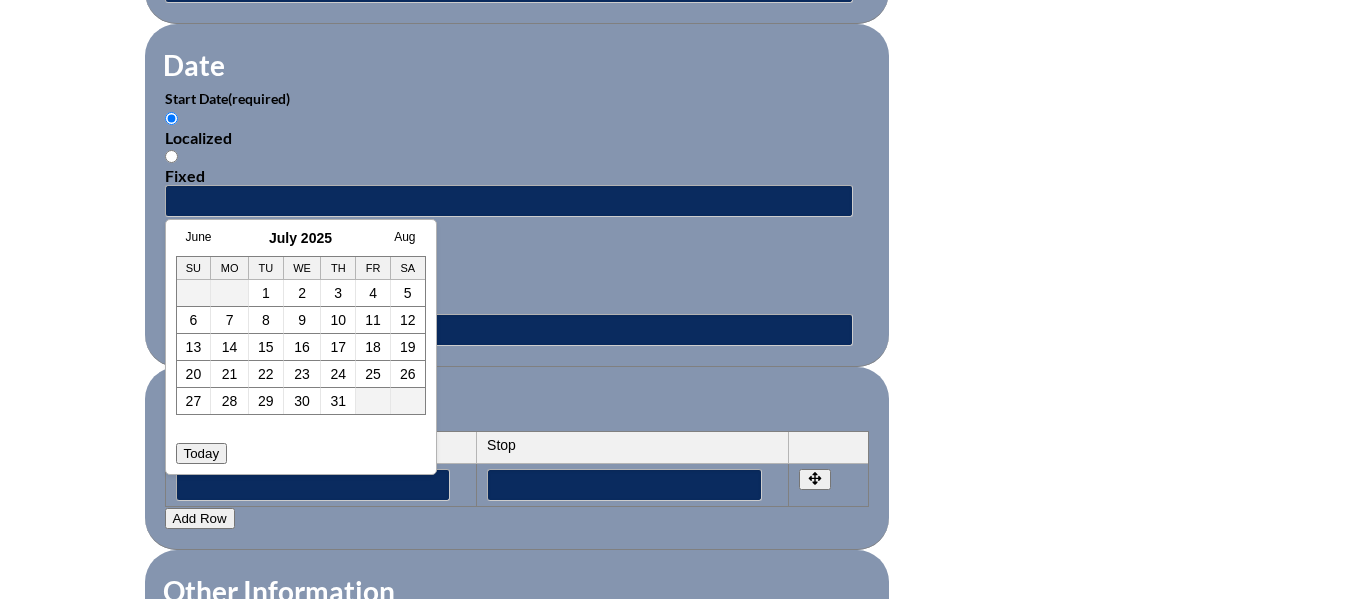 scroll, scrollTop: 0, scrollLeft: 20, axis: horizontal 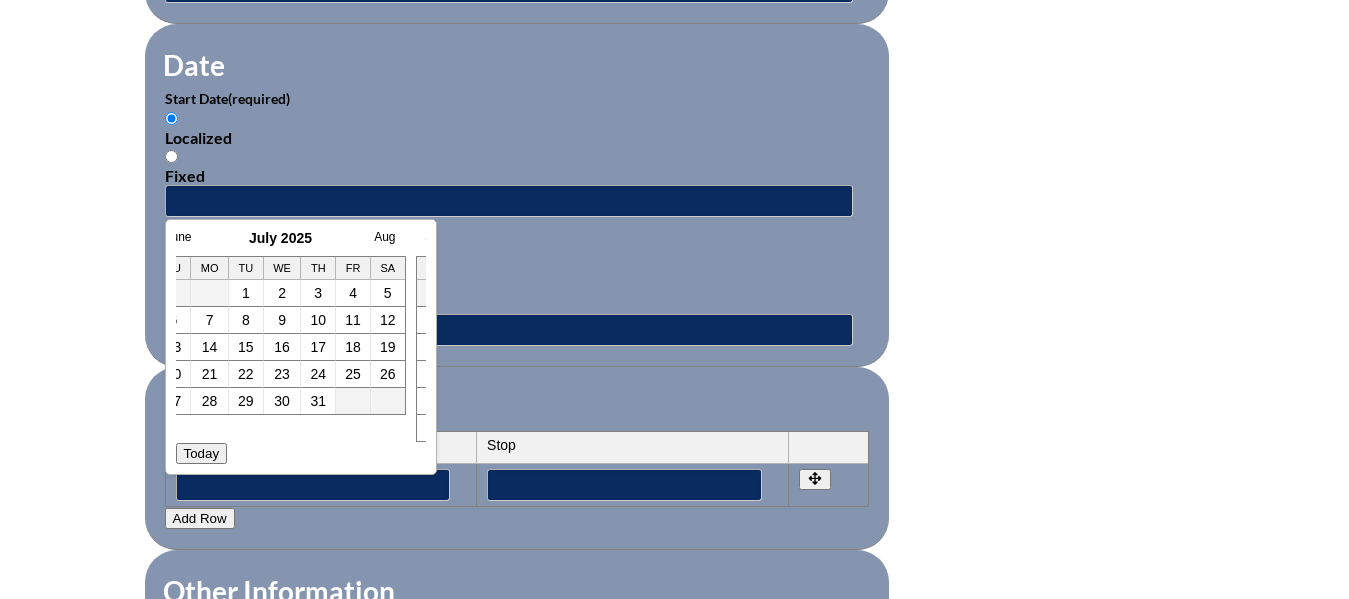 click on "June July 2025 Aug Su Mo Tu We Th Fr Sa 1 2 3 4 5 6 7 8 9 10 11 12 13 14 15 16 17 18 19 20 21 22 23 24 25 26 27 28 29 30 31 July August 2025 Sep Su Mo Tu We Th Fr Sa 1 2 3 4 5 6 7 8 9 10 11 12 13 14 15 16 17 18 19 20 21 22 23 24 25 26 27 28 29 30 31 Today" at bounding box center (301, 347) 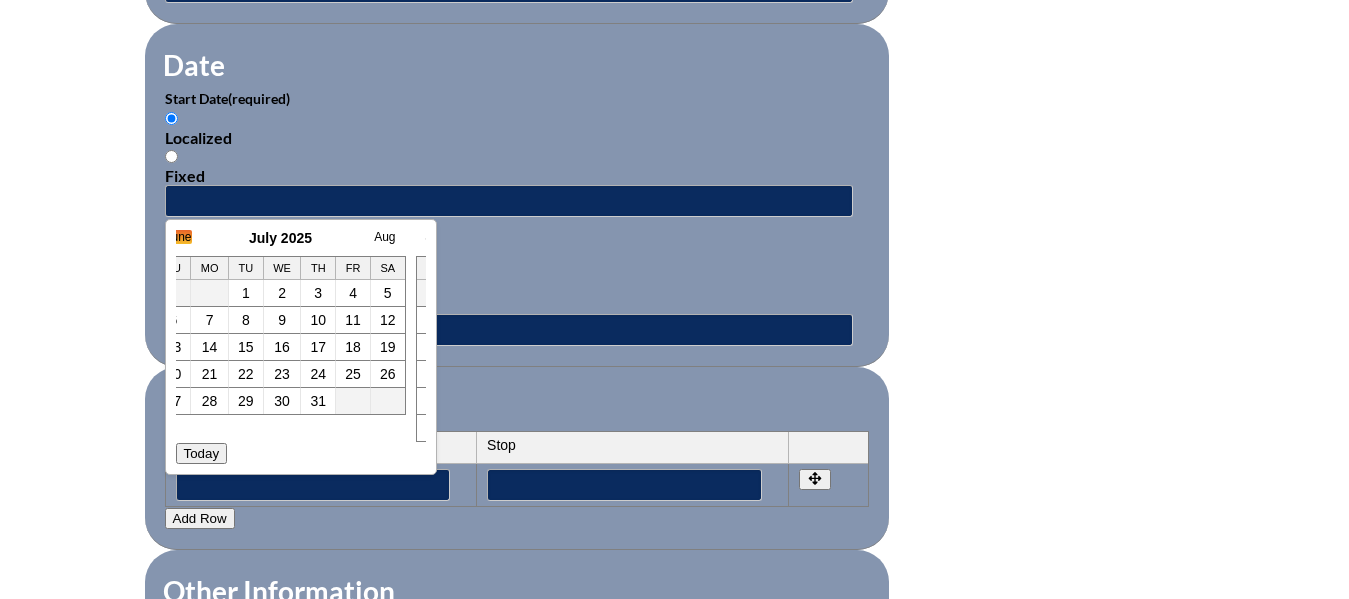 click on "June" at bounding box center (179, 237) 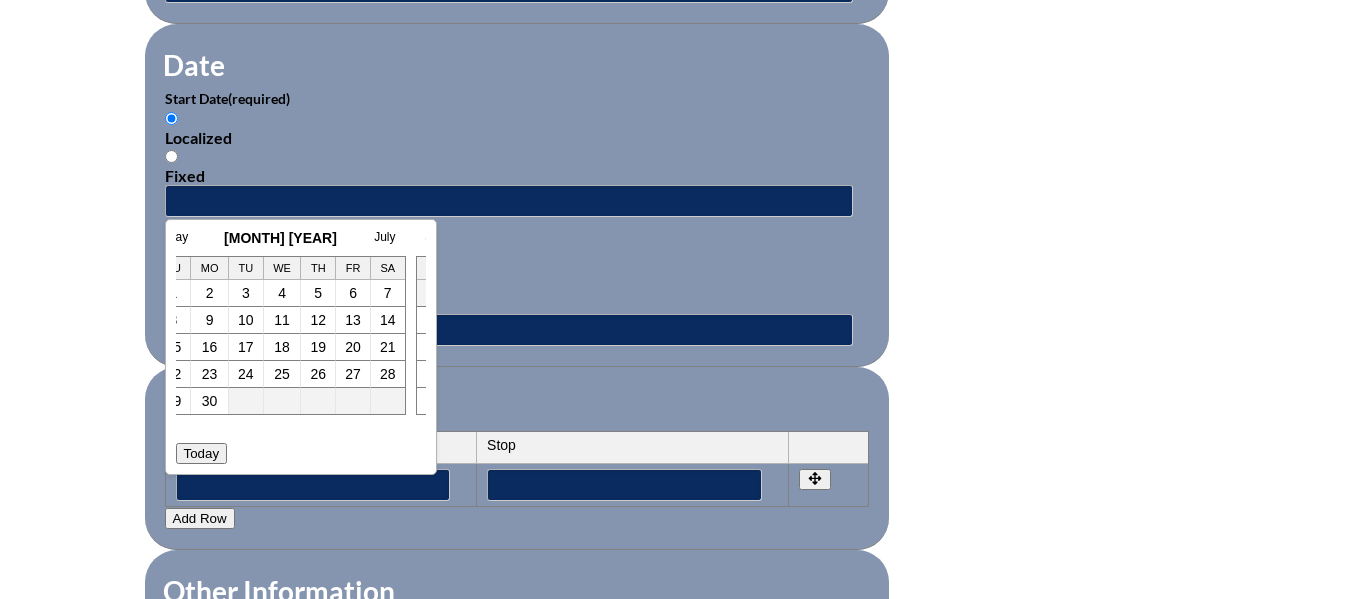 scroll, scrollTop: 0, scrollLeft: 40, axis: horizontal 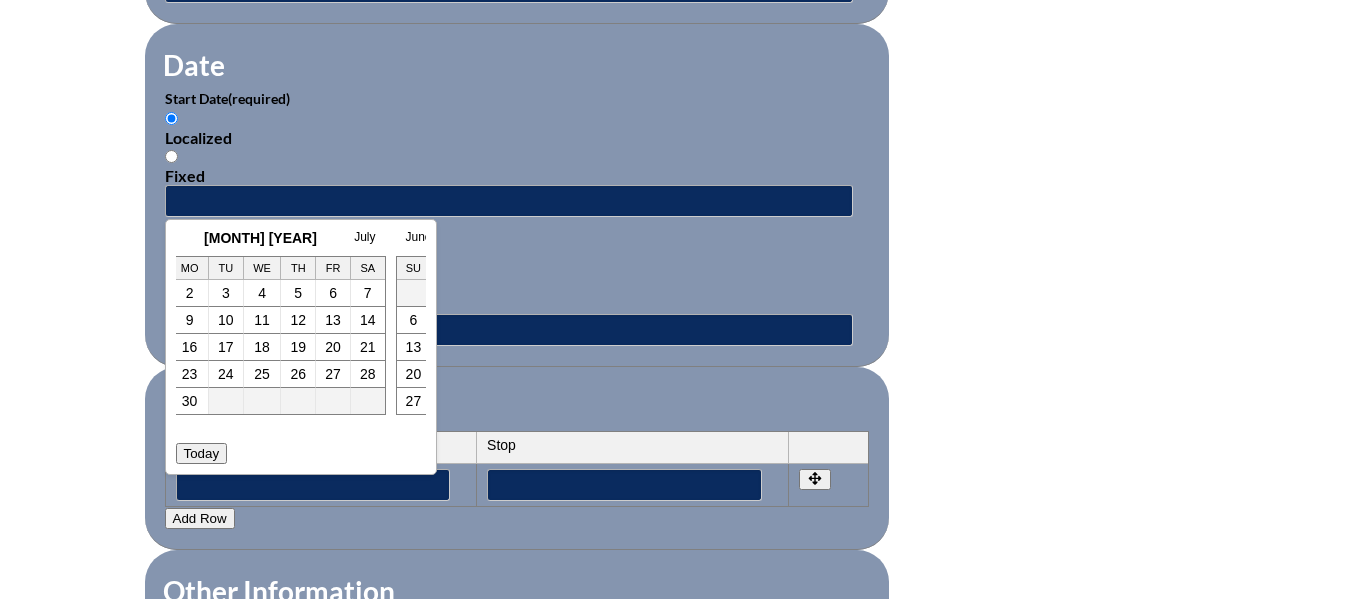 click on "June 2025" at bounding box center (261, 238) 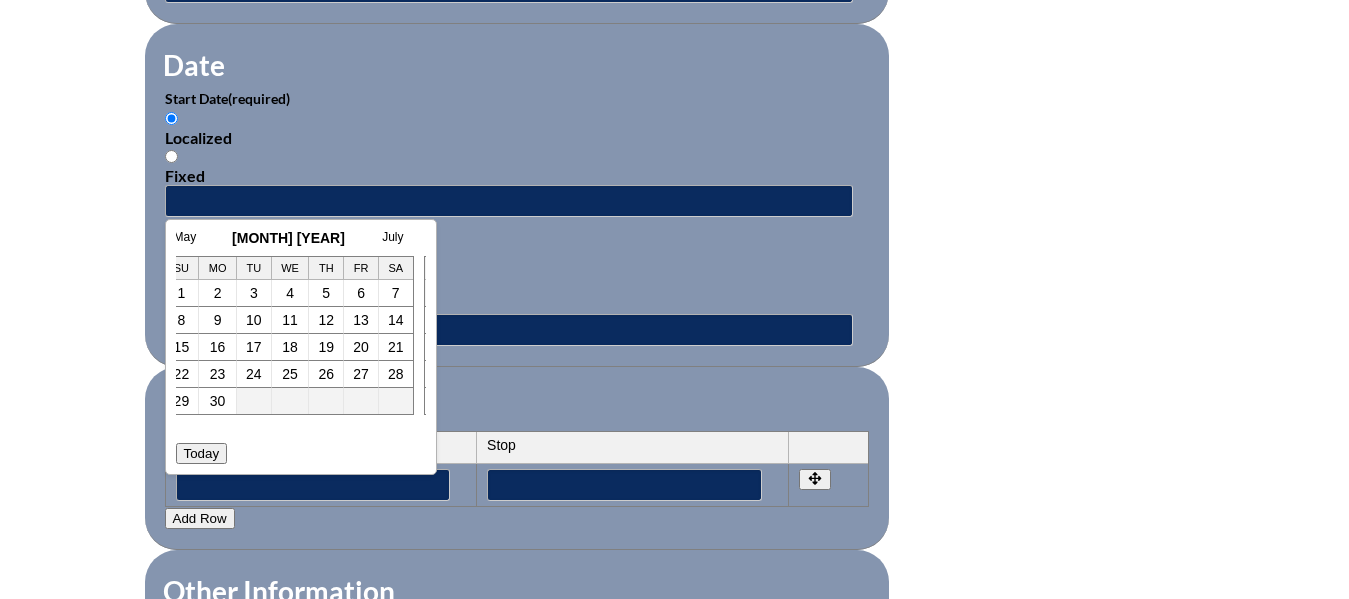 scroll, scrollTop: 0, scrollLeft: 0, axis: both 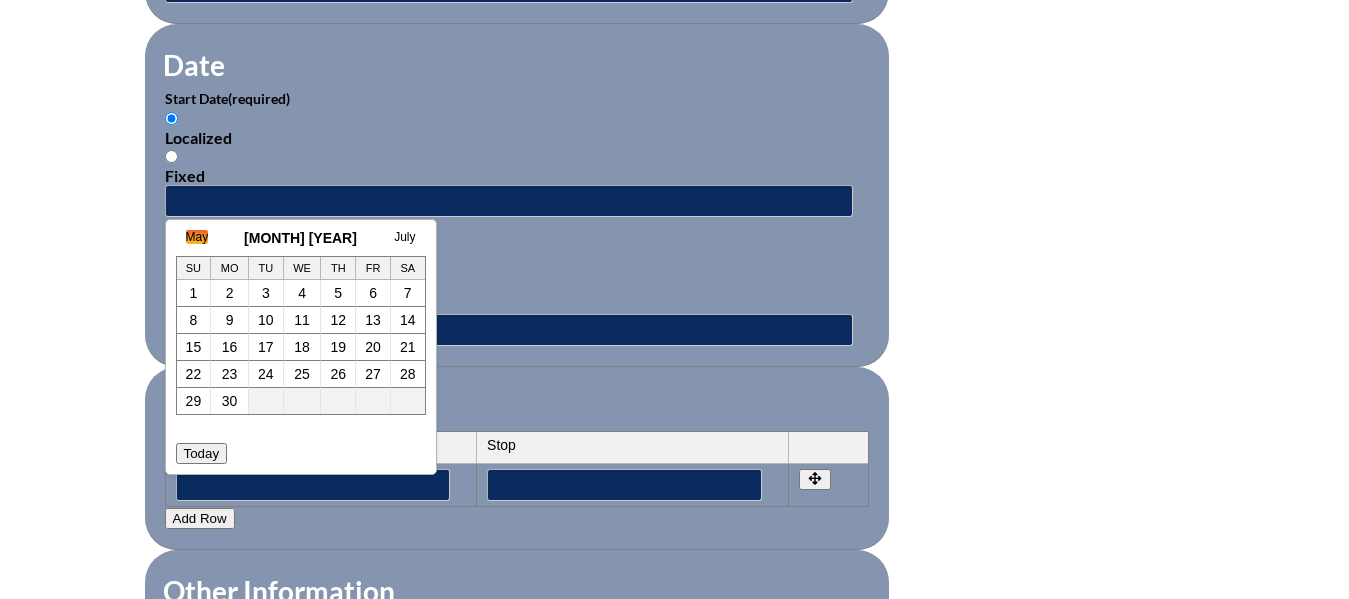 click on "May" at bounding box center (197, 237) 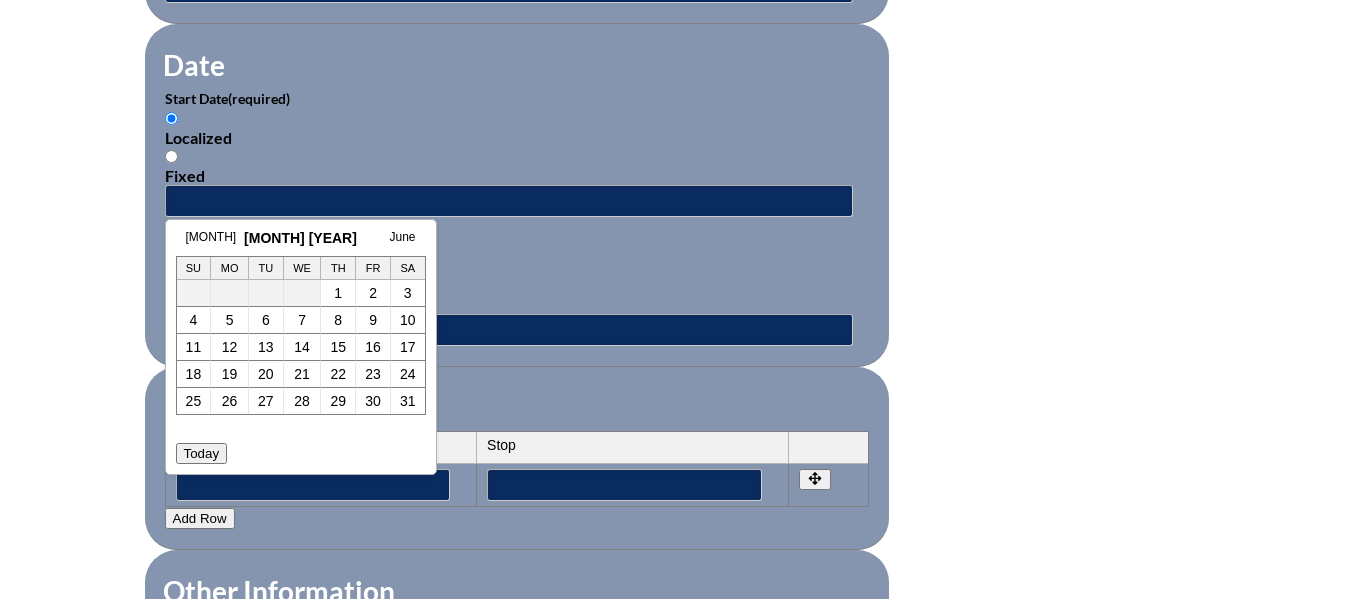 scroll, scrollTop: 0, scrollLeft: 20, axis: horizontal 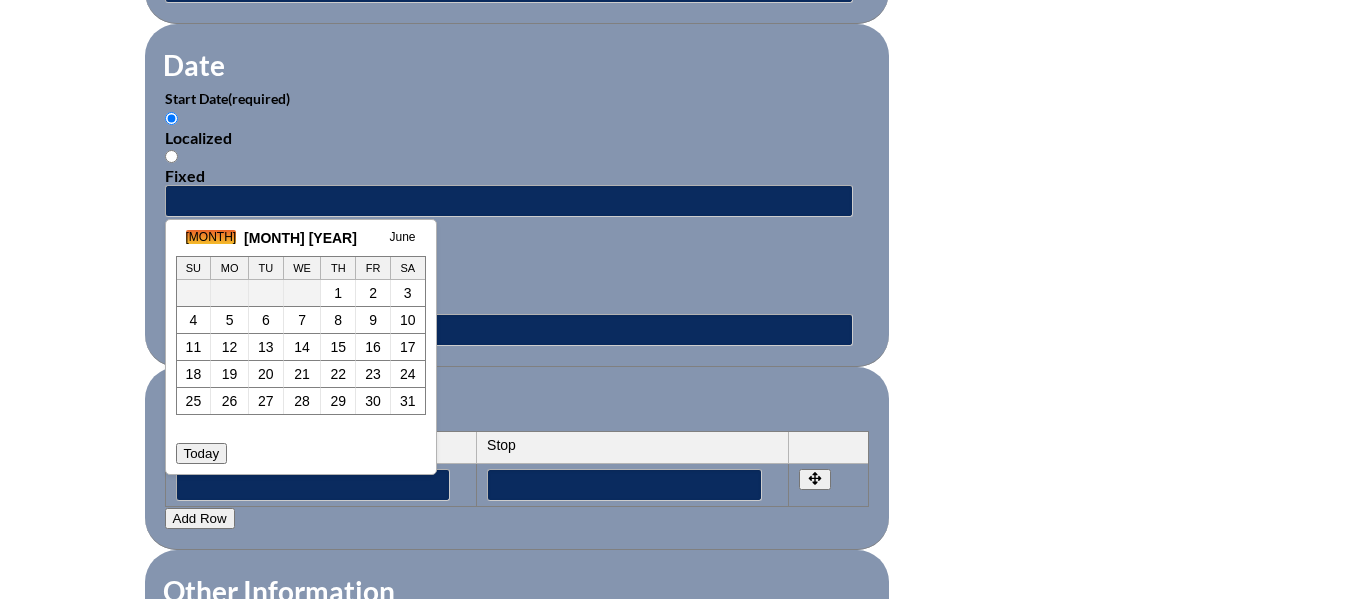 click on "Apr" at bounding box center (211, 237) 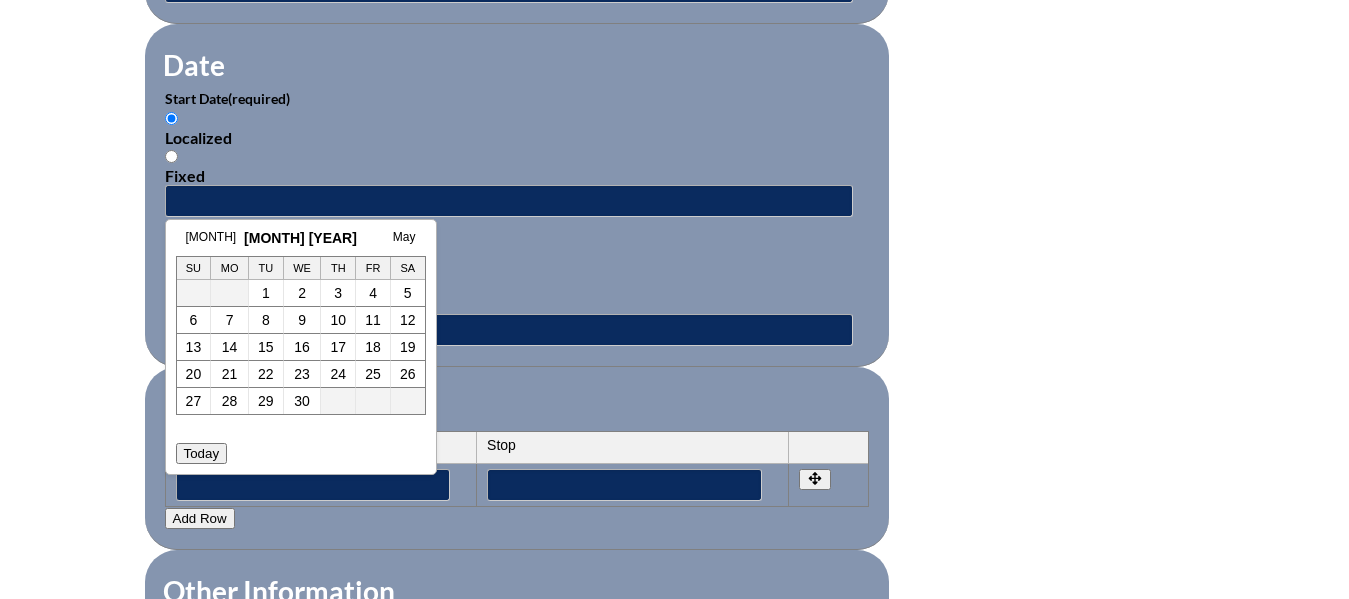 scroll, scrollTop: 0, scrollLeft: 20, axis: horizontal 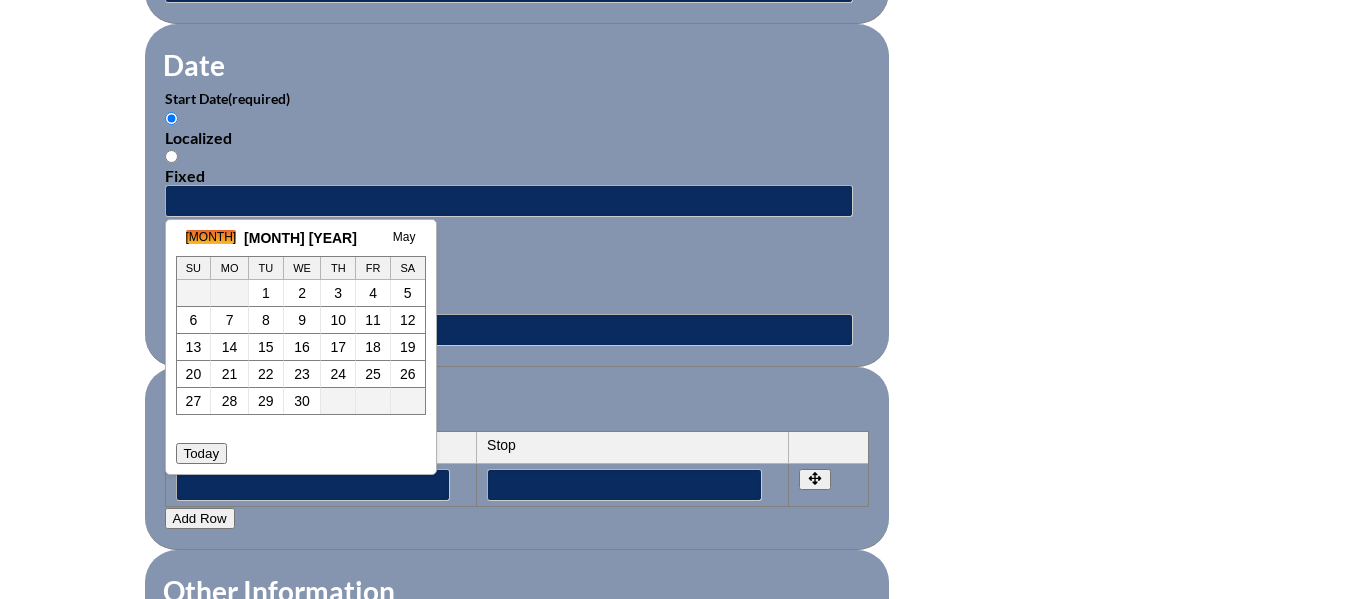 click on "Mar" at bounding box center [211, 237] 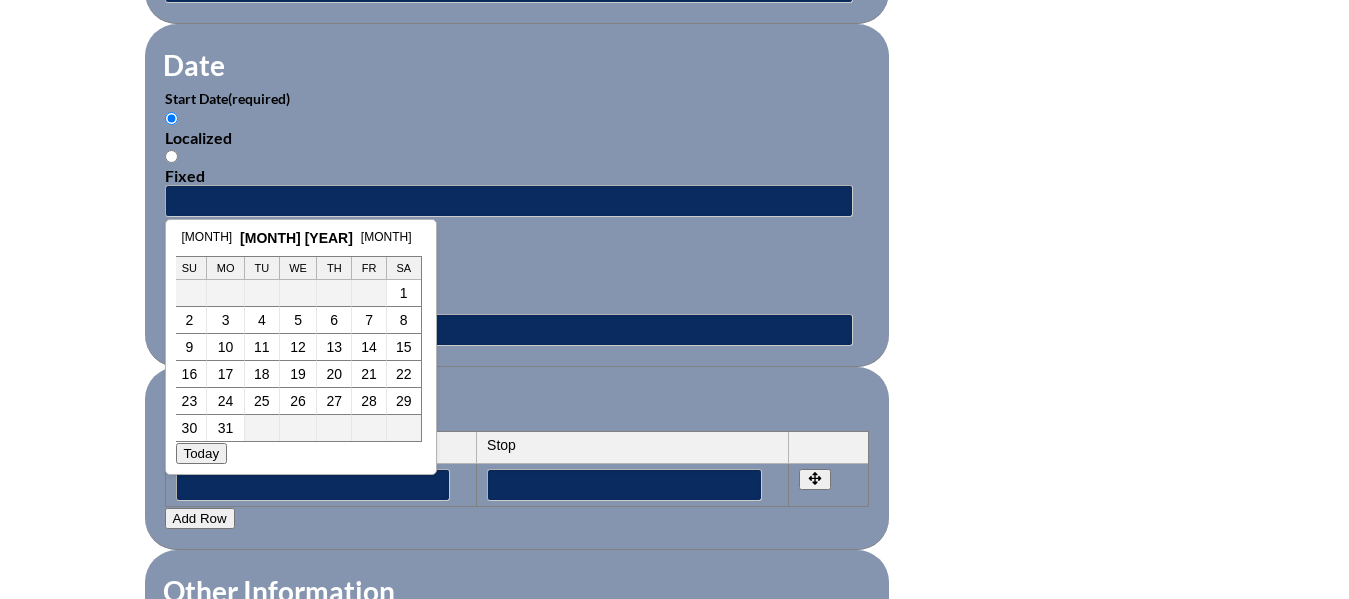 scroll, scrollTop: 0, scrollLeft: 0, axis: both 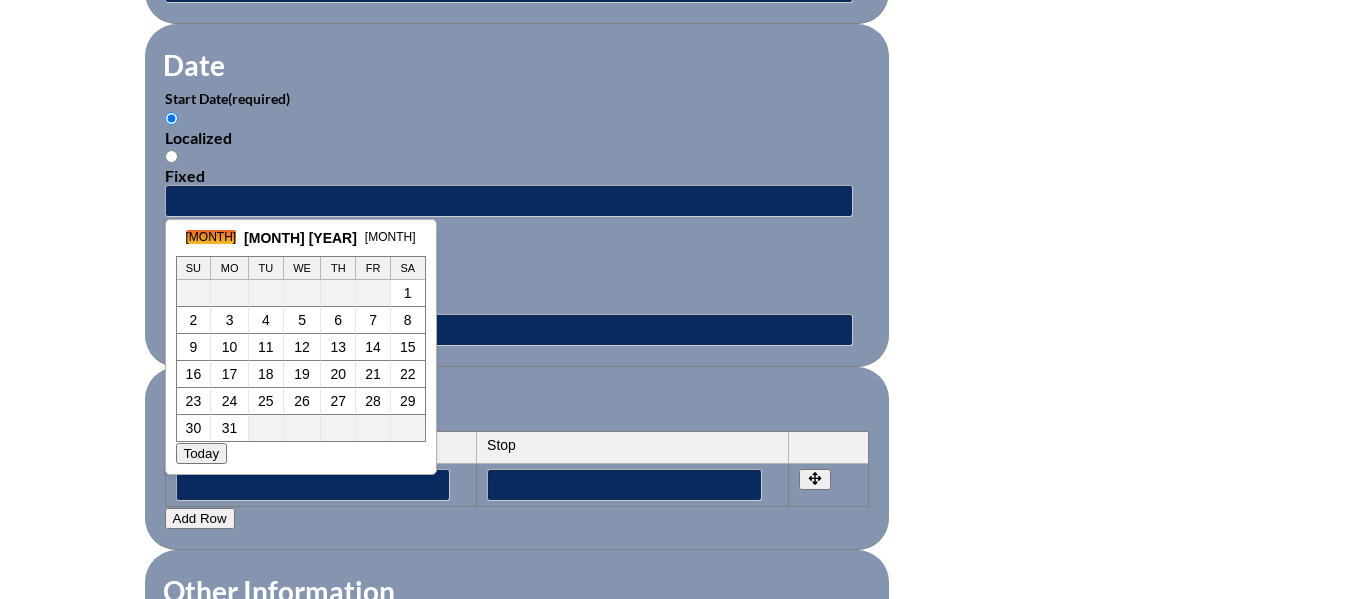 click on "Feb" at bounding box center (211, 237) 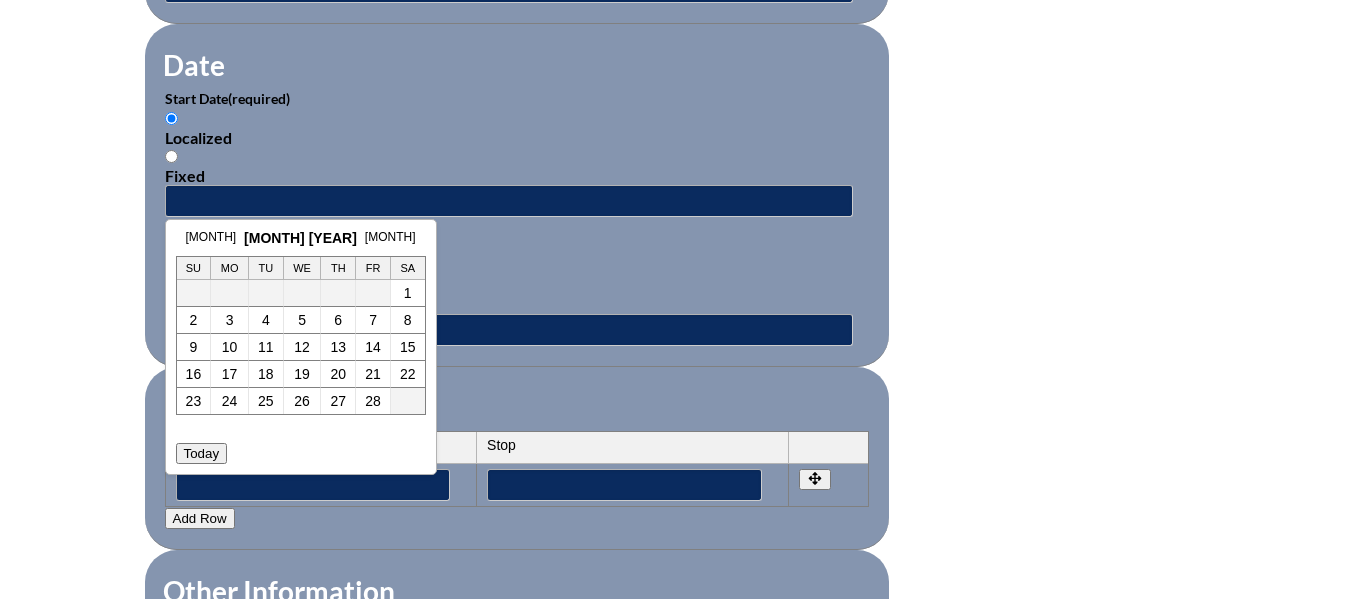 scroll, scrollTop: 0, scrollLeft: 20, axis: horizontal 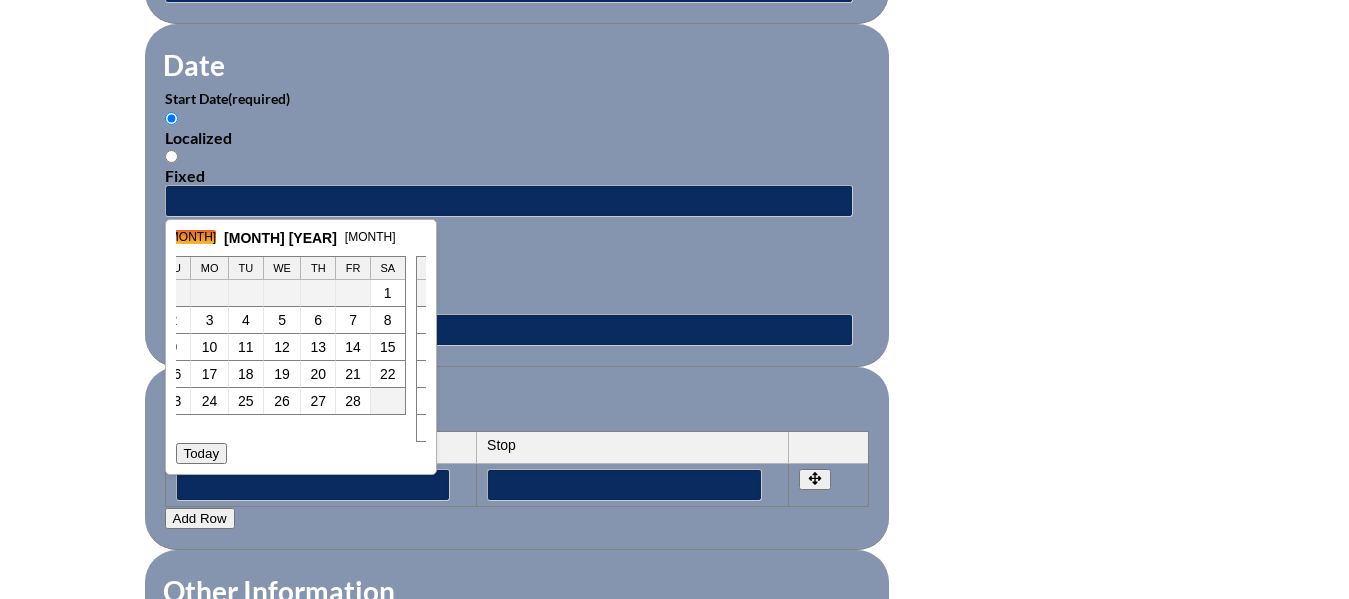 click on "Jan" at bounding box center (191, 237) 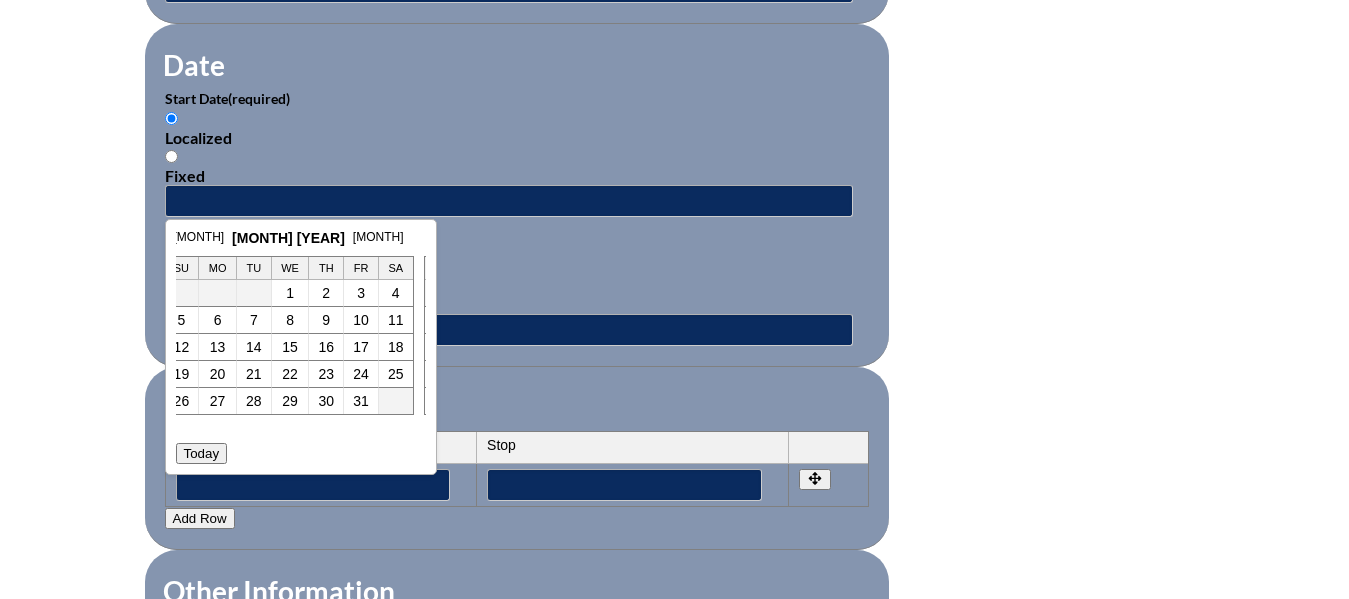 scroll, scrollTop: 0, scrollLeft: 0, axis: both 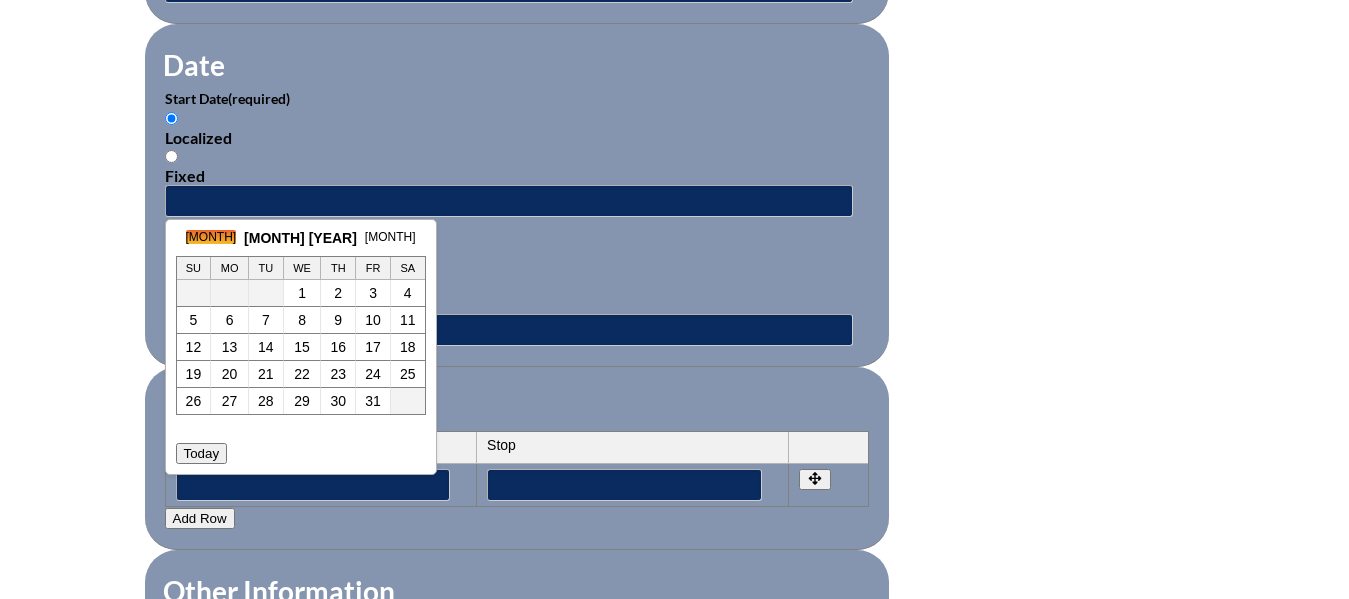 click on "Dec" at bounding box center [211, 237] 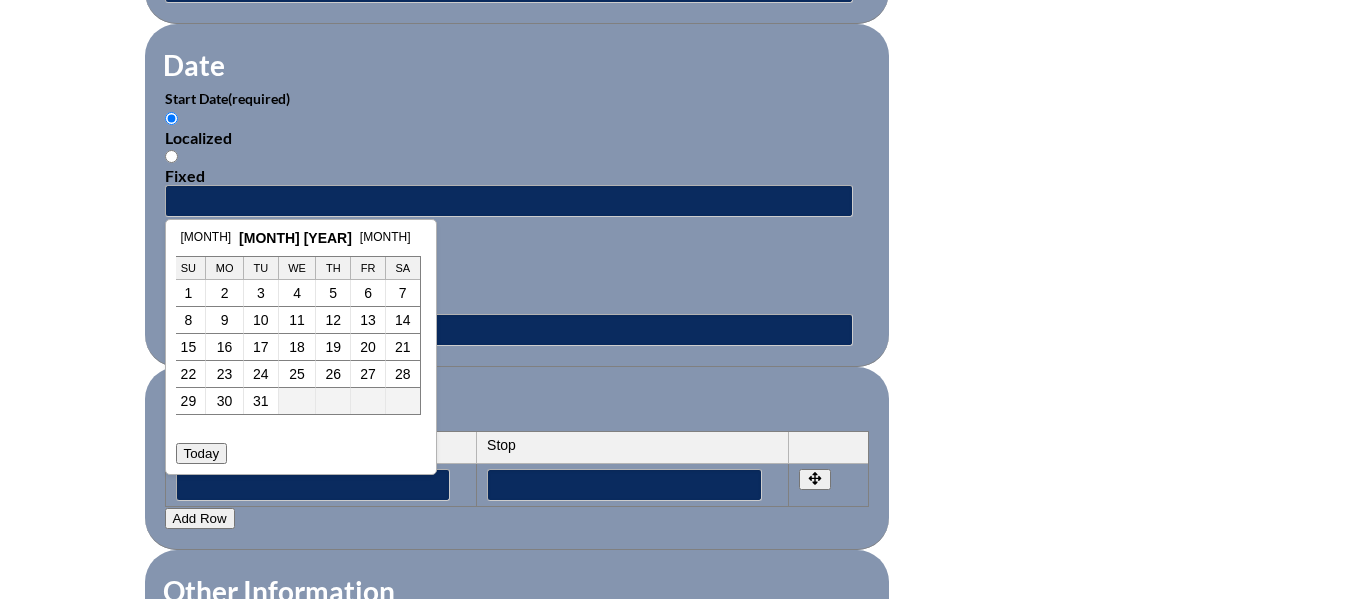 scroll, scrollTop: 0, scrollLeft: 0, axis: both 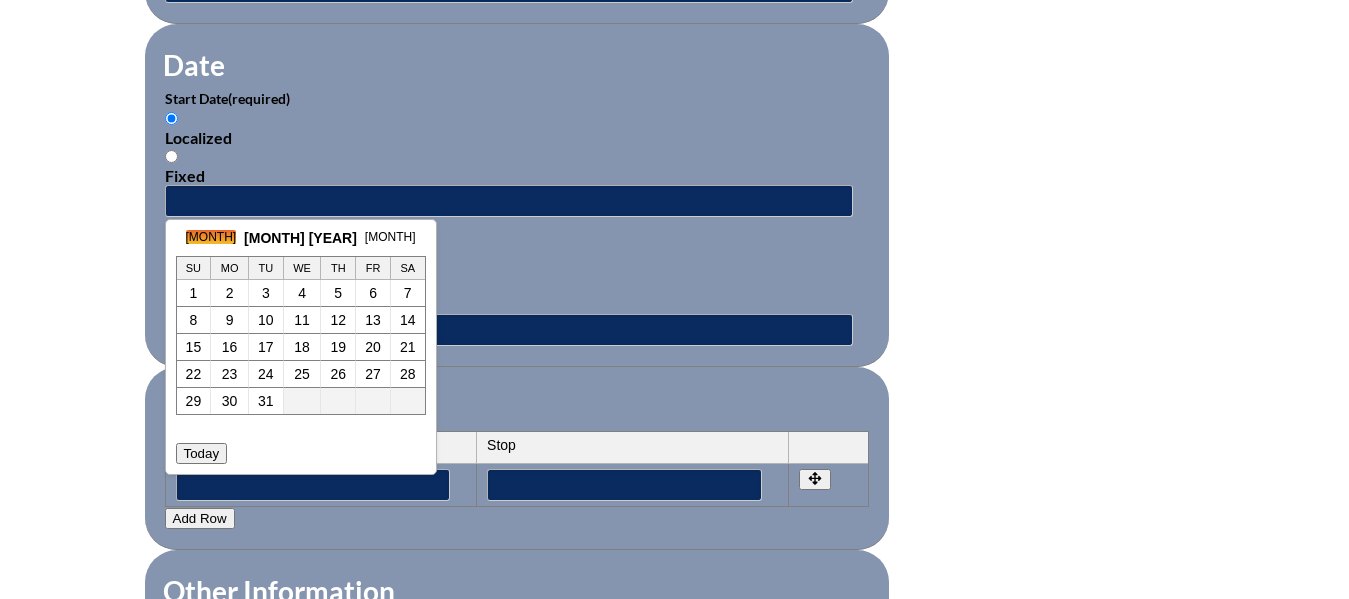 click on "Nov" at bounding box center [211, 237] 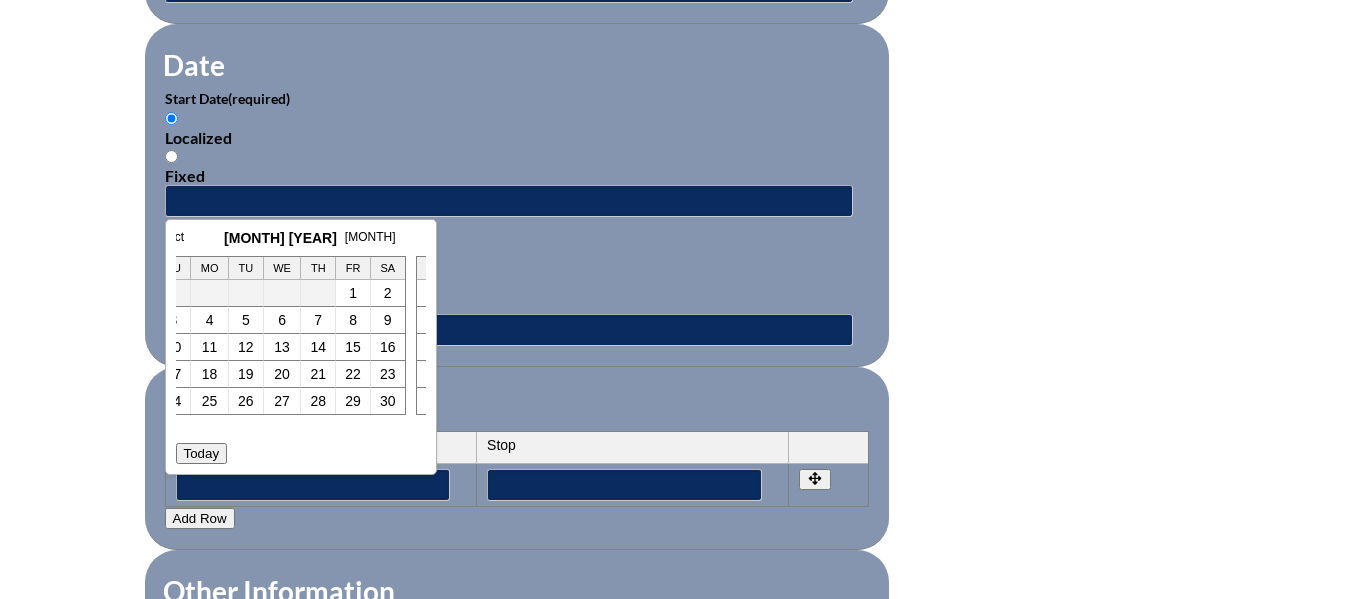 scroll, scrollTop: 0, scrollLeft: 0, axis: both 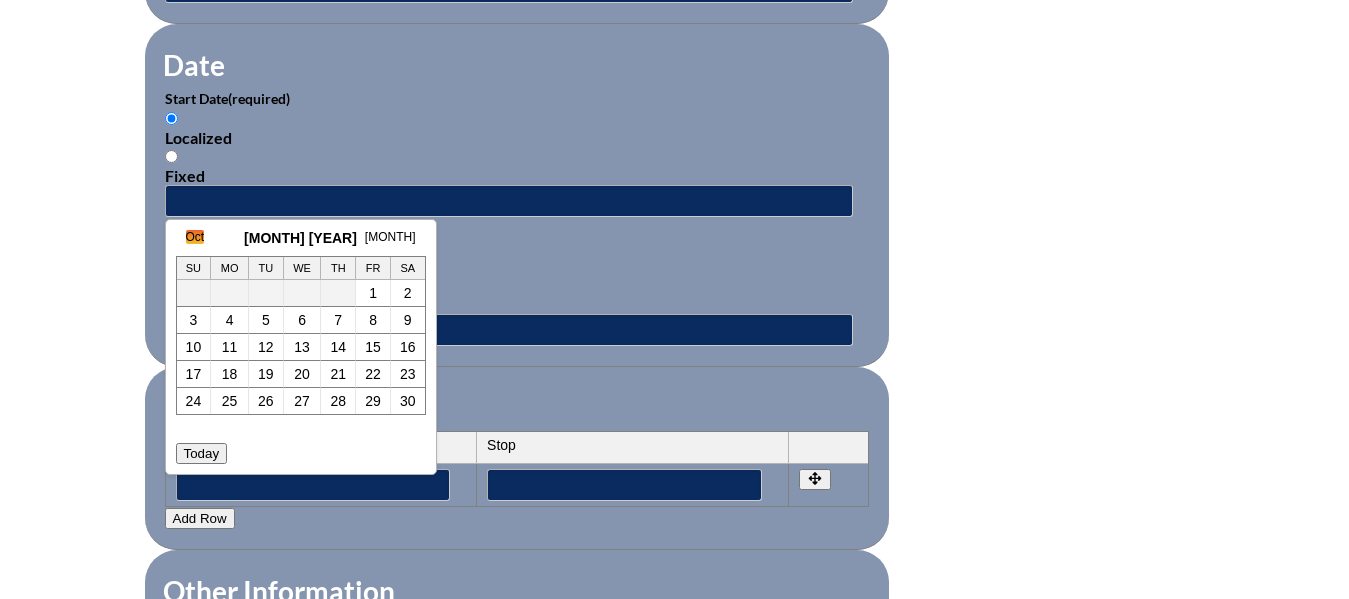 click on "Oct" at bounding box center [195, 237] 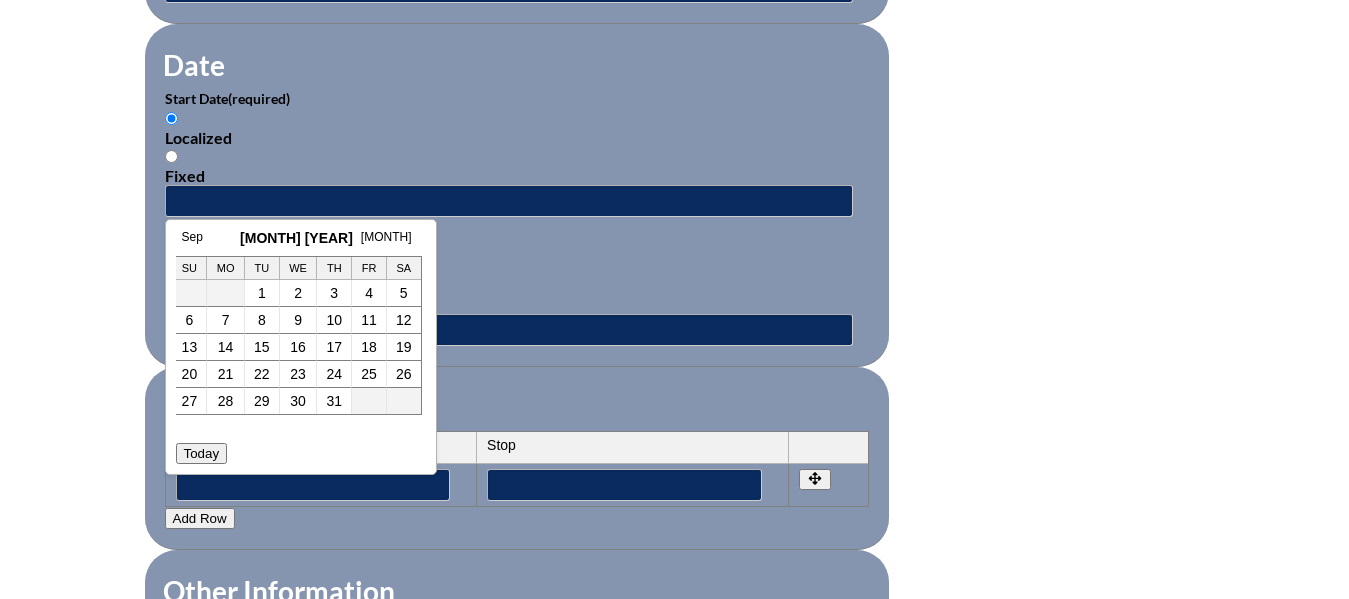 scroll, scrollTop: 0, scrollLeft: 0, axis: both 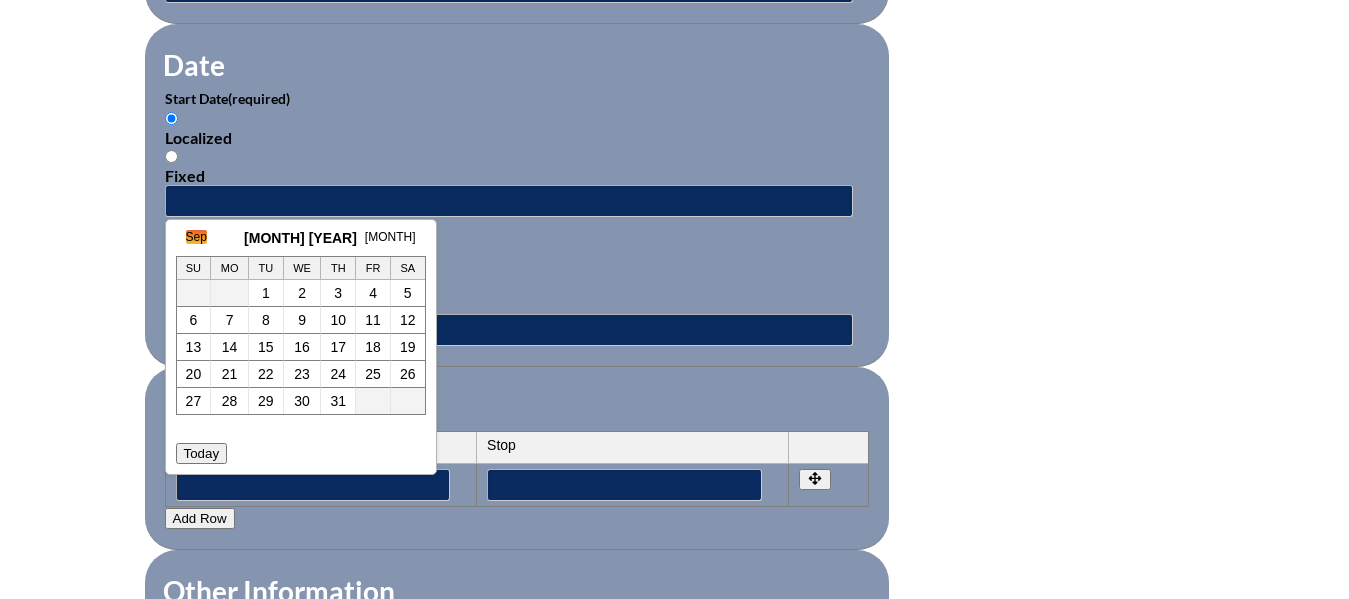 click on "Sep" at bounding box center [196, 237] 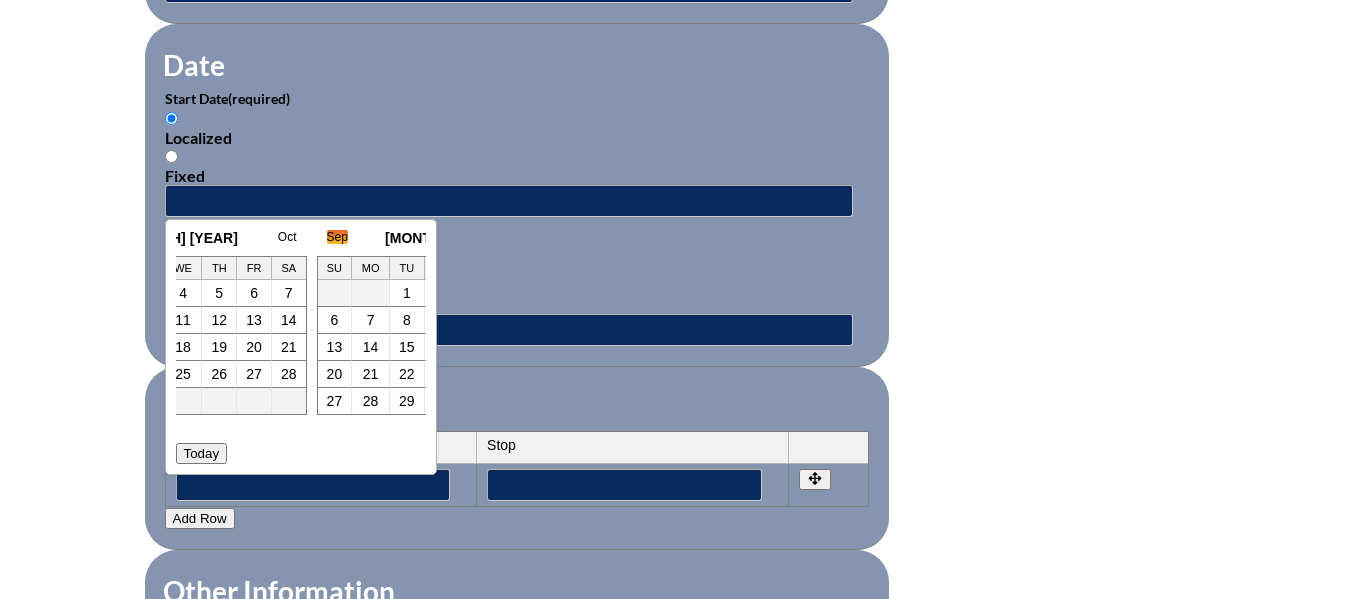 scroll, scrollTop: 0, scrollLeft: 20, axis: horizontal 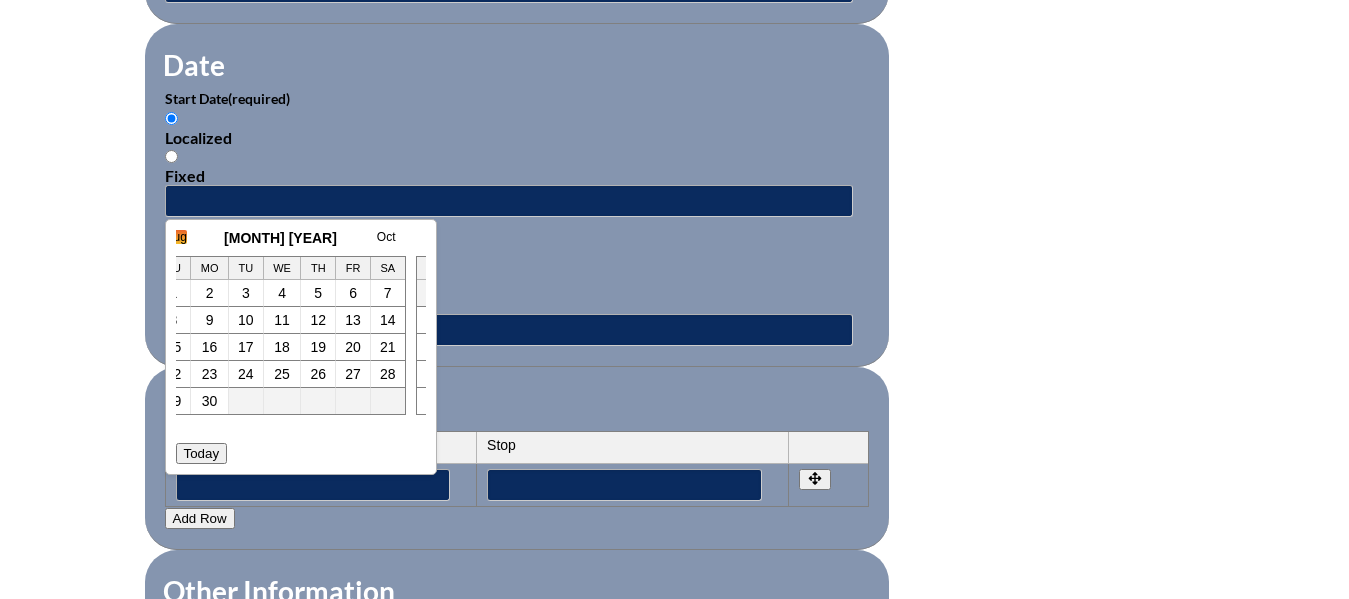 click on "Aug" at bounding box center (176, 237) 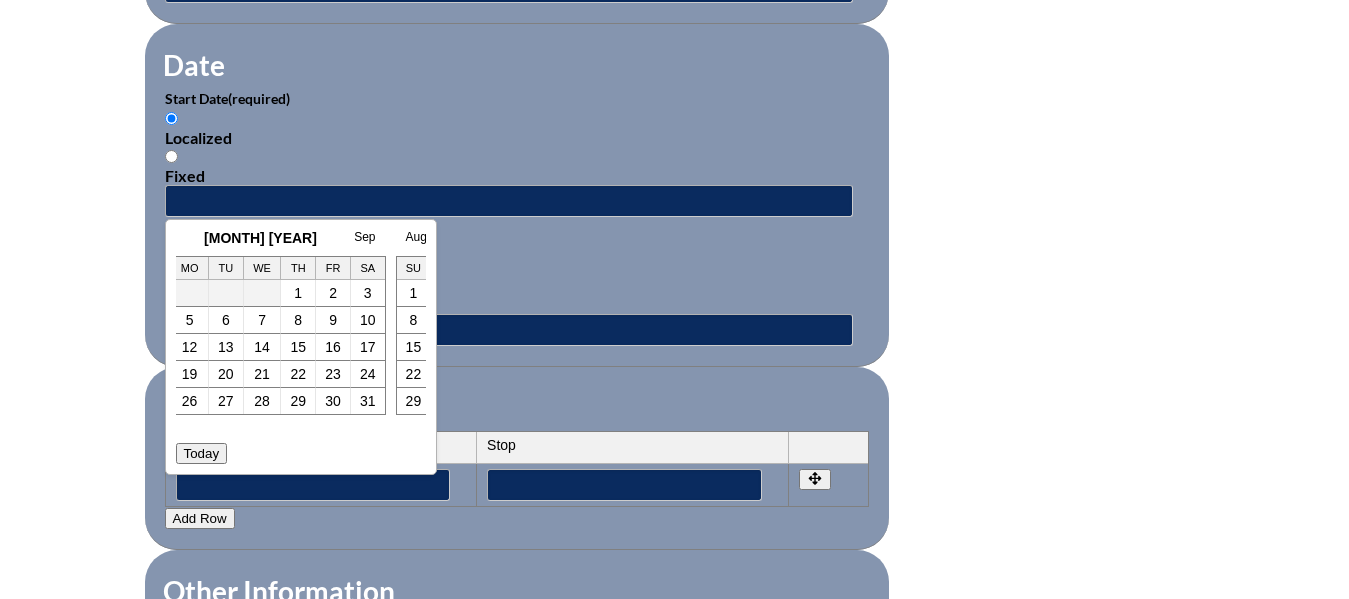 scroll, scrollTop: 0, scrollLeft: 0, axis: both 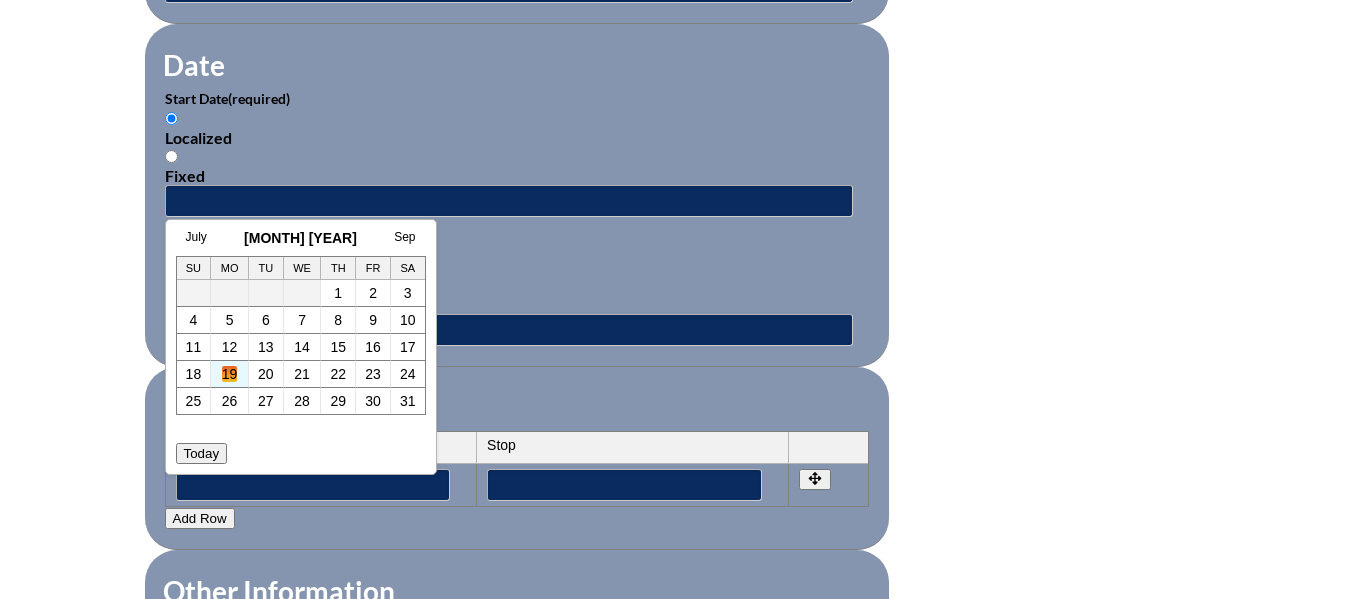 click on "19" at bounding box center [230, 374] 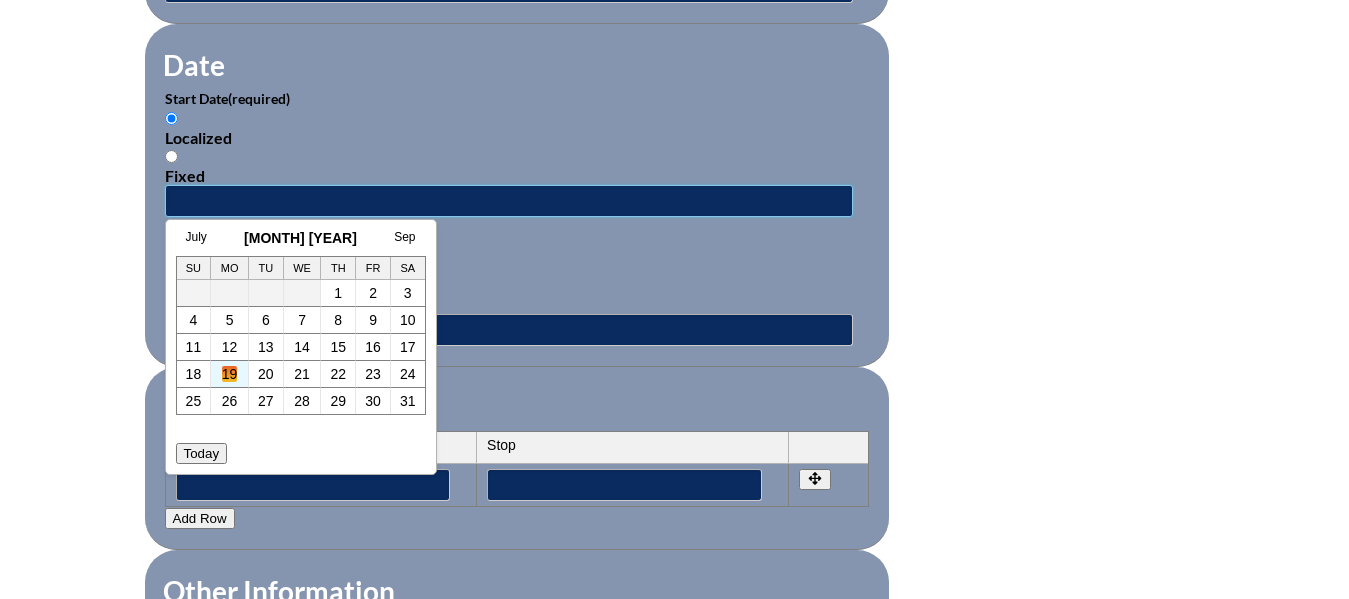 type on "2024-08-19 6:53 PM" 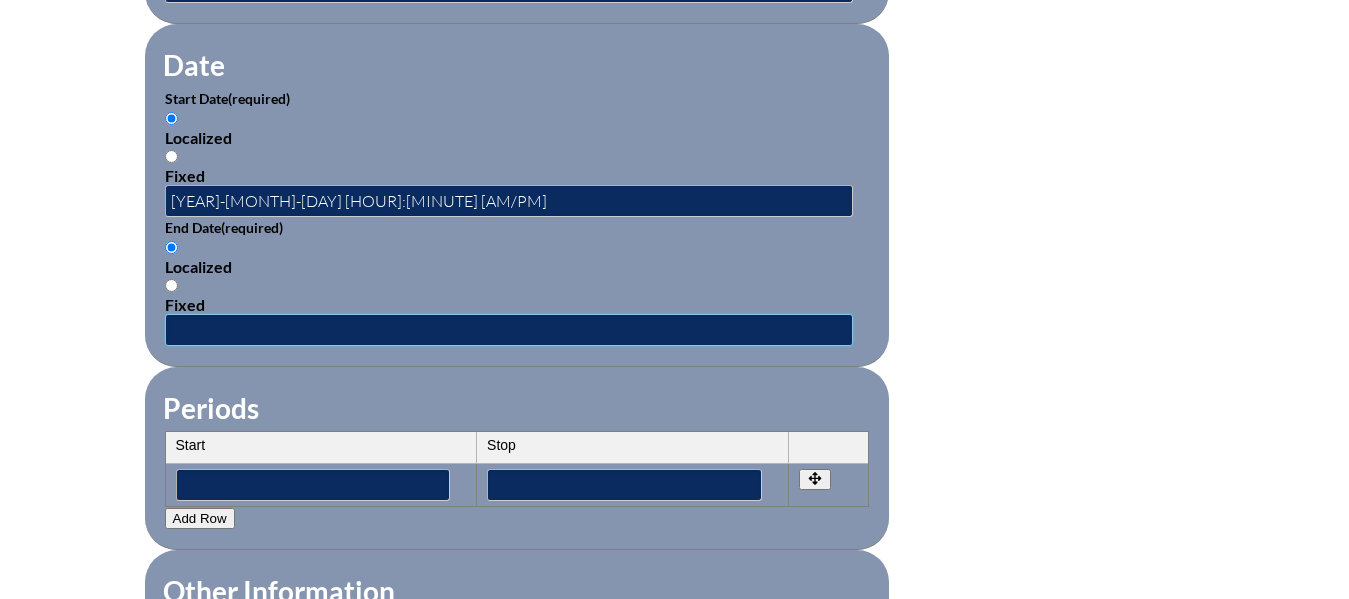 click at bounding box center [509, 330] 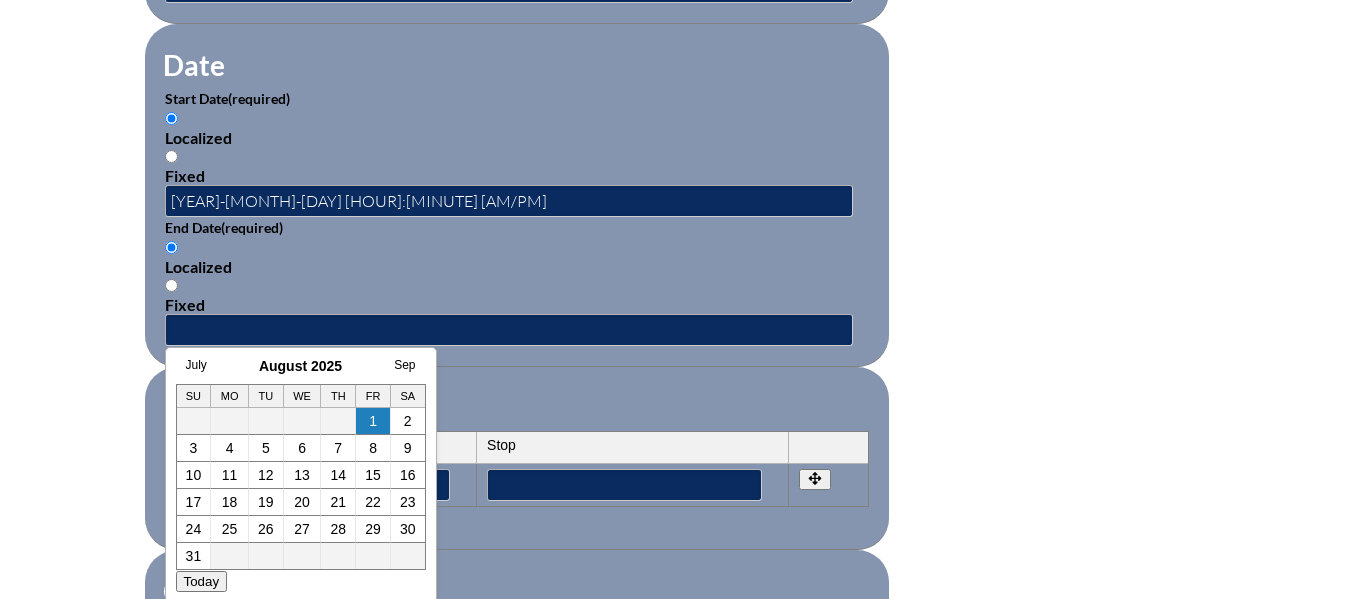 click on "August 2025" at bounding box center [301, 366] 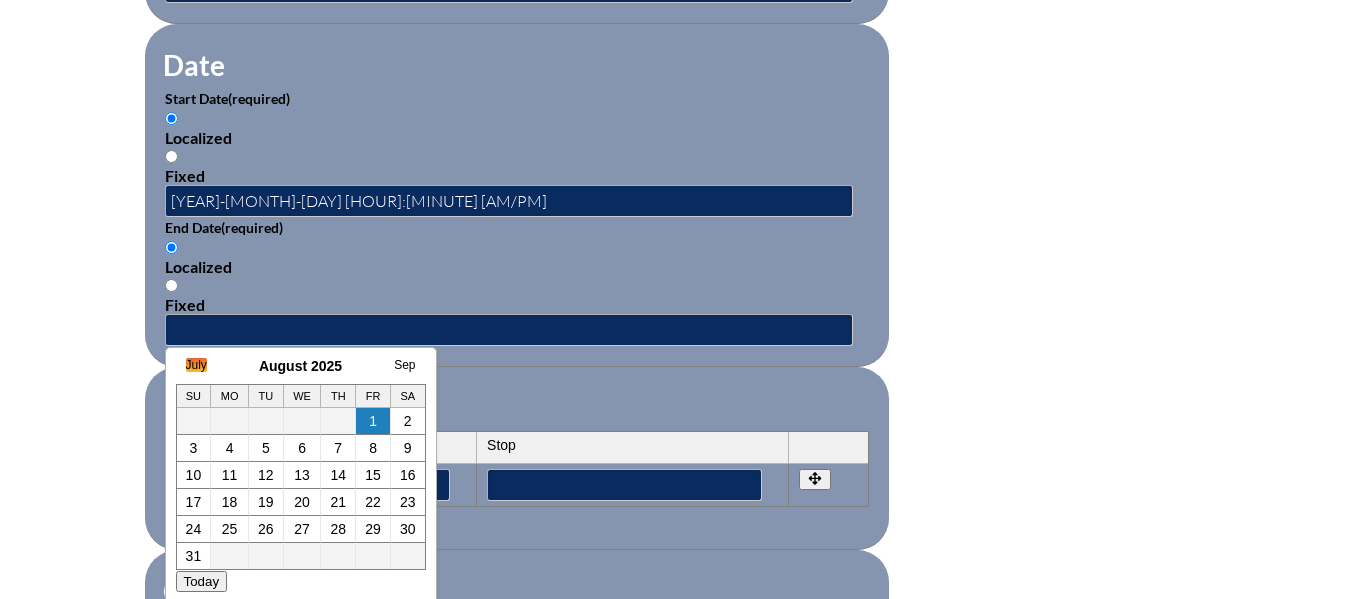 click on "July" at bounding box center (196, 365) 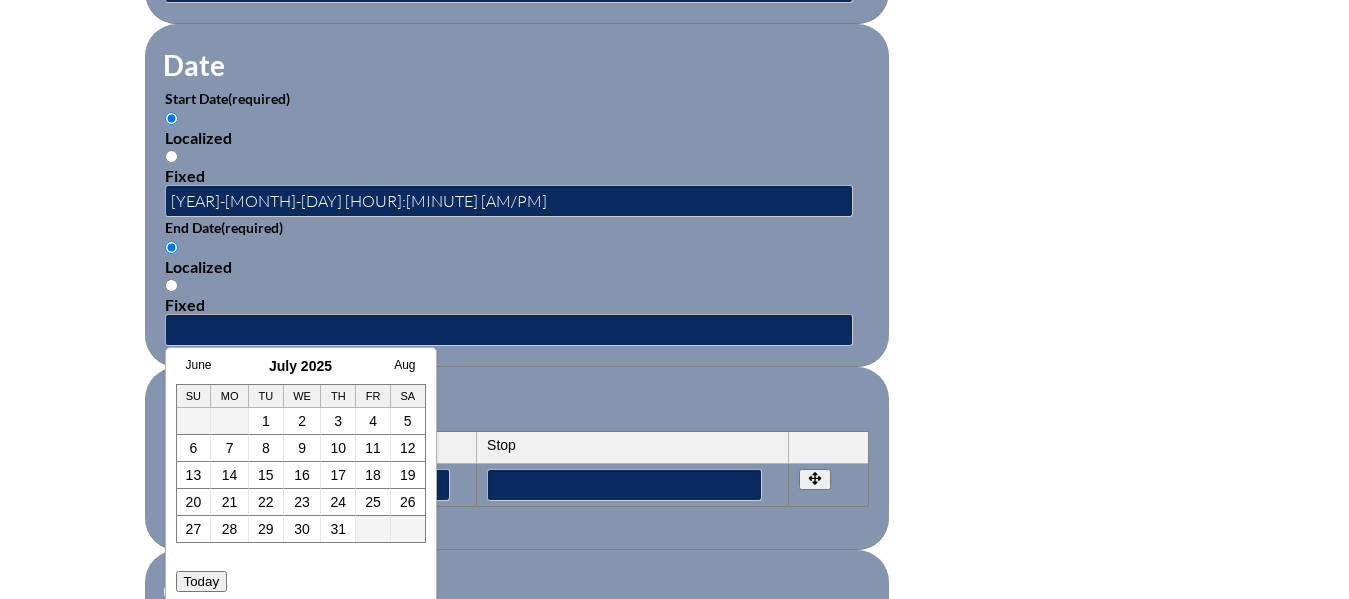 scroll, scrollTop: 0, scrollLeft: 20, axis: horizontal 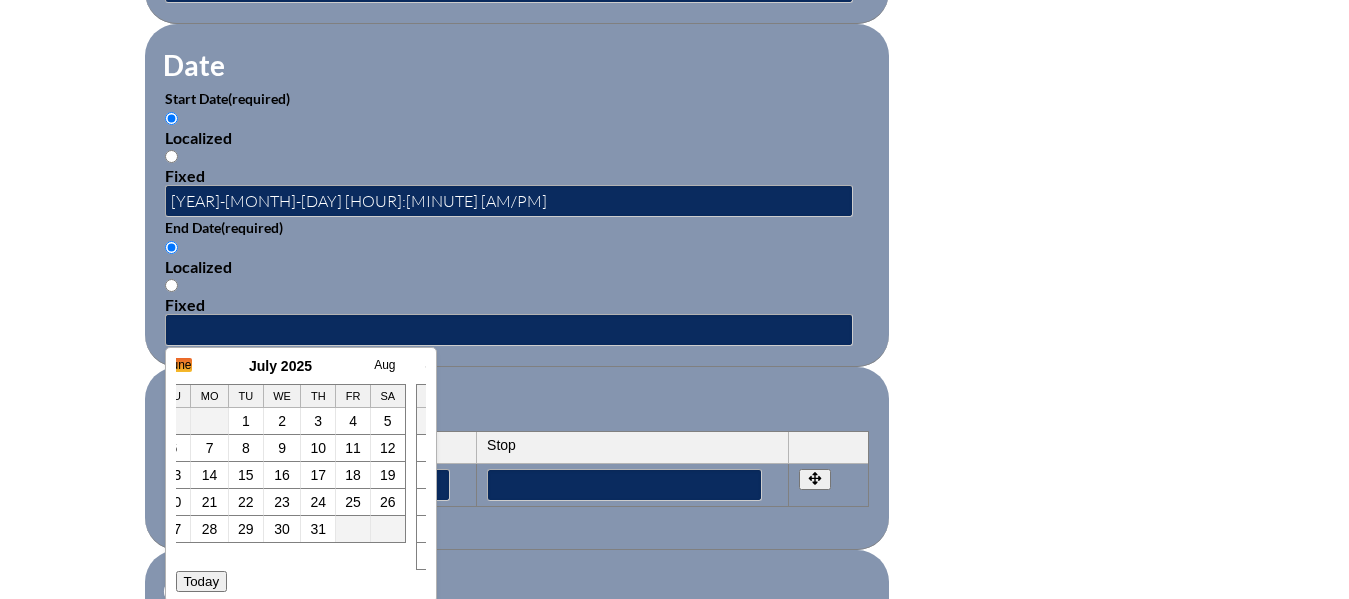 click on "June" at bounding box center [179, 365] 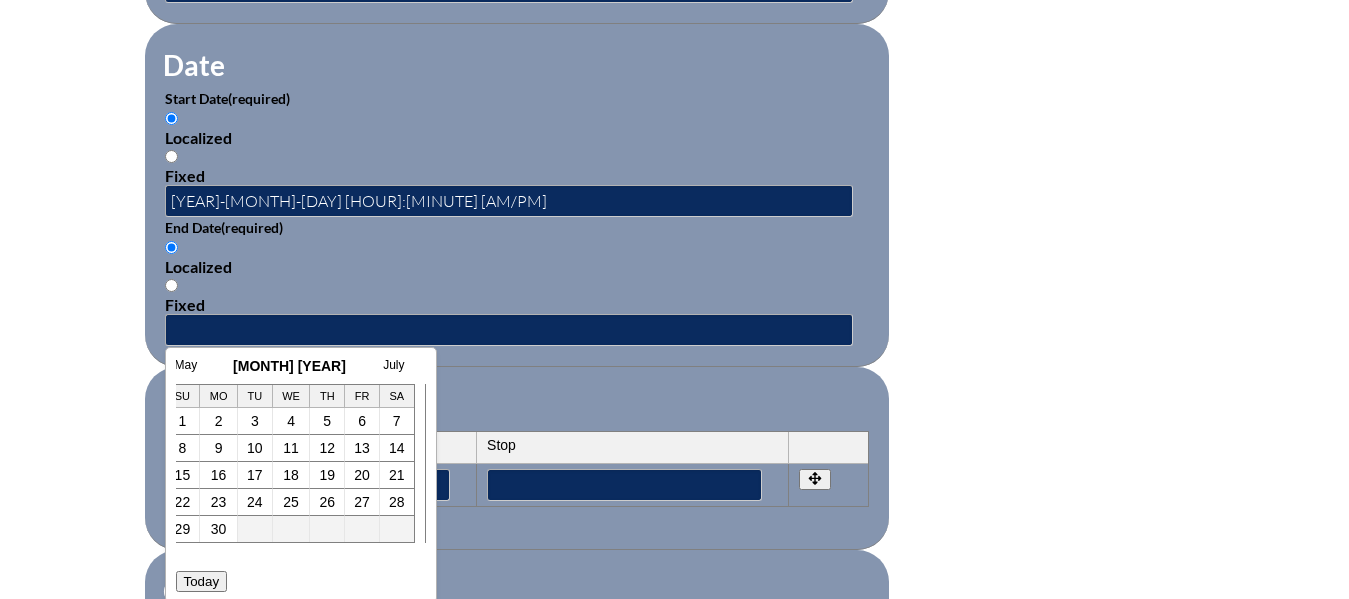 scroll, scrollTop: 0, scrollLeft: 0, axis: both 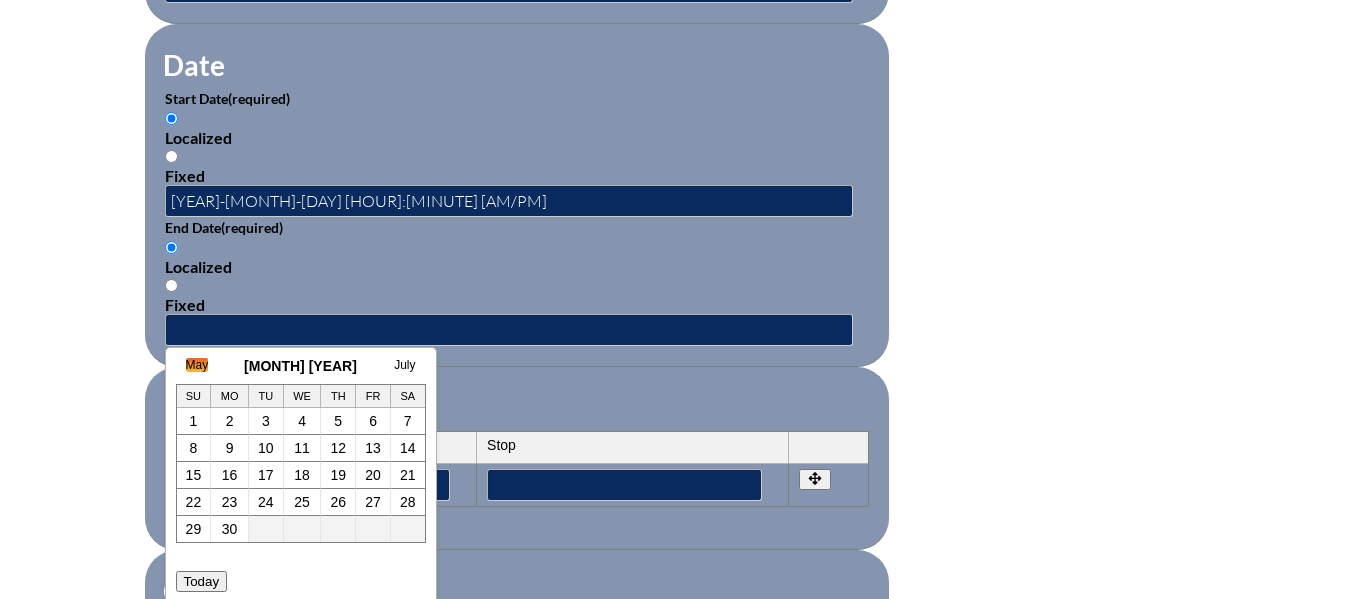 click on "May" at bounding box center (197, 365) 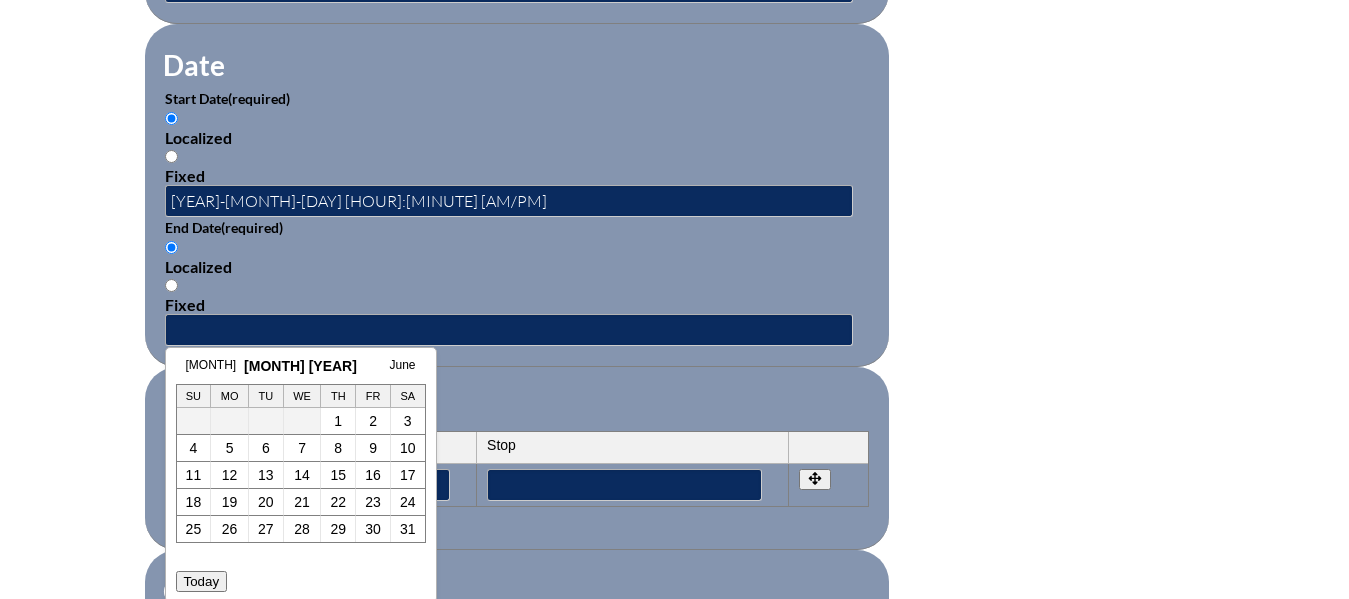 scroll, scrollTop: 0, scrollLeft: 20, axis: horizontal 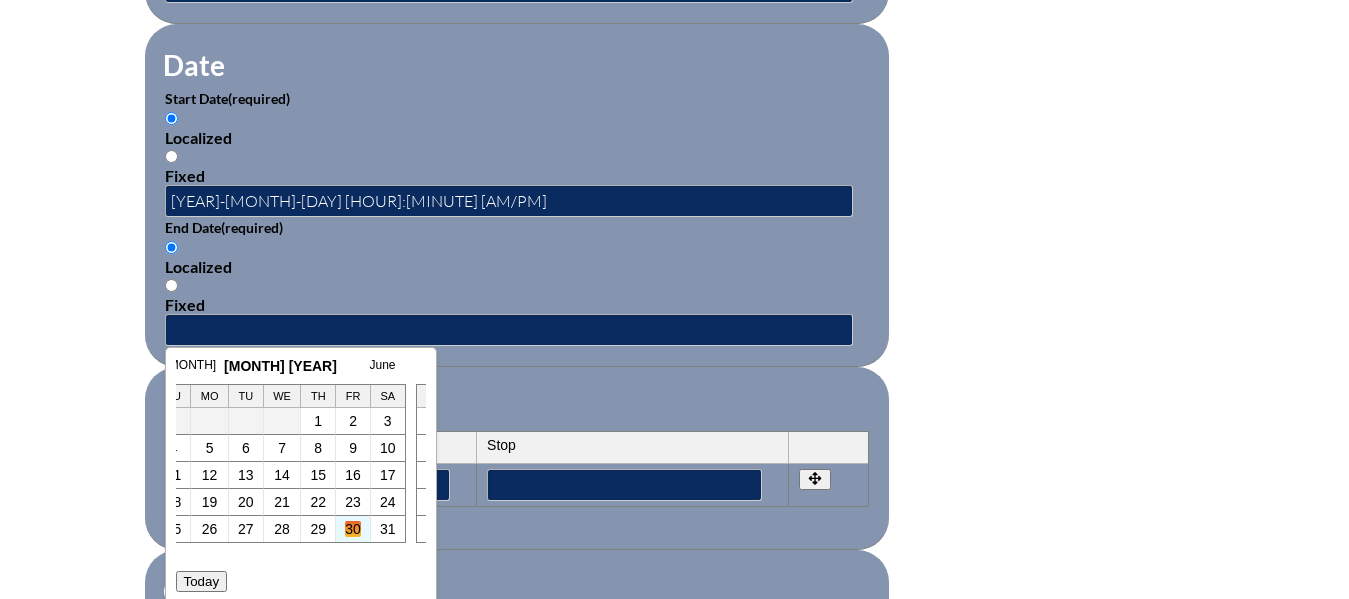 click on "30" at bounding box center (353, 529) 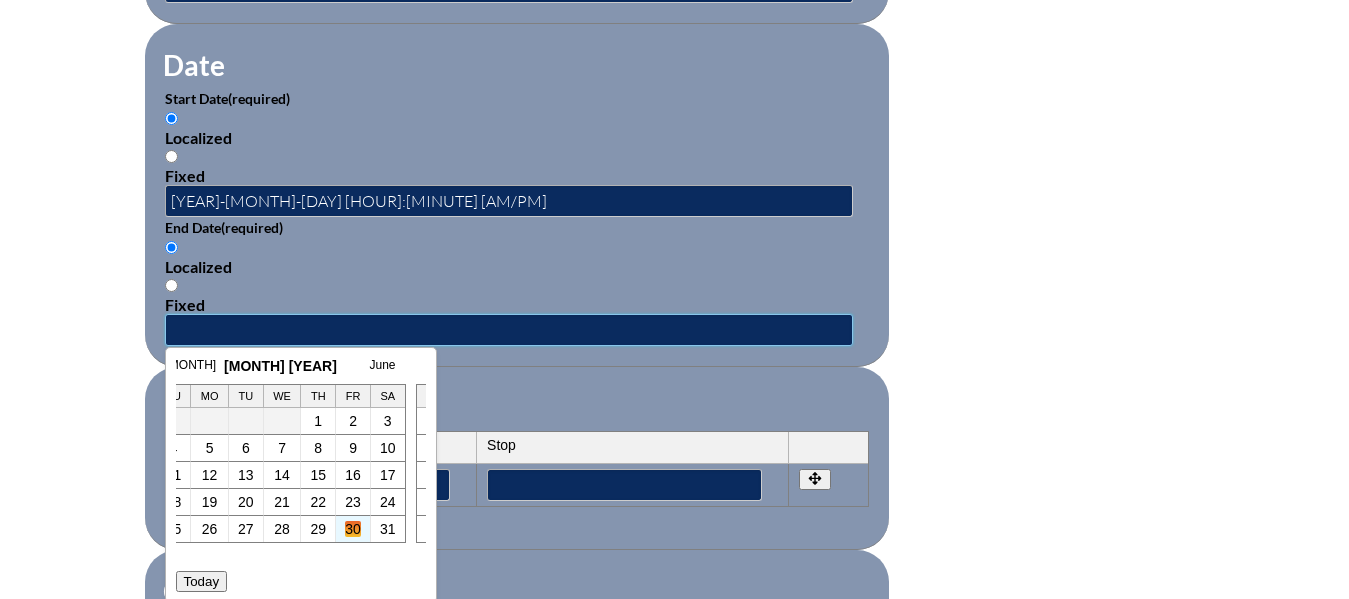 type on "2025-05-30 6:54 PM" 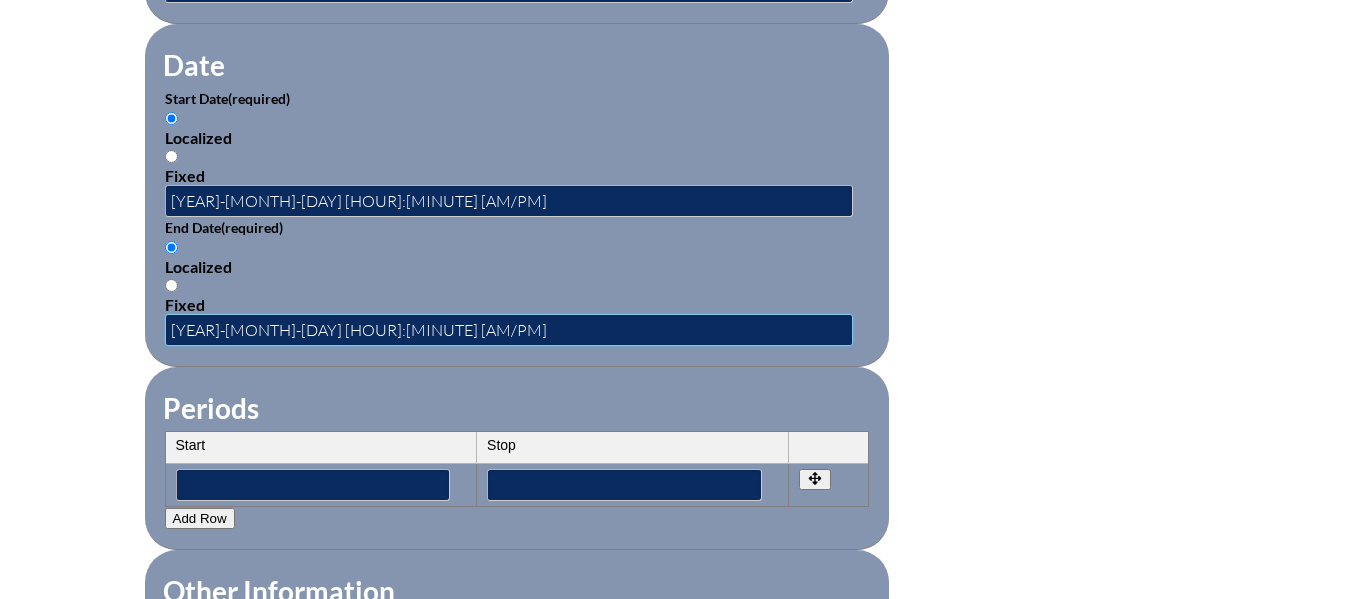 scroll, scrollTop: 0, scrollLeft: 0, axis: both 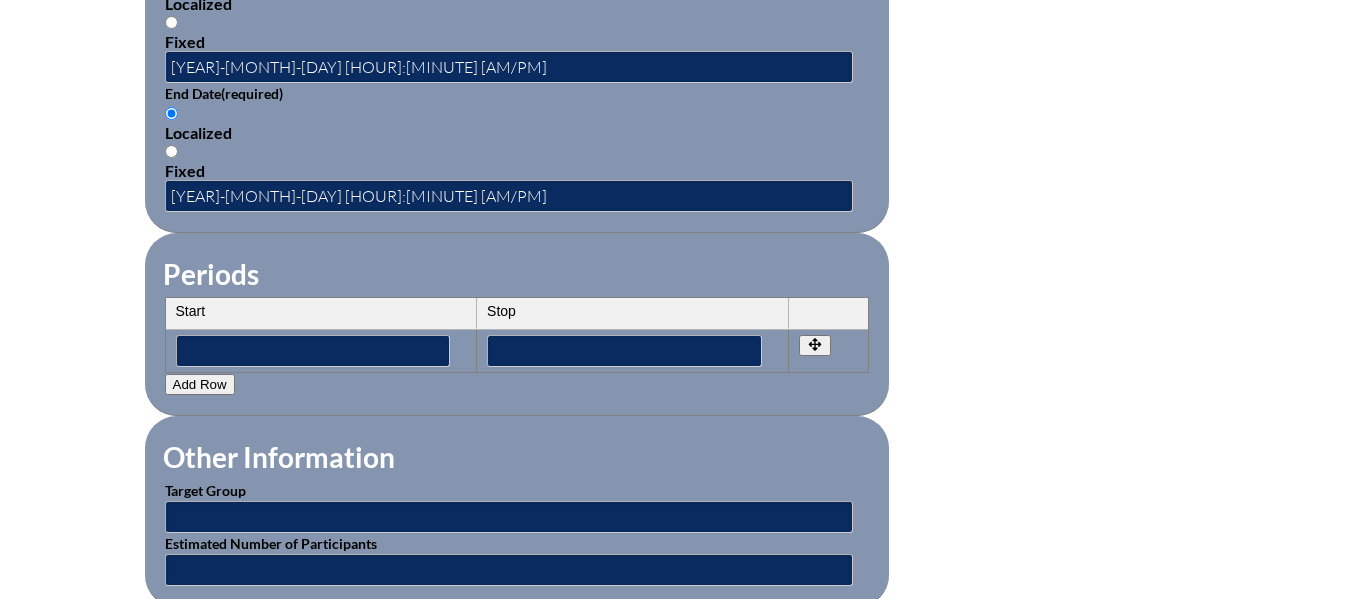 click on "Start
Stop
No rows created
Add new row
Start
Stop
Start
Stop" at bounding box center [517, 335] 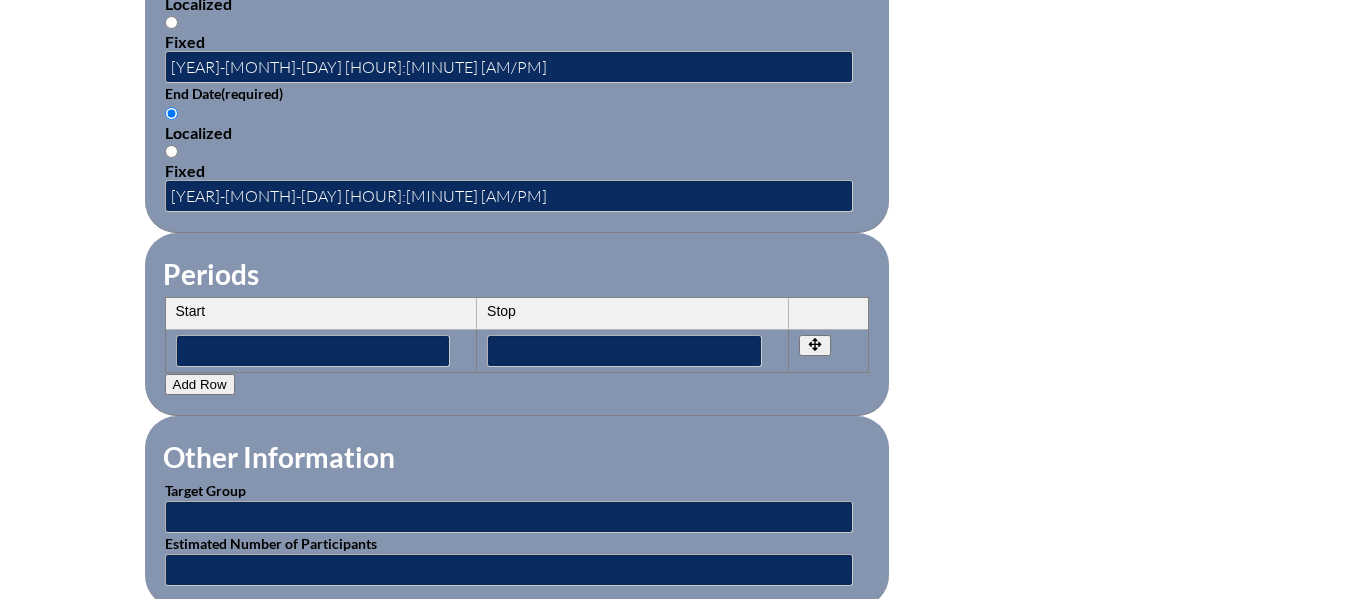 click on "Start" at bounding box center [322, 314] 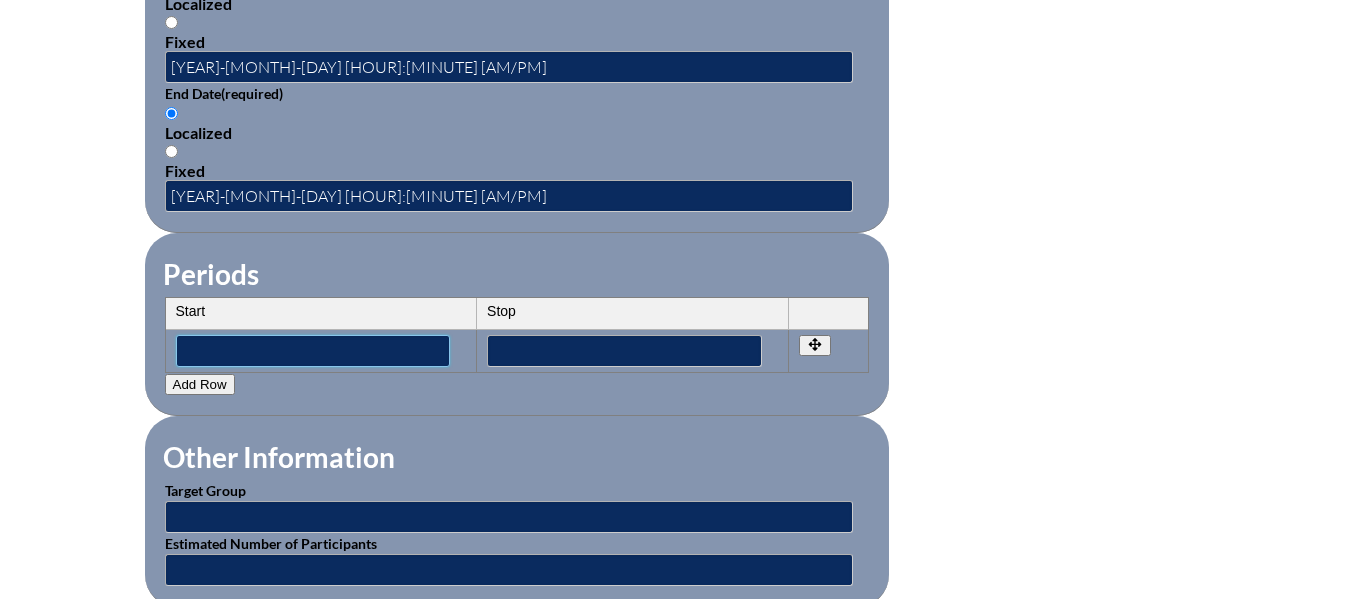 click at bounding box center (313, 351) 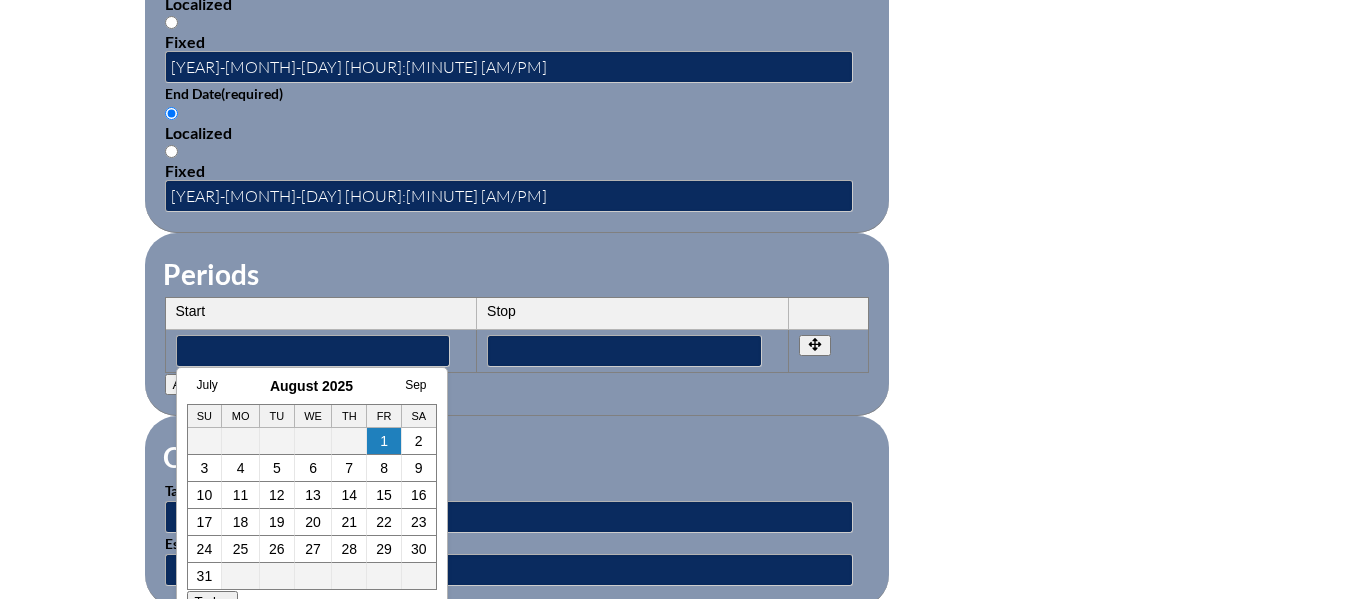 click on "Activity
Title / Activity Description  (required)
On Going Professional development in Instructional Strategies
Component   (required)
--
1-000-001: Appropriate Art Activities
1-000-002: Concept and Art Process for Art
1-000-003:  Enriching the Performing Arts
1-004-001: Latin
1-005-001: Health Issues for Educators
1-006-001: Fine Arts in Language Arts
1-008-001: English Grammar Course I
1-008-002: English Grammar Course II
1-009-001: Topics in Mathematics
1-009-002: Elementary Mathematics
1-009-003: Metric Education
1-009-004: Achieving Mathematical Excellence
1-010-001: Topics in Music Education
1-011-001: Strategies in Physical Ed
1-013-001: Children's Literature for Elem Teachers
1-015-001: Topics in General Science
1-016-001: American Government
1-016-002: State & Local Government
1-016-003: World History
1-016-004: American History
1-016-005: Bible in History" at bounding box center (675, 84) 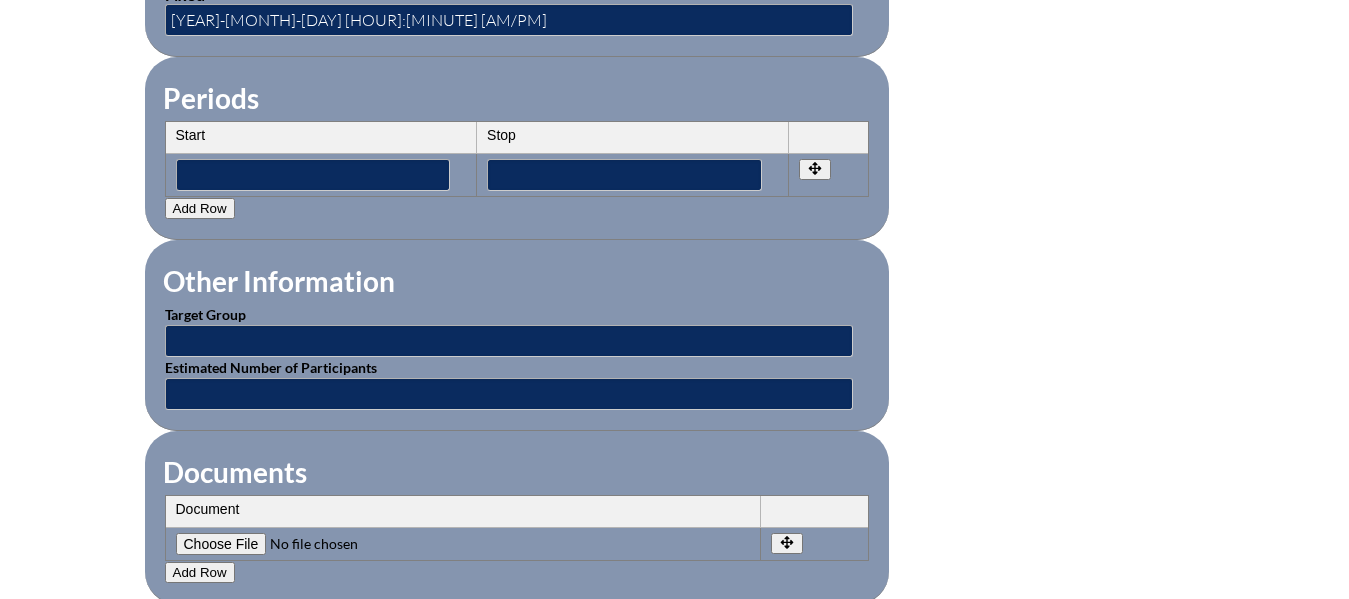 scroll, scrollTop: 1635, scrollLeft: 0, axis: vertical 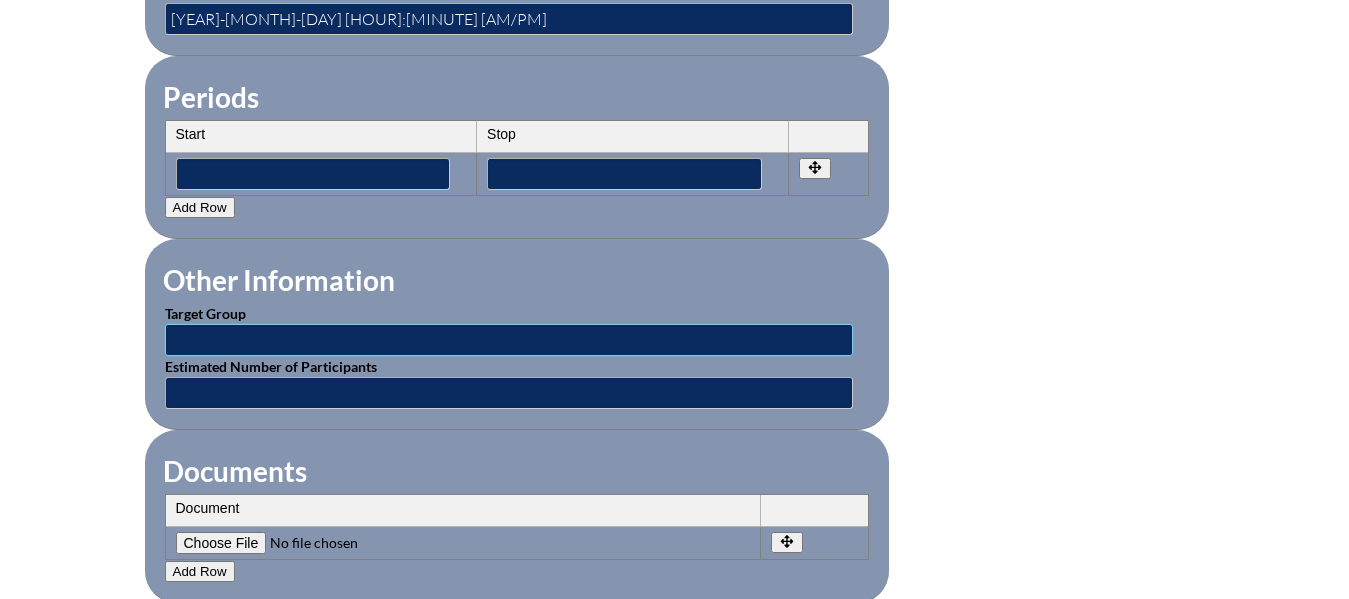 click at bounding box center [509, 340] 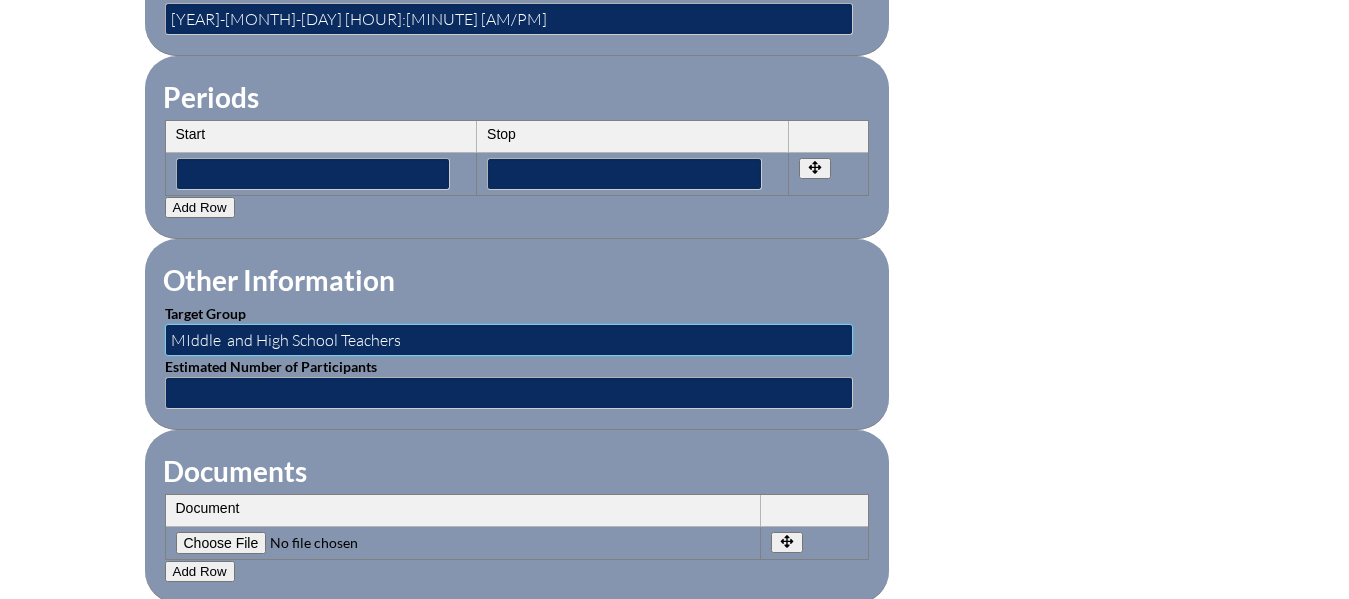 type on "MIddle  and High School Teachers" 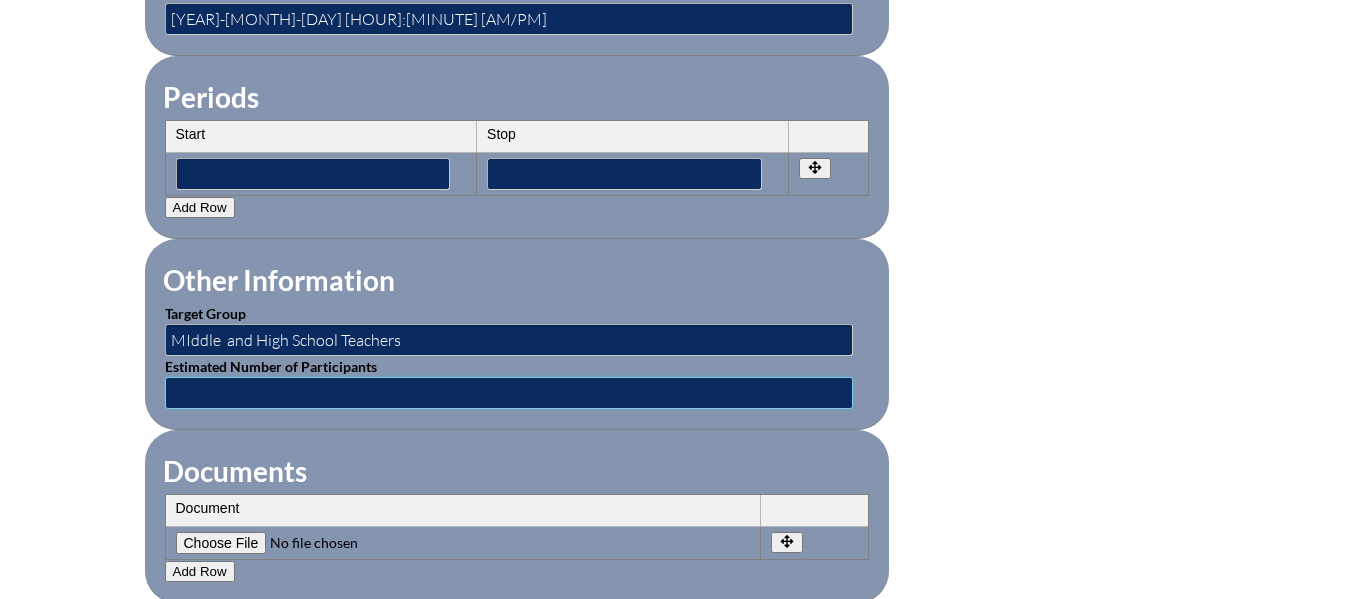click at bounding box center [509, 393] 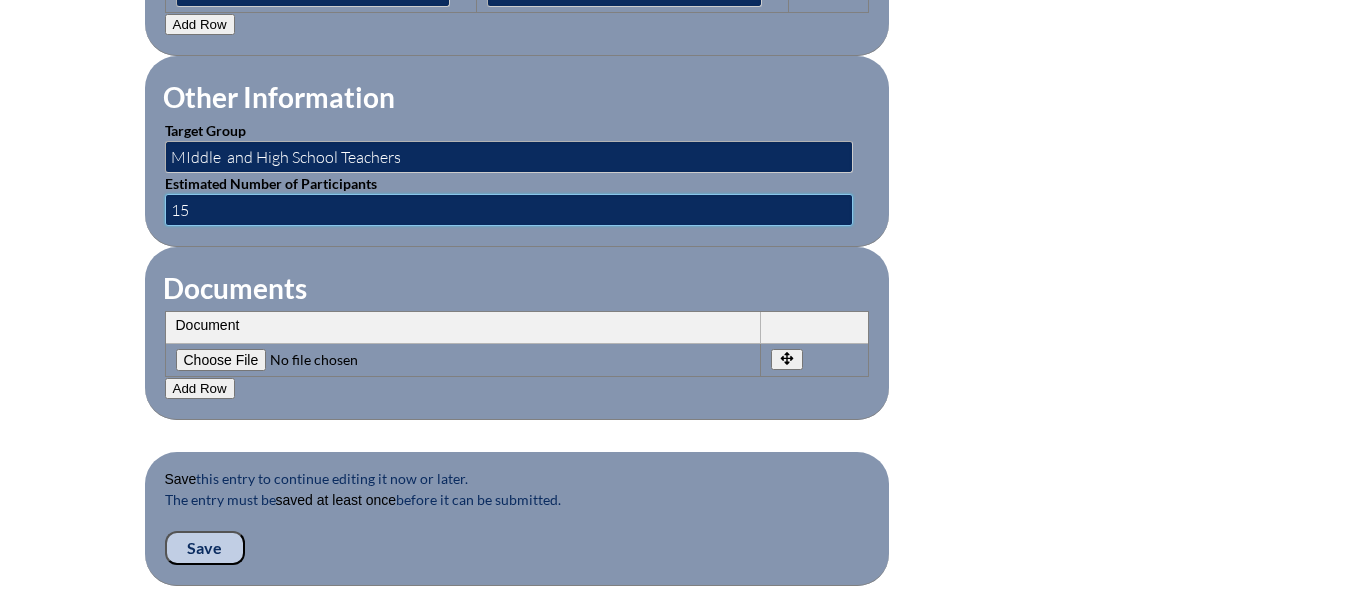 scroll, scrollTop: 1847, scrollLeft: 0, axis: vertical 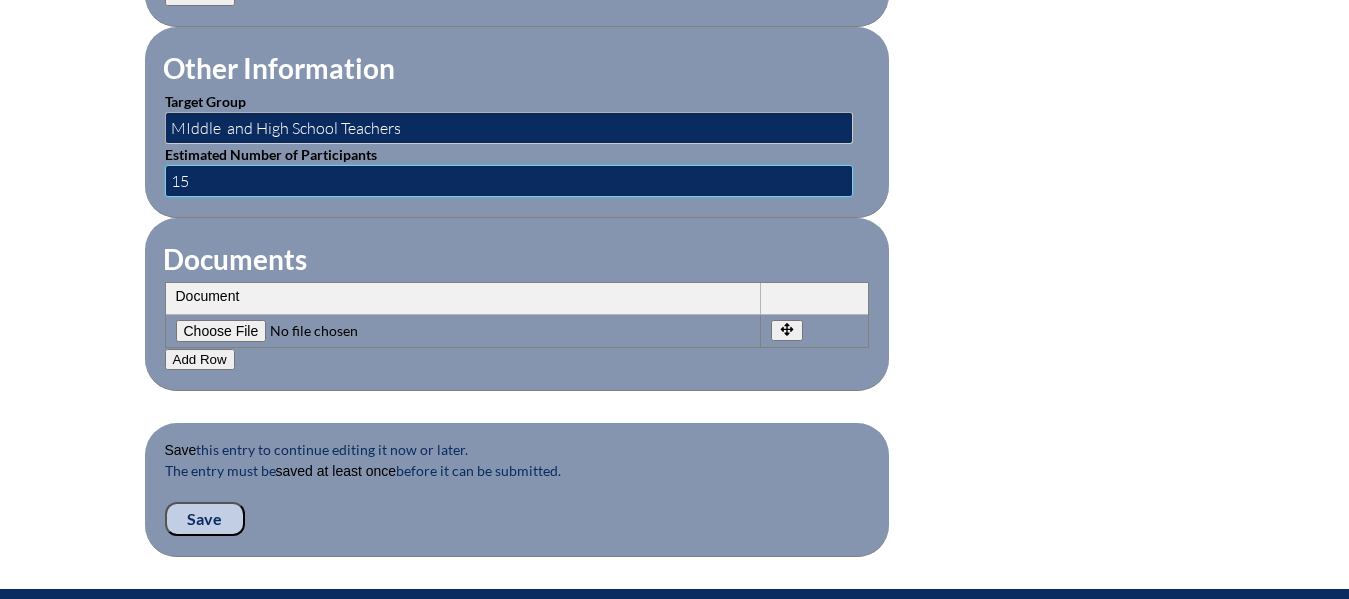 type on "15" 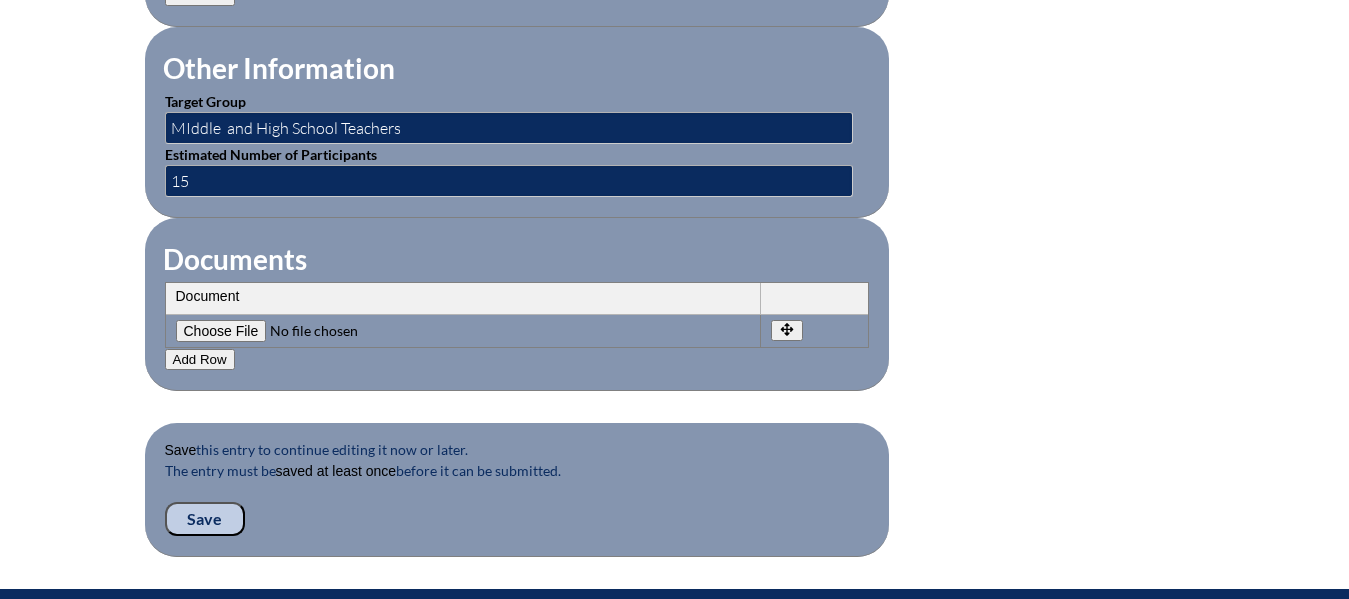 click at bounding box center (312, 331) 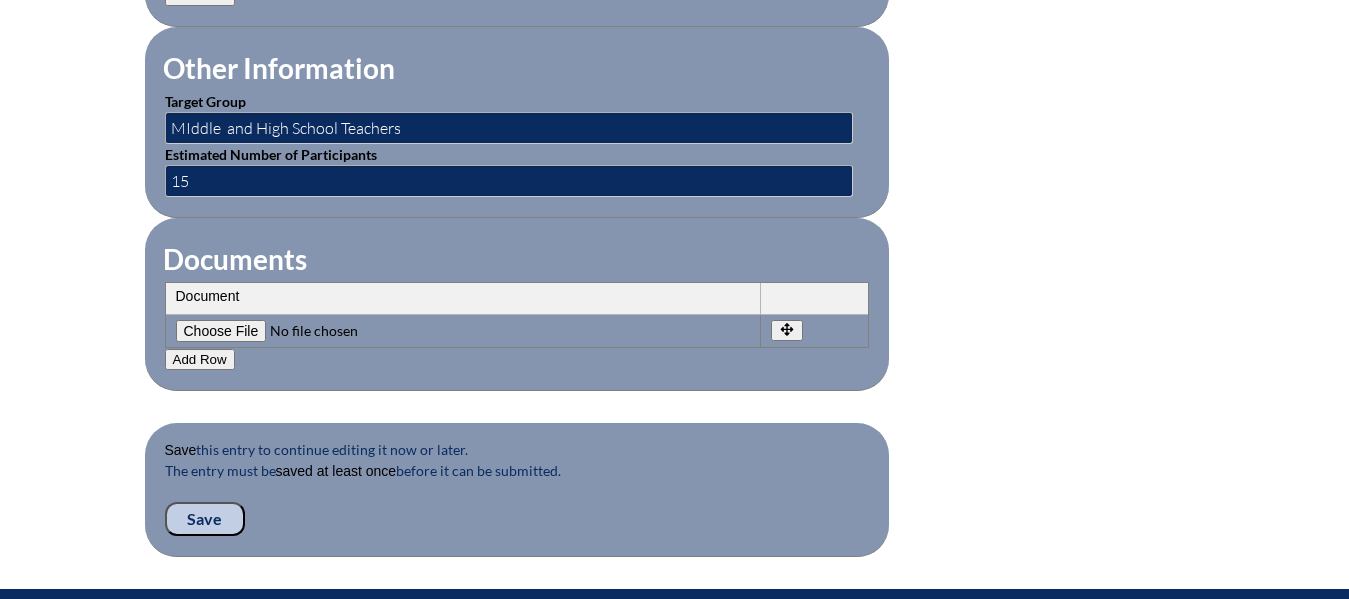 type on "C:\fakepath\Reflection PD 6-4-24.pptx" 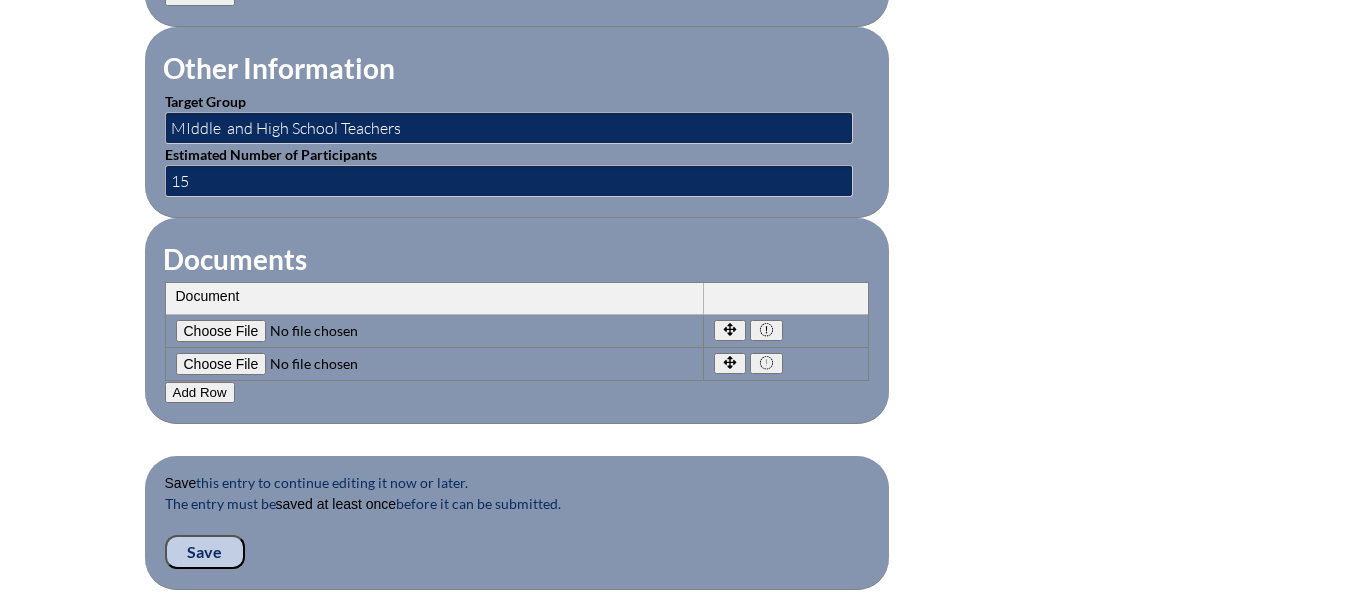 click at bounding box center [312, 364] 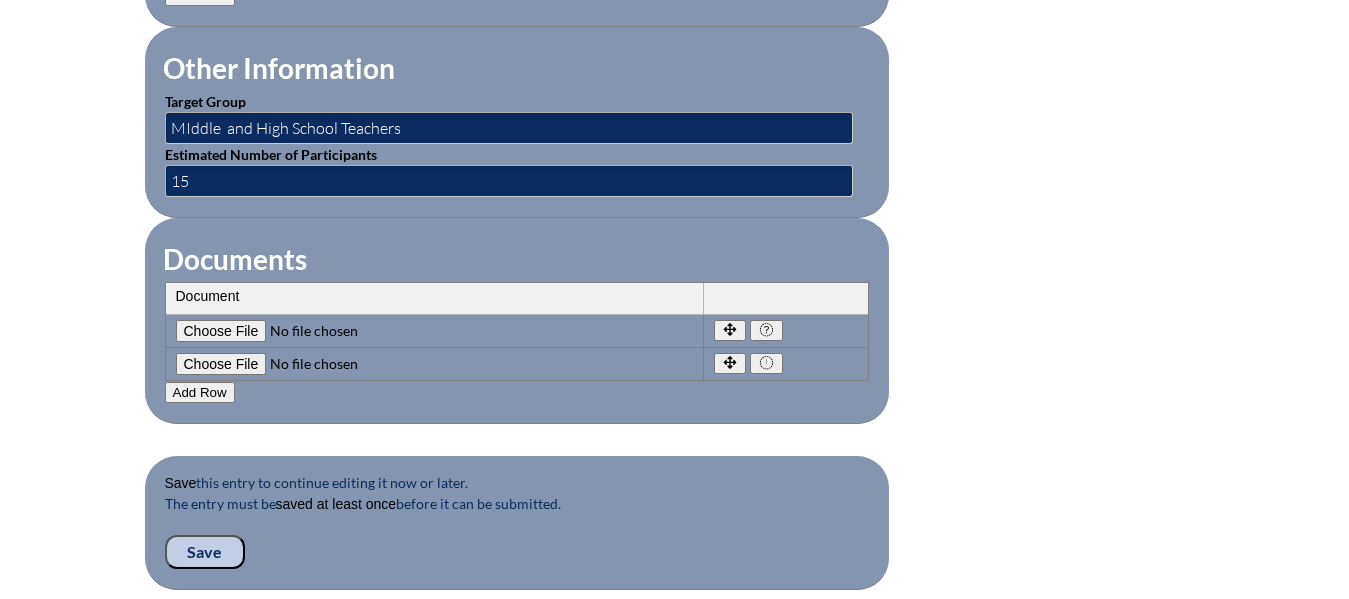 type on "C:\fakepath\Reflection PD 6-4-24.pptx" 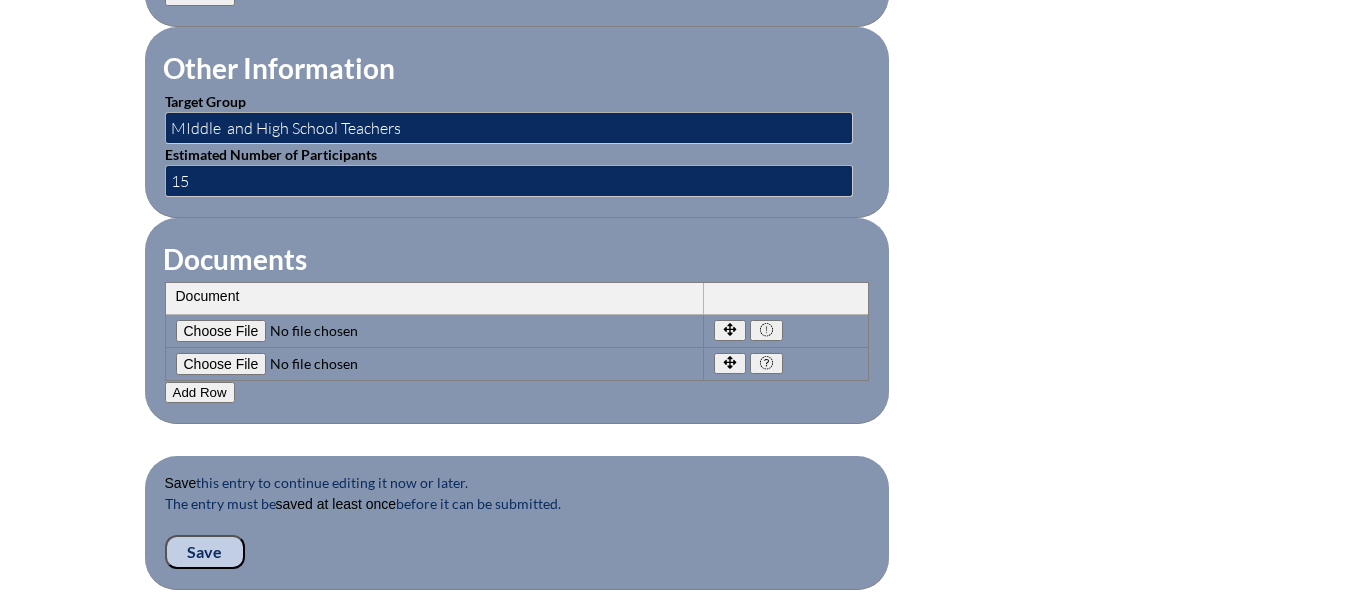 click on "Add Row" at bounding box center (200, 392) 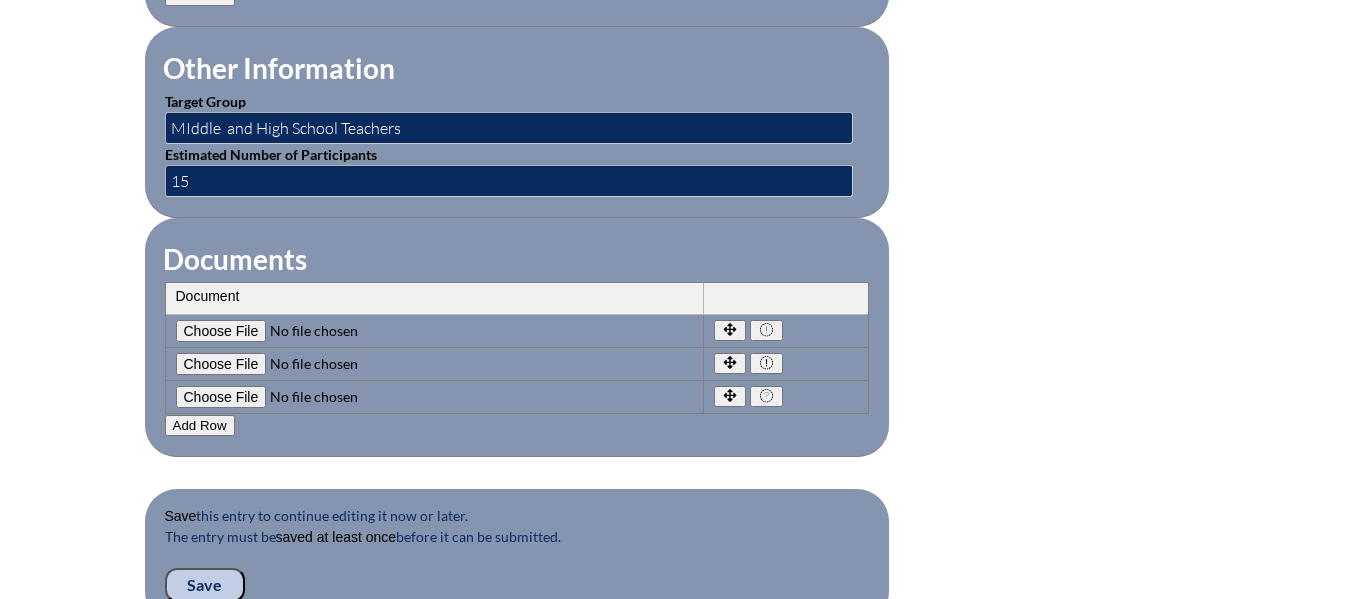 click at bounding box center (312, 397) 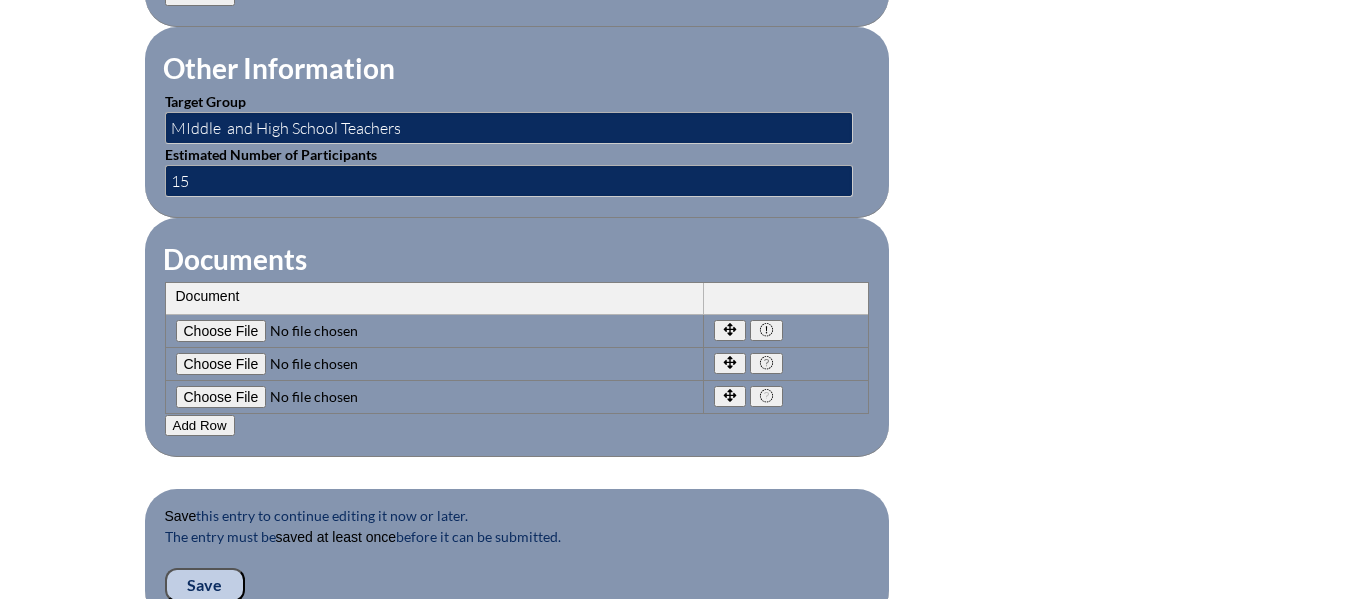 type on "C:\fakepath\2-20-2025.pptx" 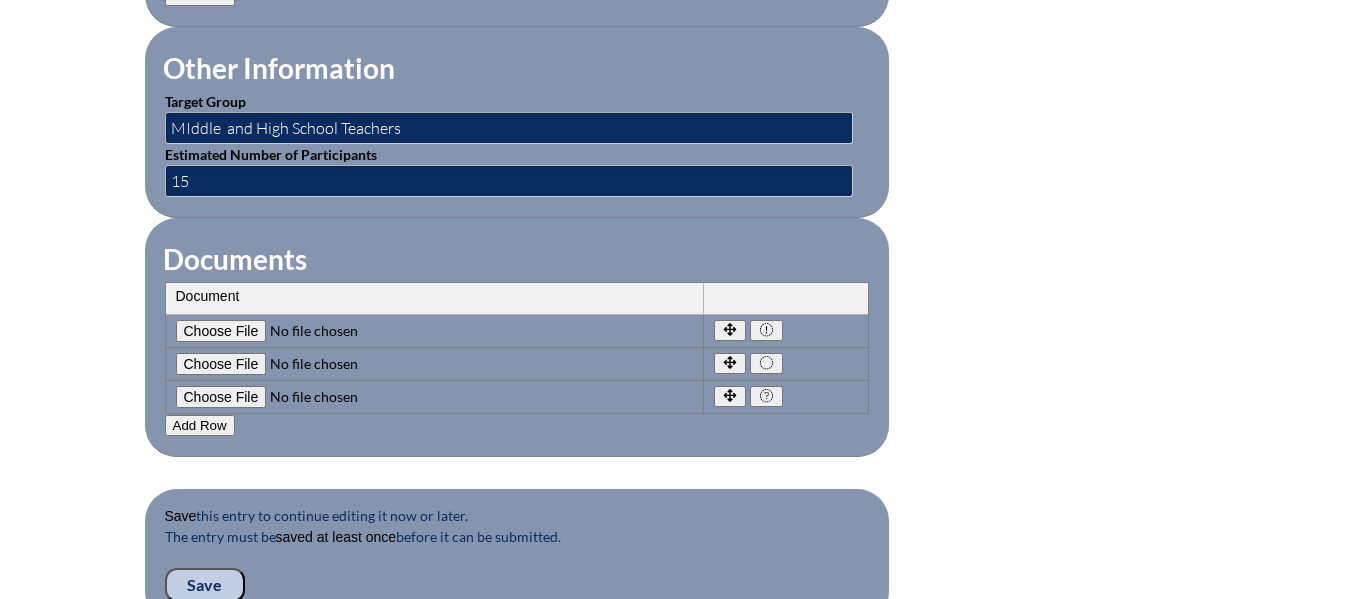 click on "Add Row" at bounding box center [200, 425] 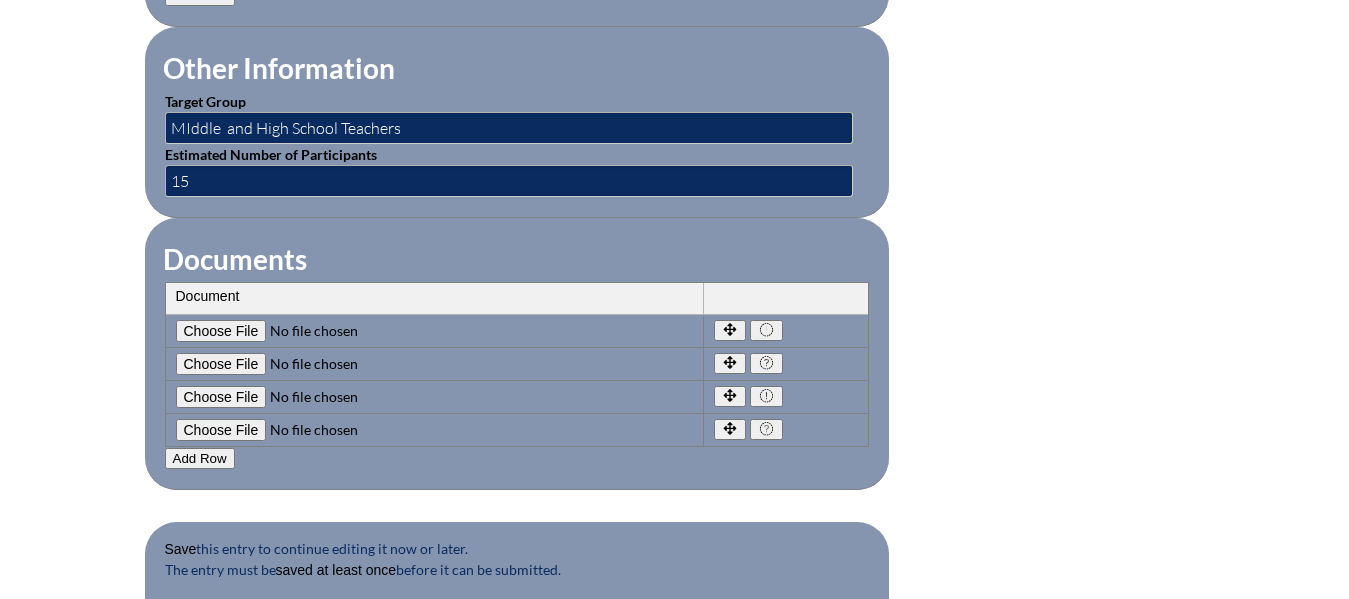 click at bounding box center (312, 430) 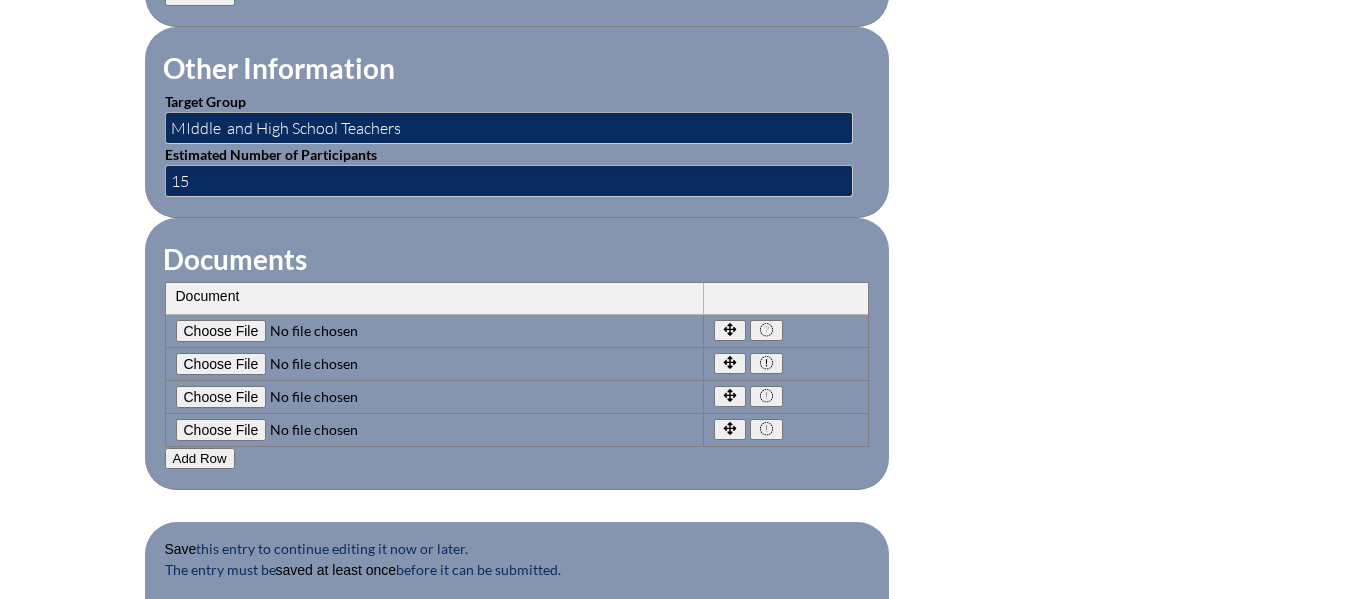 type on "C:\fakepath\3-13-2025.pptx" 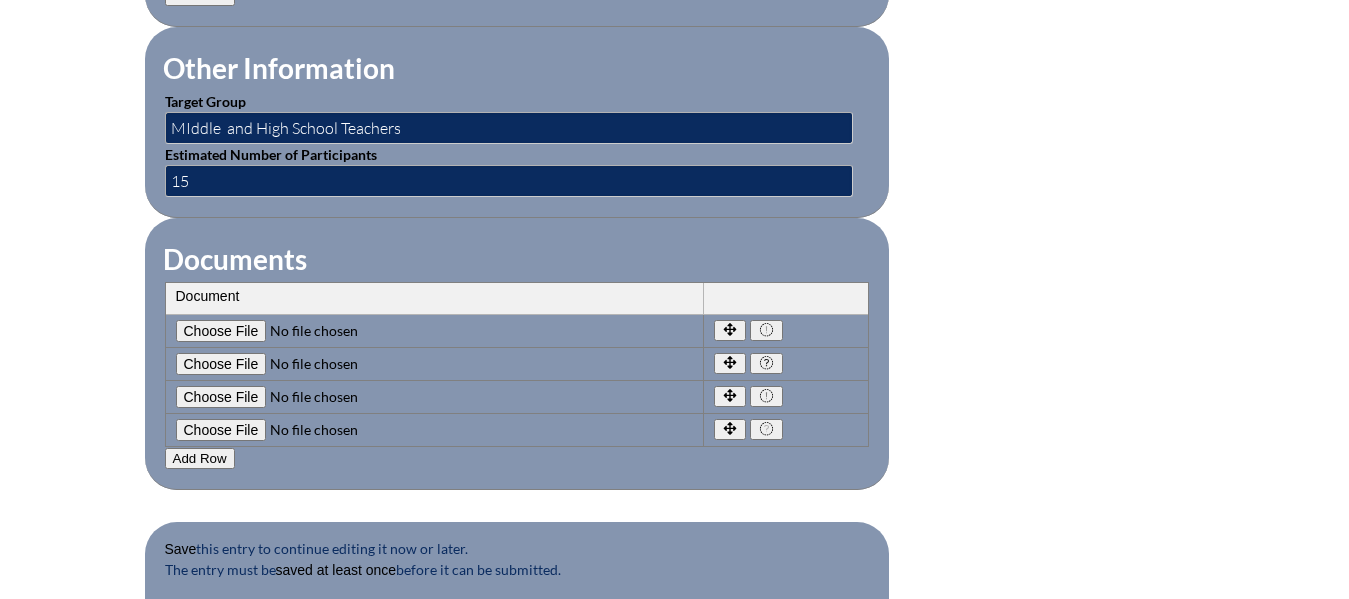 click on "Add Row" at bounding box center [200, 458] 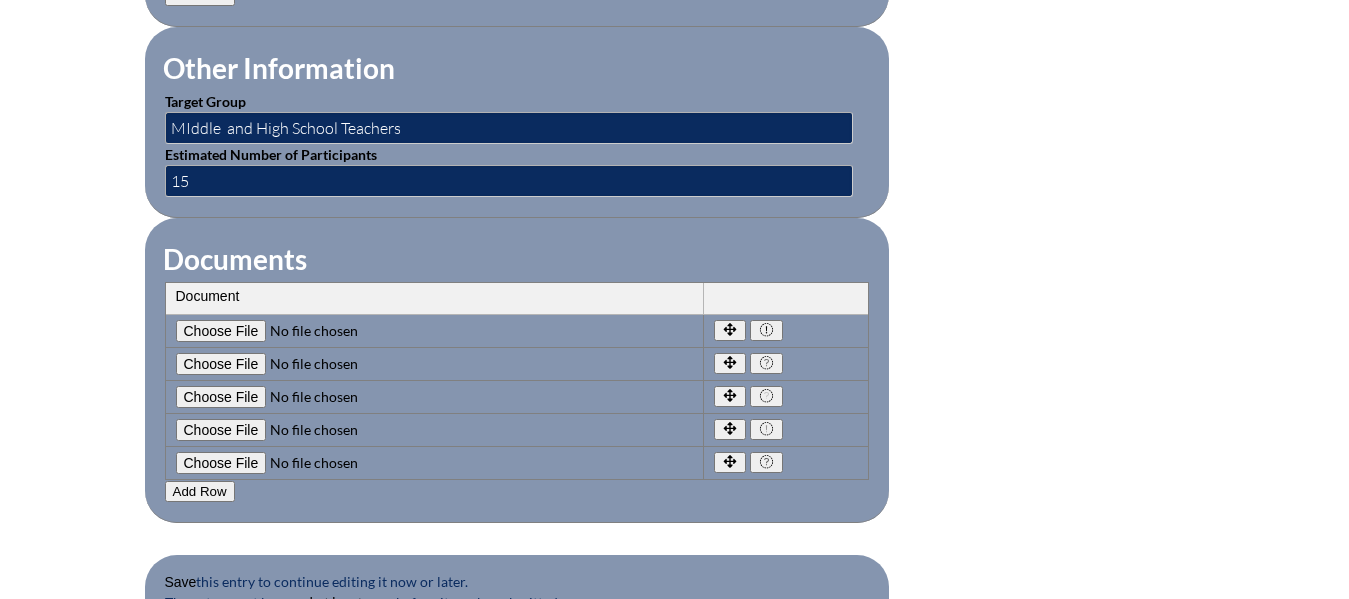 click at bounding box center [312, 463] 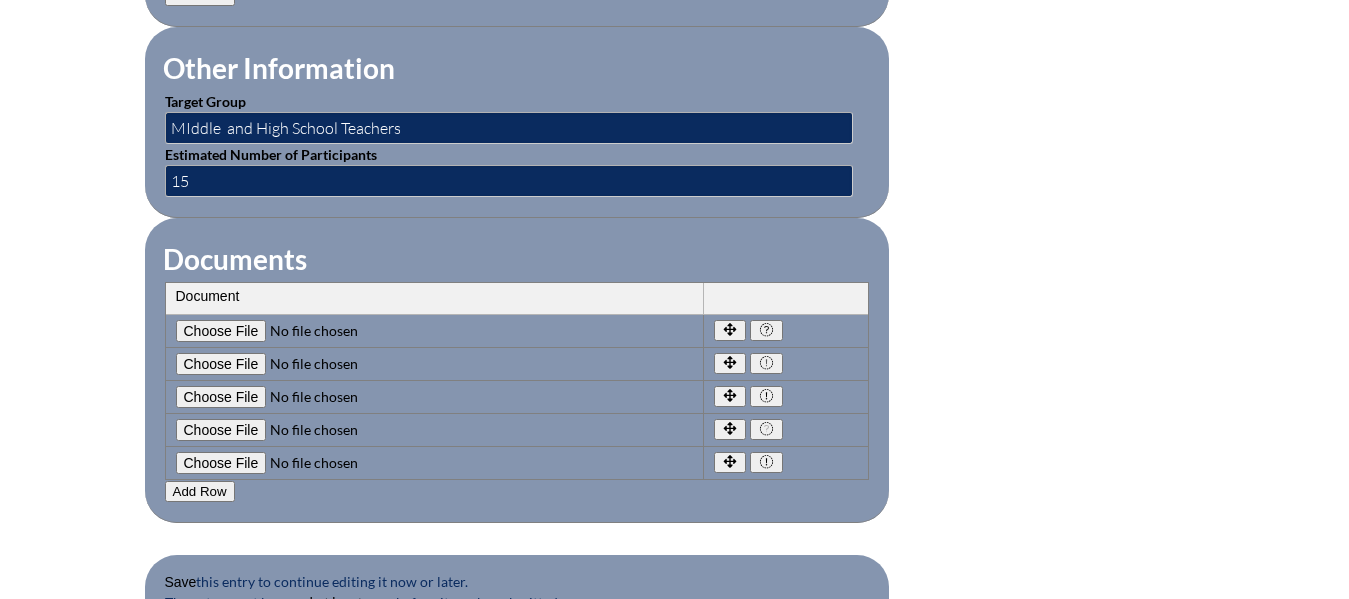 type on "C:\fakepath\4-23-25.pptx" 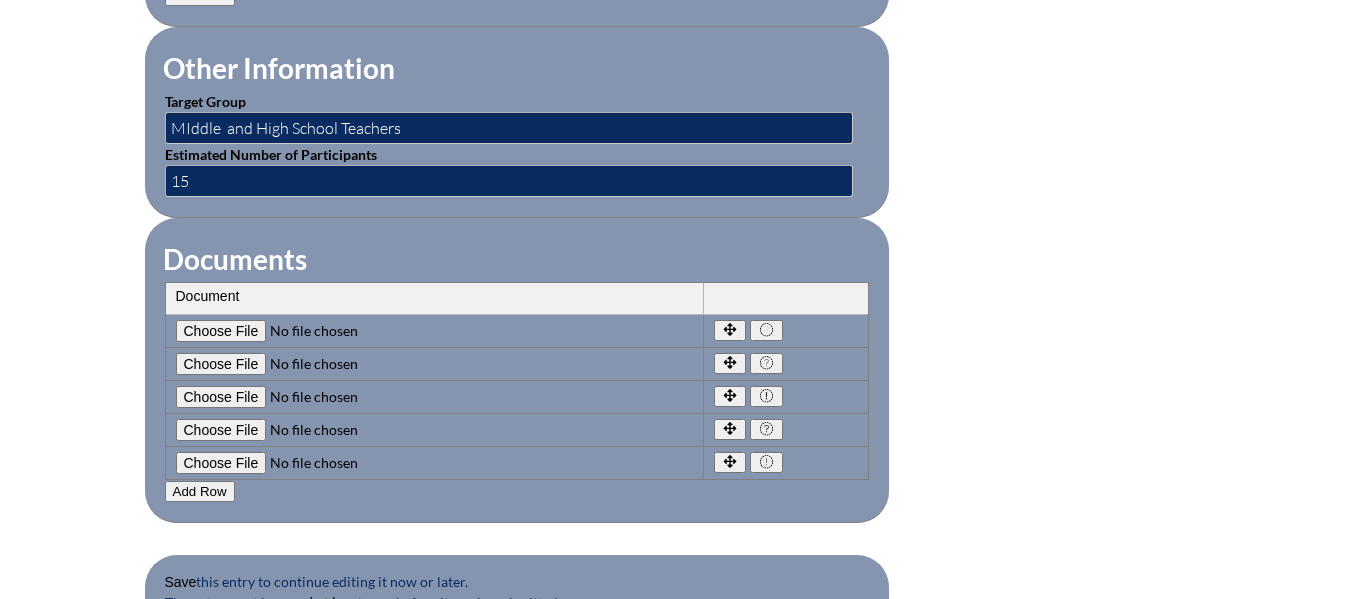 click on "Add Row" at bounding box center (200, 491) 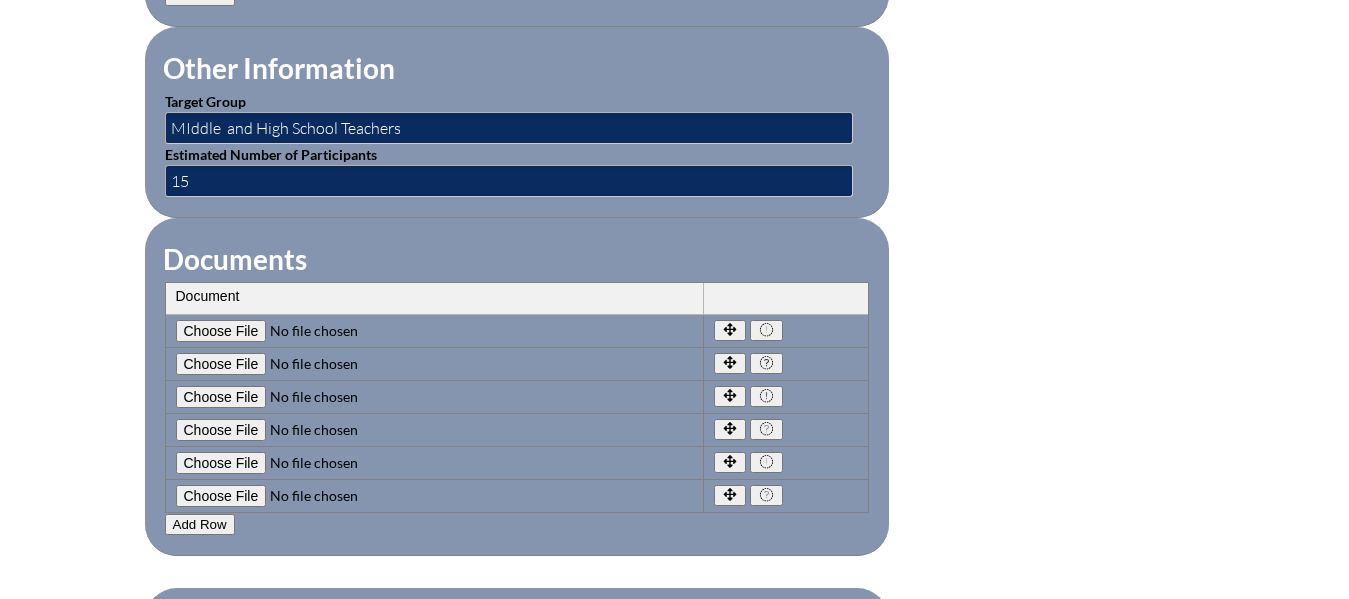 click at bounding box center [312, 496] 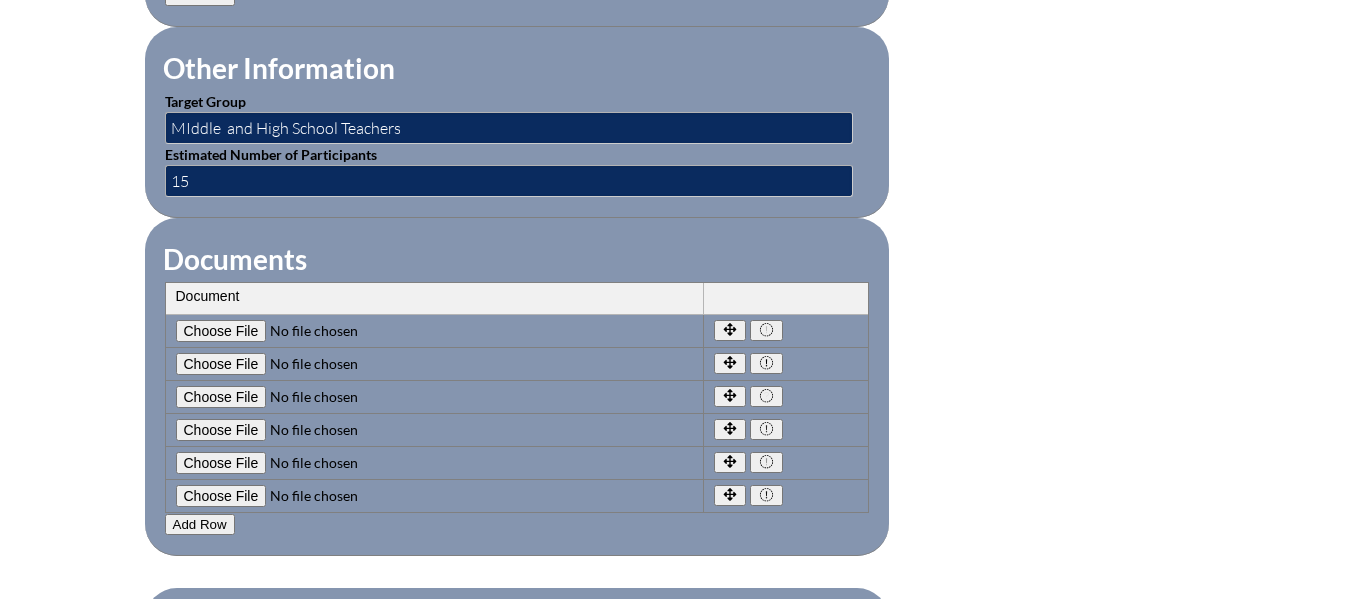type on "C:\fakepath\10-14-24 Work day.pptx" 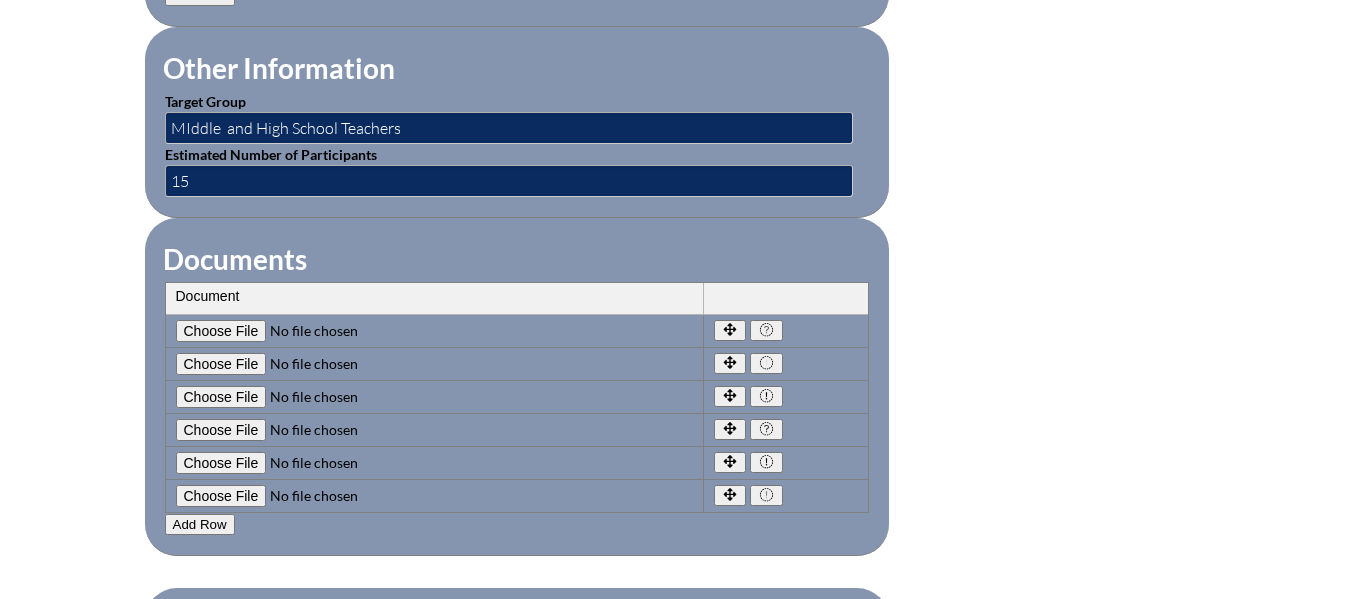 click on "Add Row" at bounding box center (200, 524) 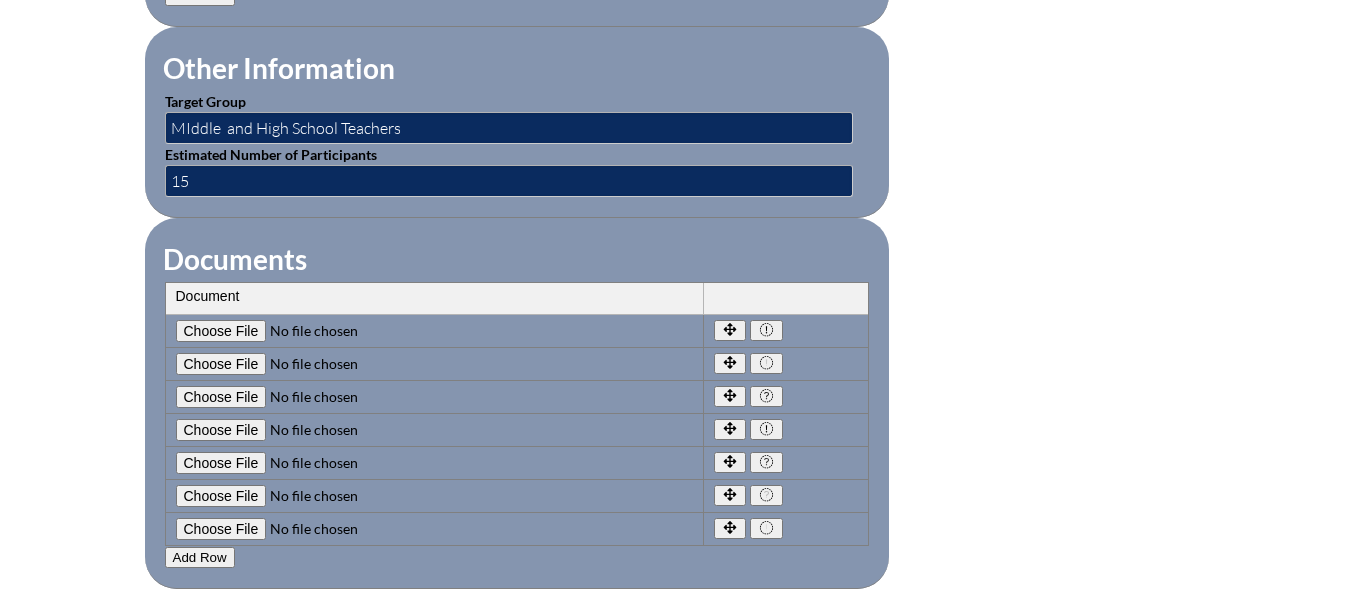 click at bounding box center [312, 529] 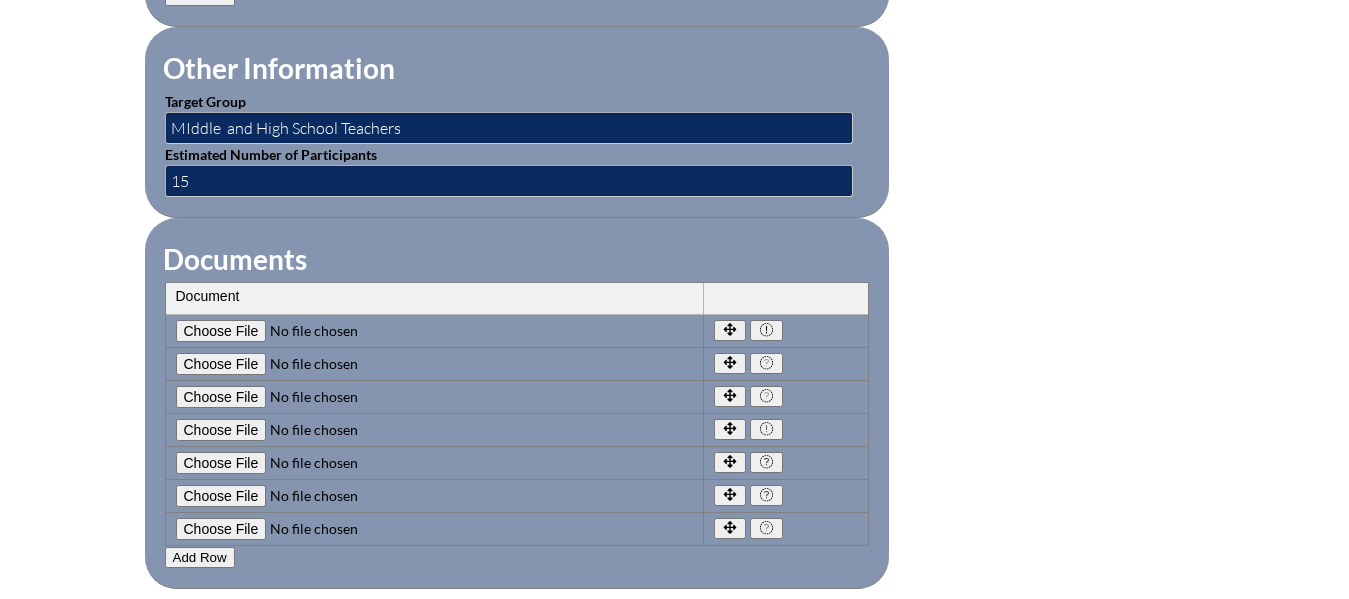 type on "C:\fakepath\CWVS planning 8_21_24.pdf" 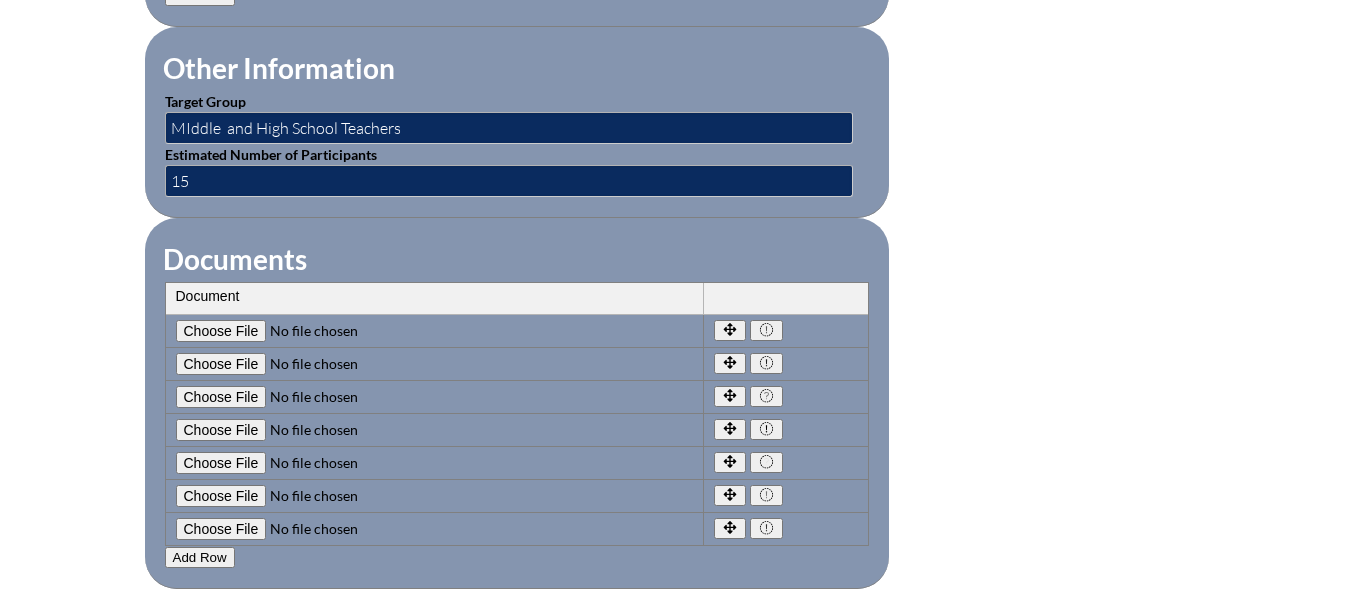 click on "Add Row" at bounding box center [200, 557] 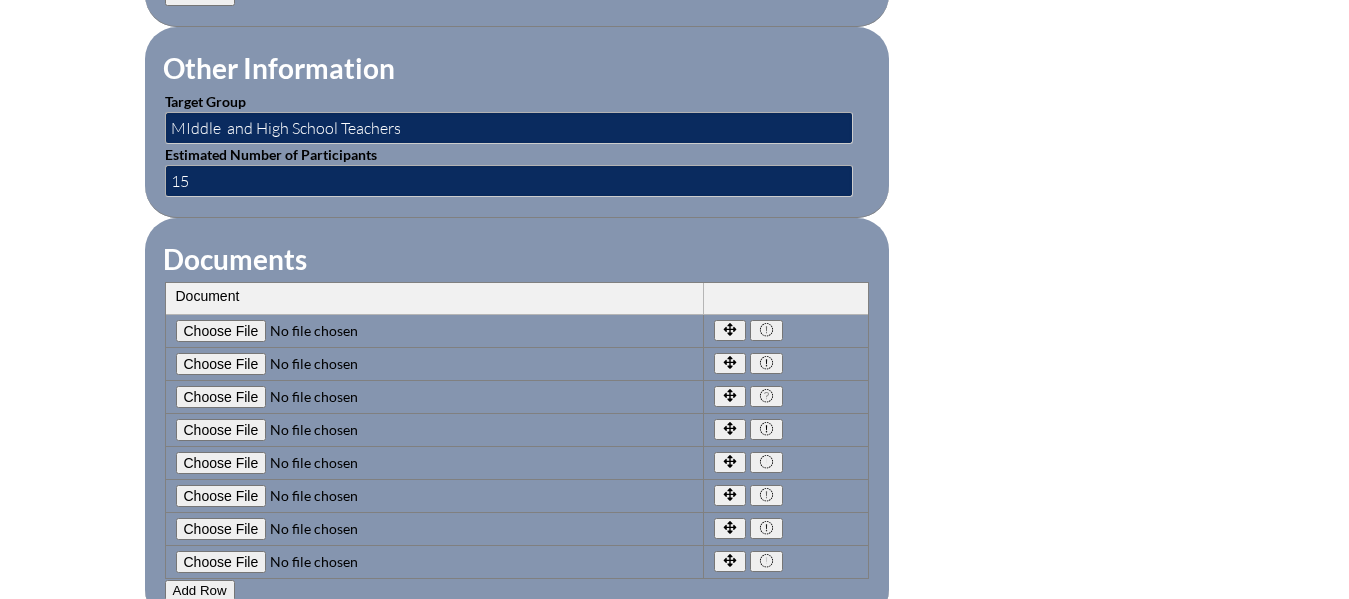 click at bounding box center (312, 562) 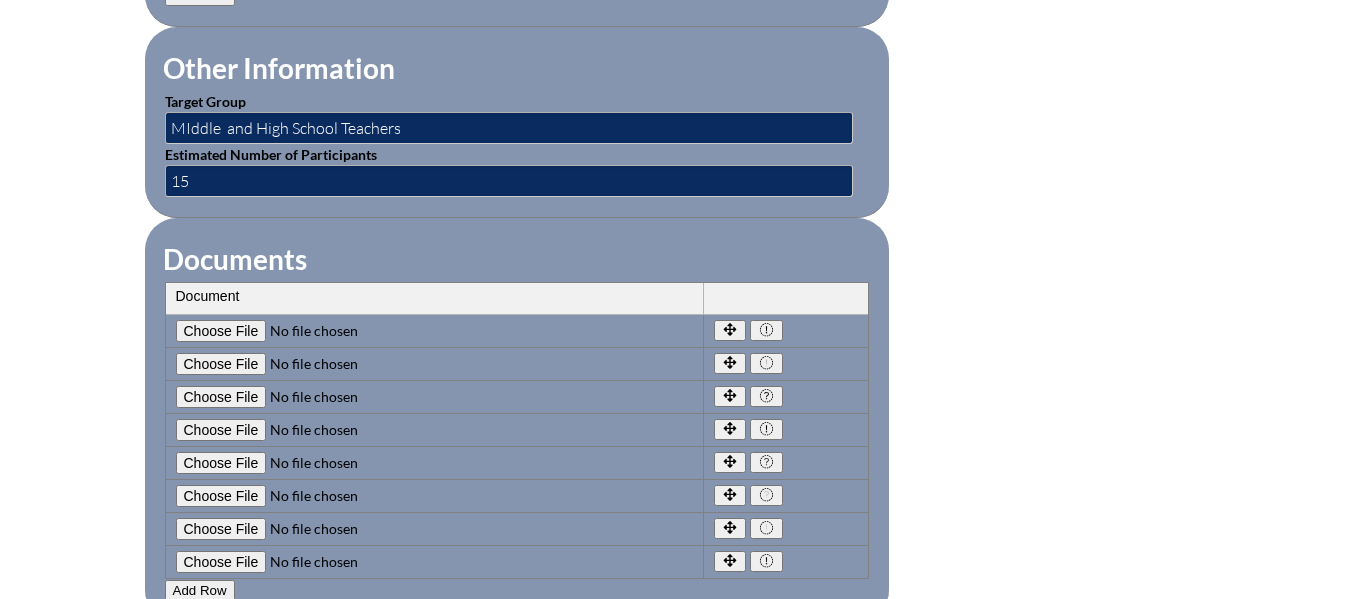 type on "C:\fakepath\Evaluating MYP unit plans.pdf" 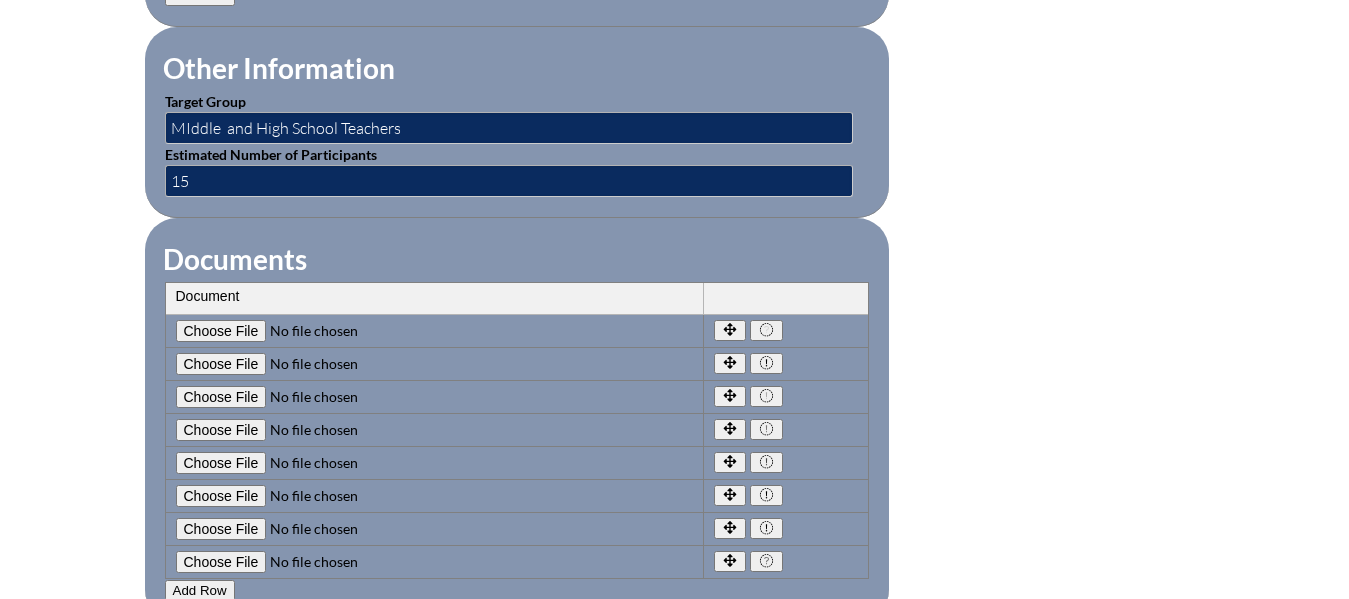 click on "Add Row" at bounding box center (200, 590) 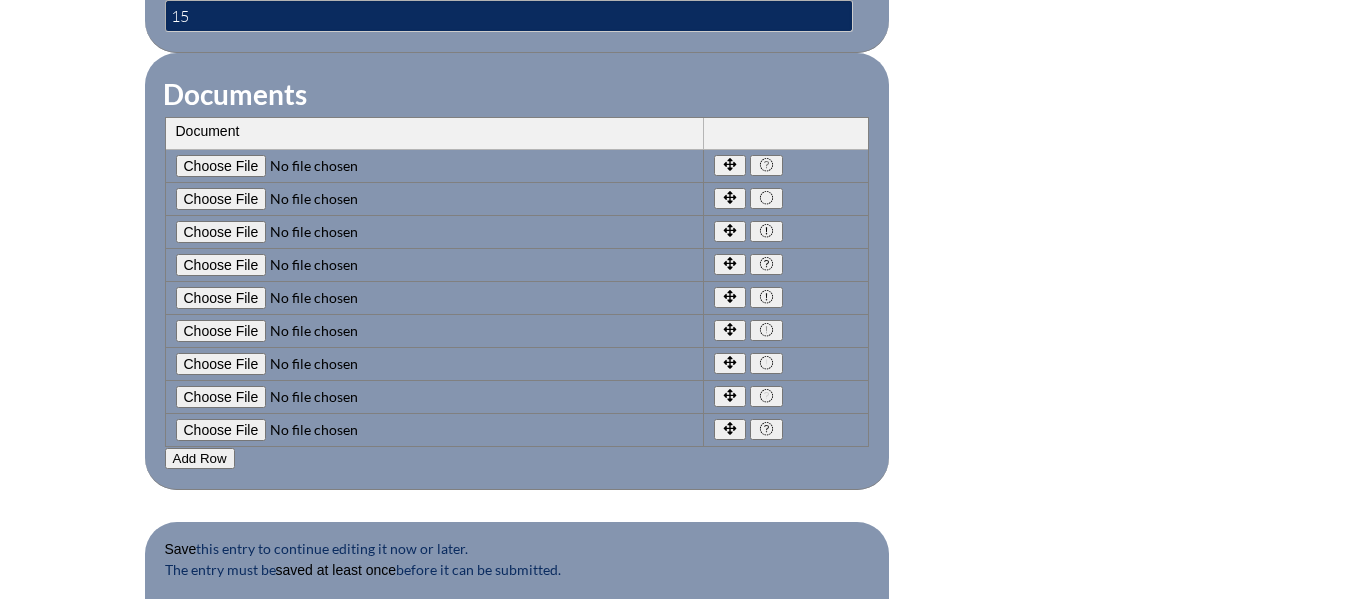 scroll, scrollTop: 2014, scrollLeft: 0, axis: vertical 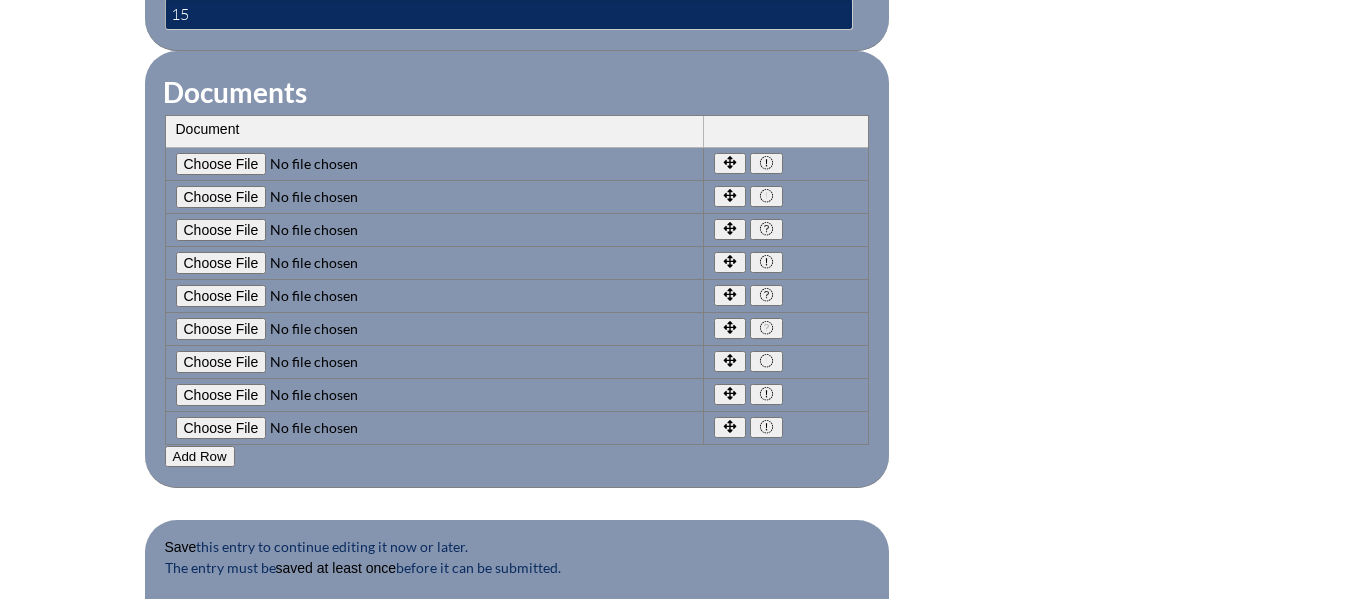 click at bounding box center [312, 428] 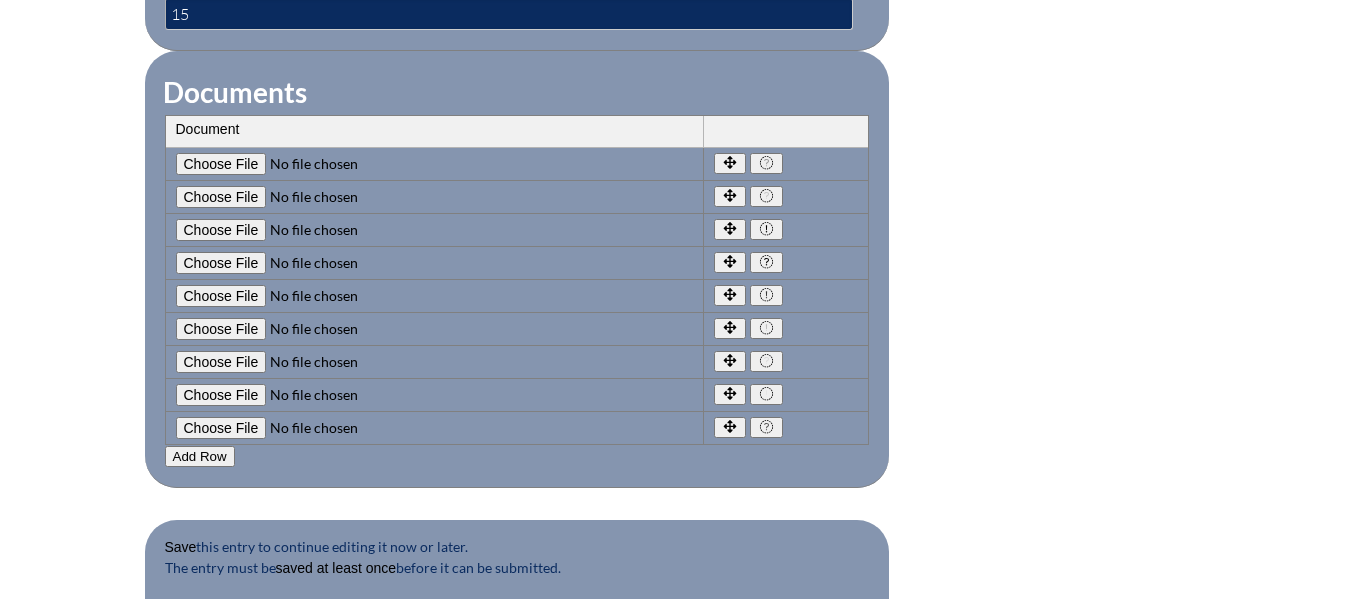 type on "C:\fakepath\Further Guidance ATL.pdf" 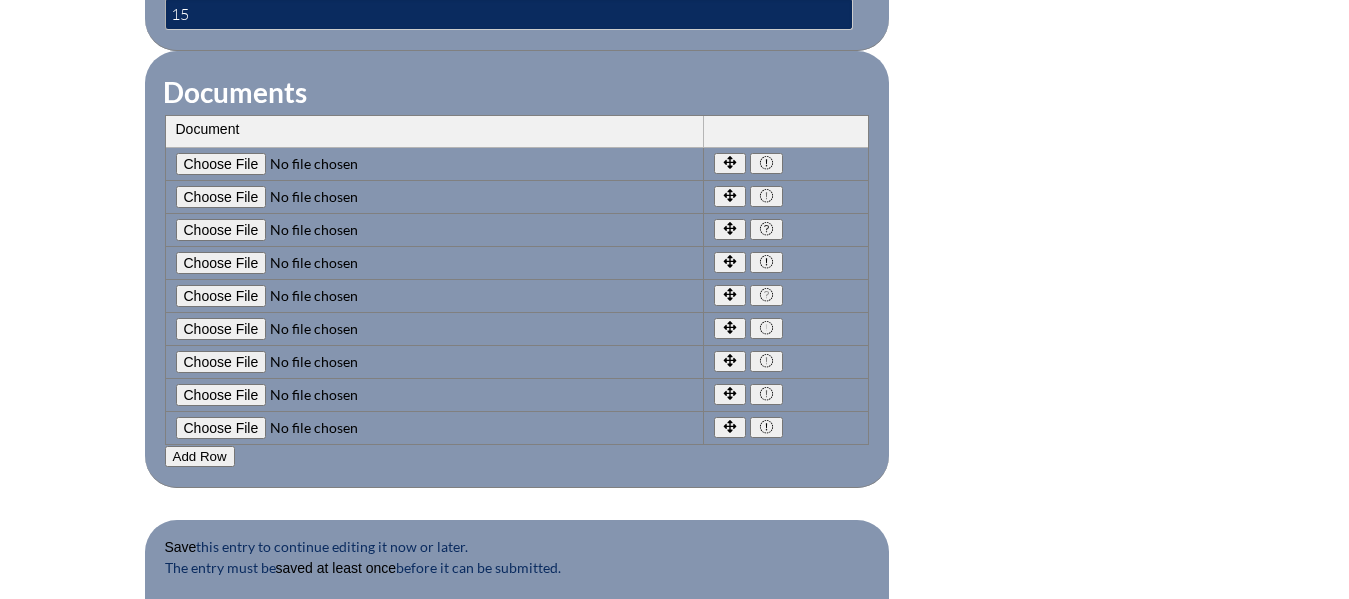 click on "Add Row" at bounding box center (200, 456) 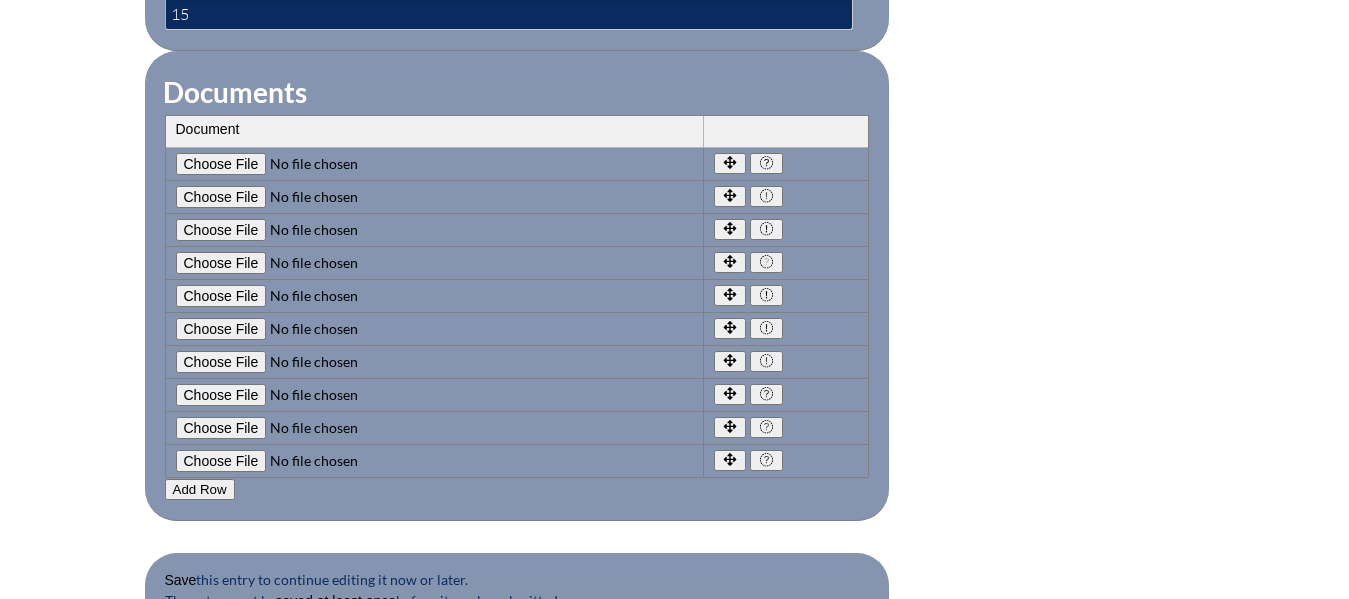click at bounding box center (312, 461) 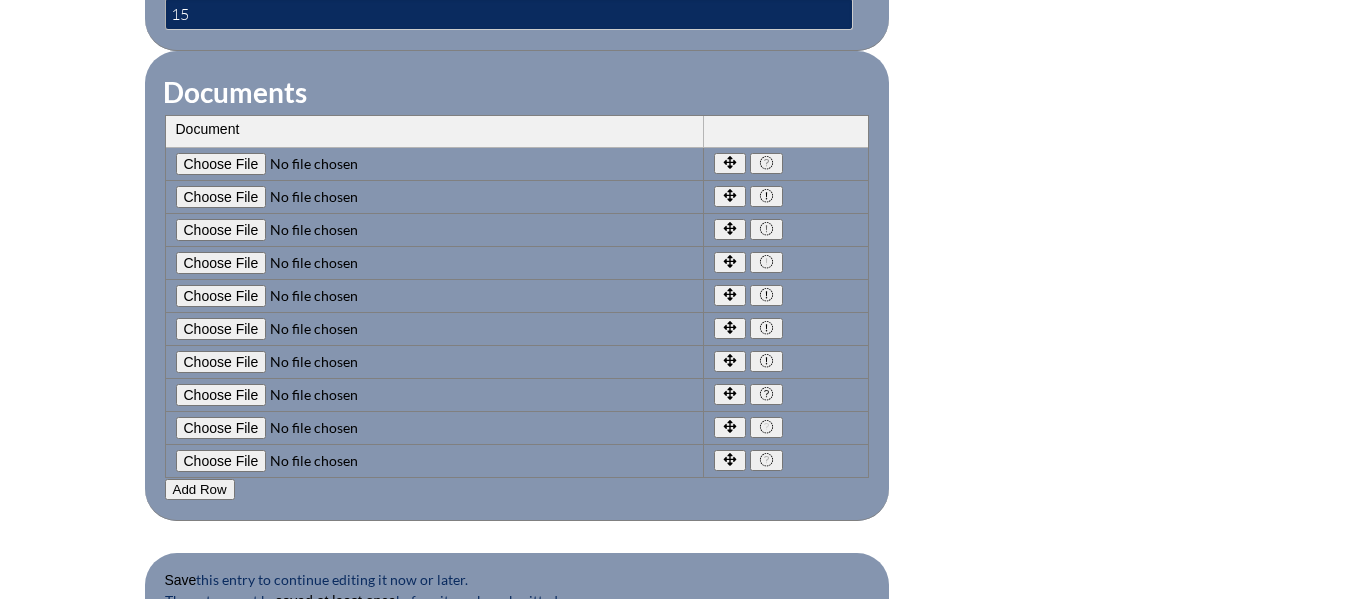 type on "C:\fakepath\Team Meeting 2-12-25.pptx" 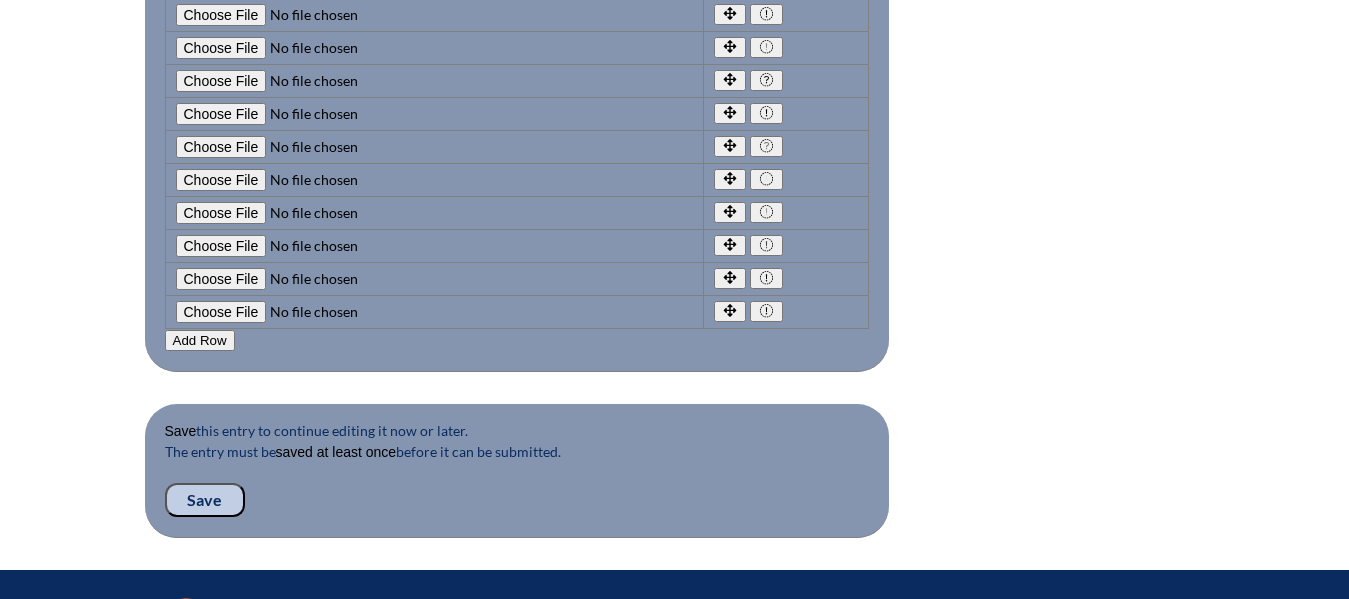 scroll, scrollTop: 2216, scrollLeft: 0, axis: vertical 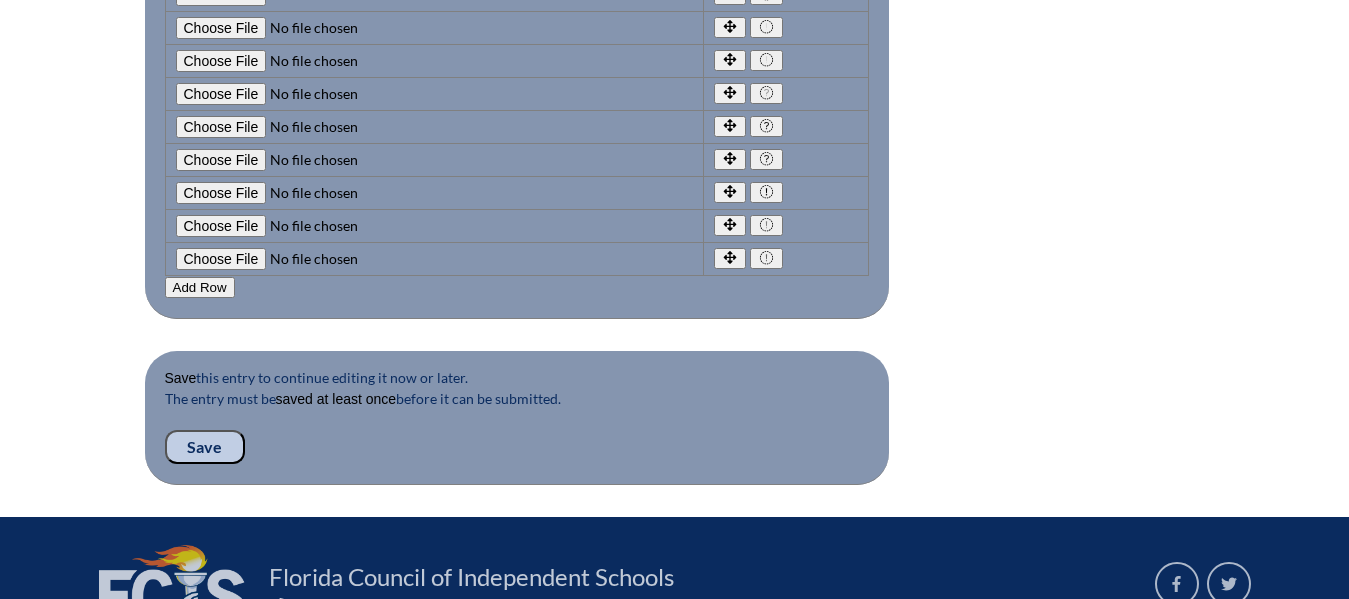 click on "Save" at bounding box center (205, 447) 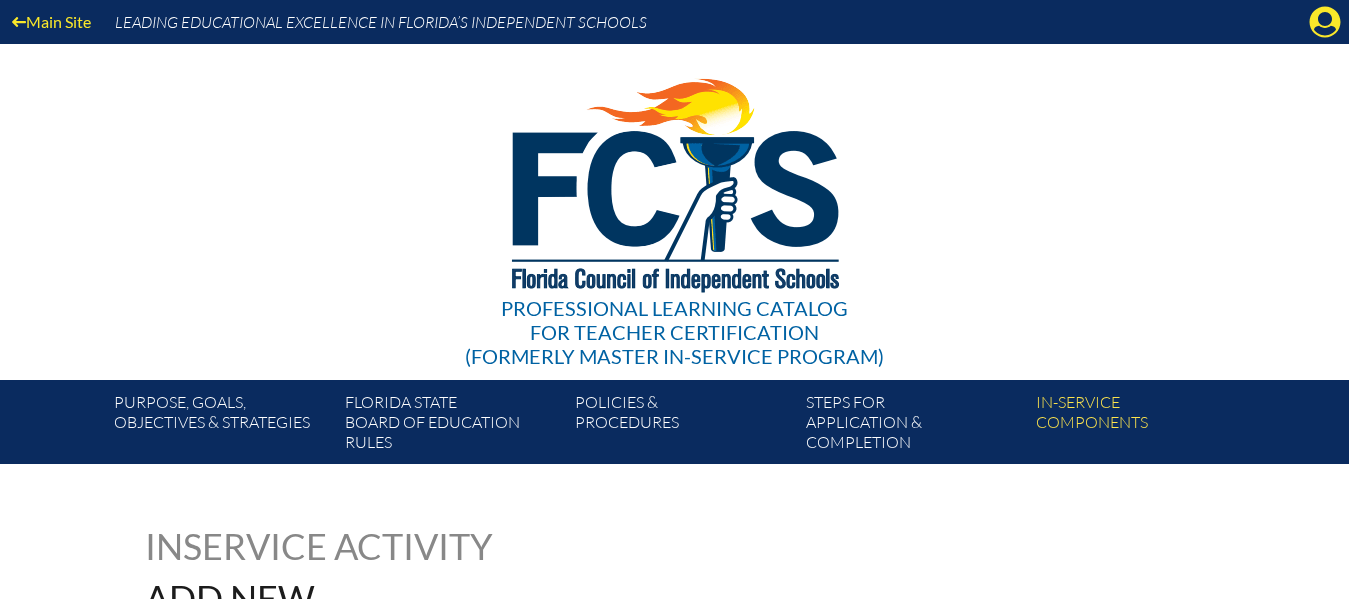scroll, scrollTop: 0, scrollLeft: 0, axis: both 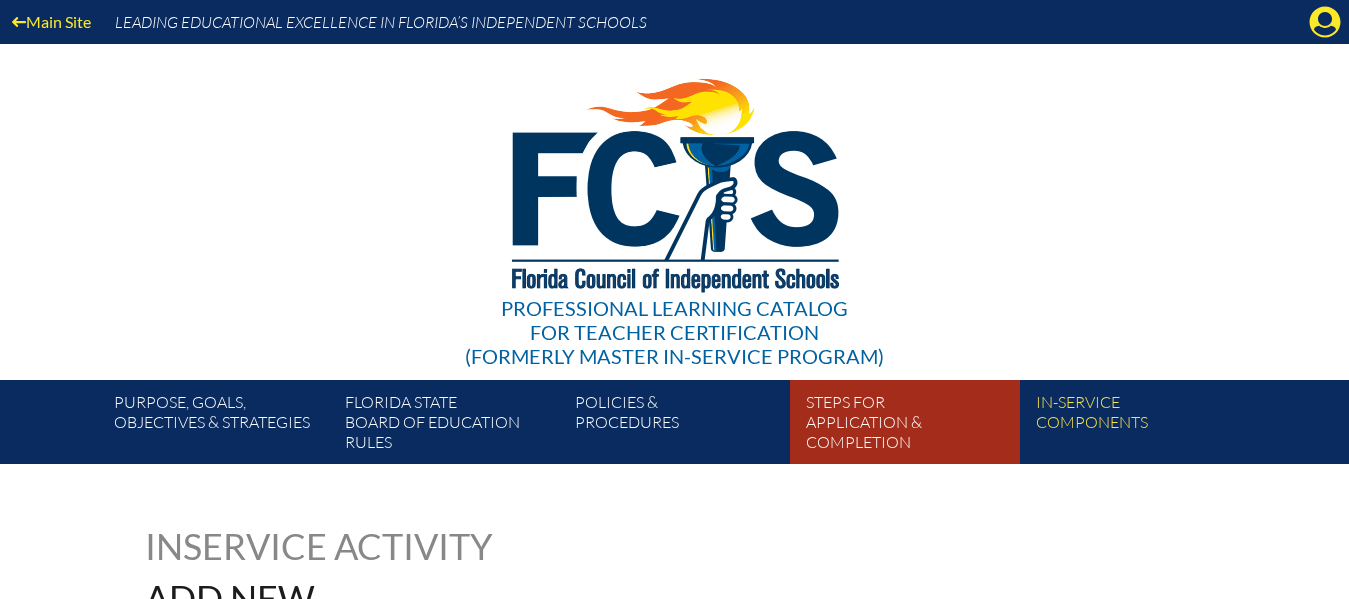 click on "Steps for application & completion" at bounding box center [913, 426] 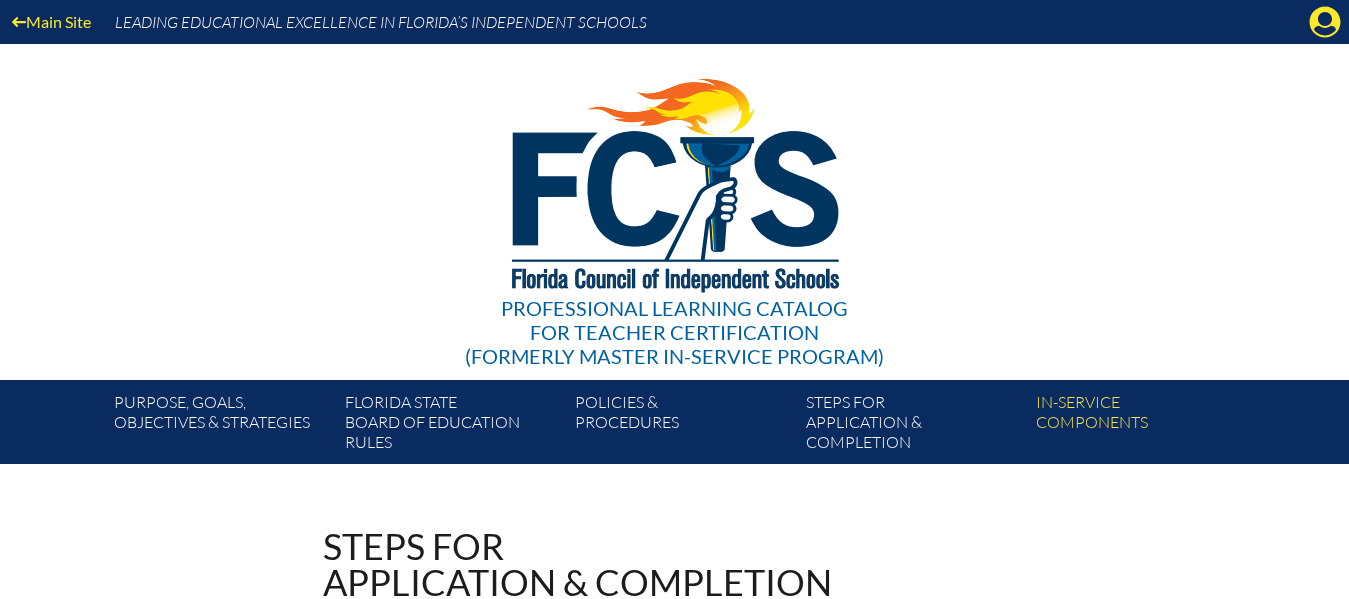 scroll, scrollTop: 0, scrollLeft: 0, axis: both 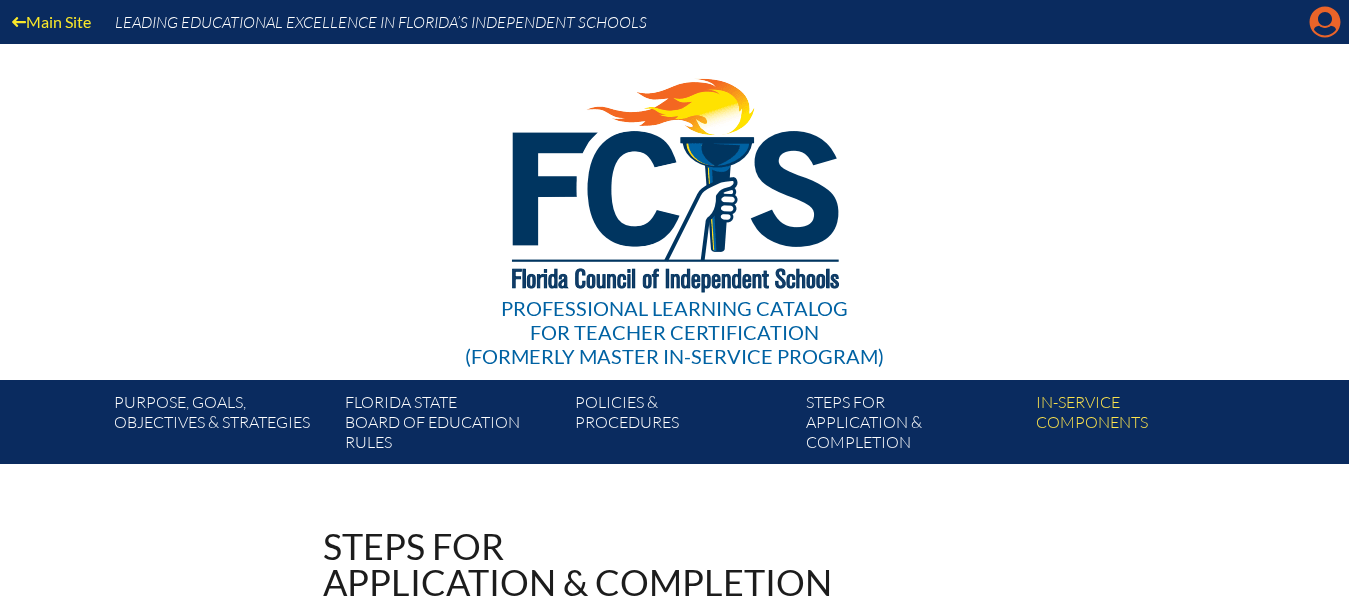 click on "Manage account" 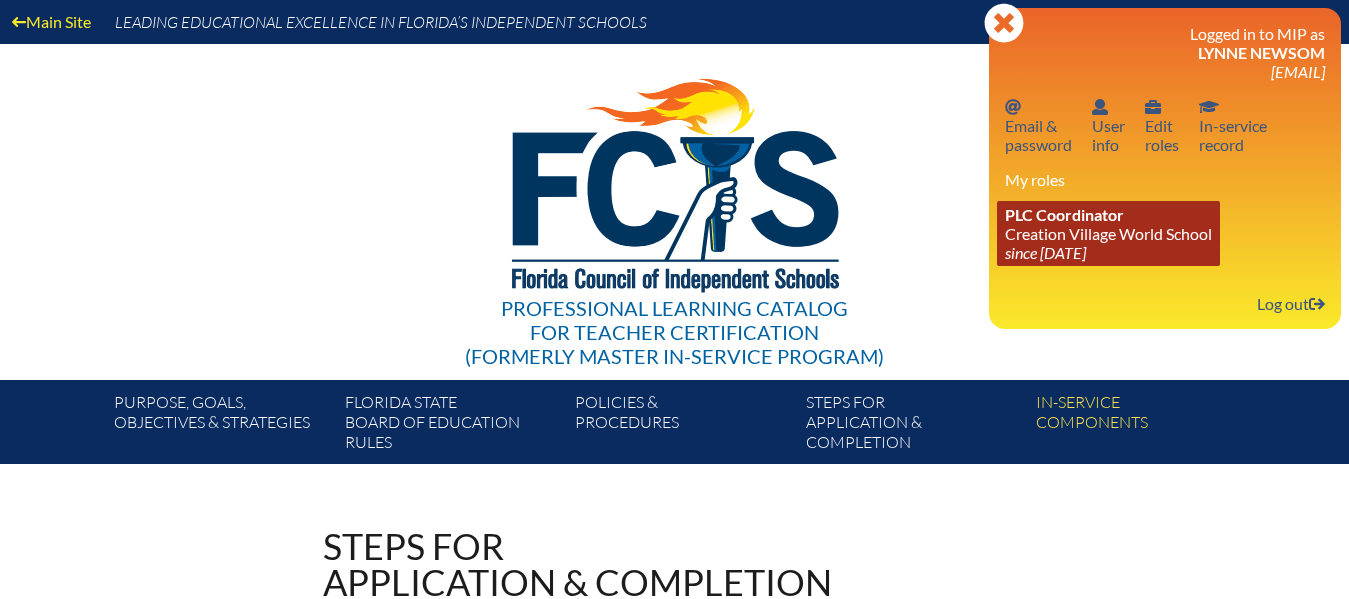 click on "PLC Coordinator
Creation Village World School
since 2025 Jul 29" at bounding box center [1108, 233] 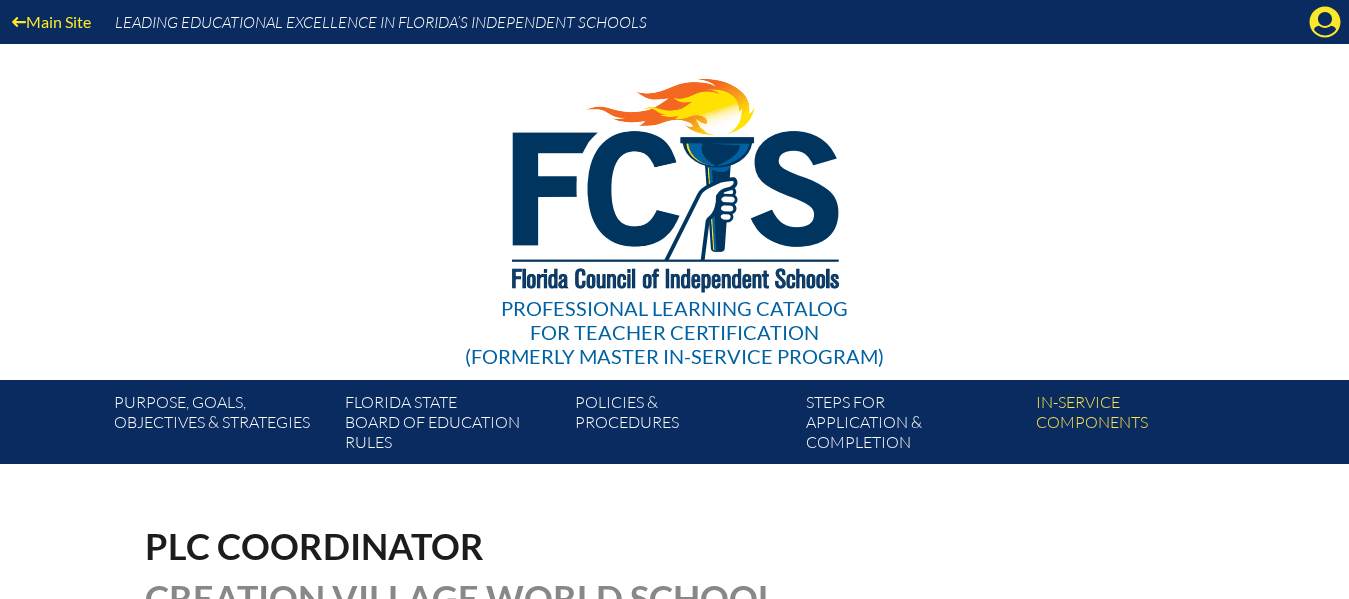scroll, scrollTop: 0, scrollLeft: 0, axis: both 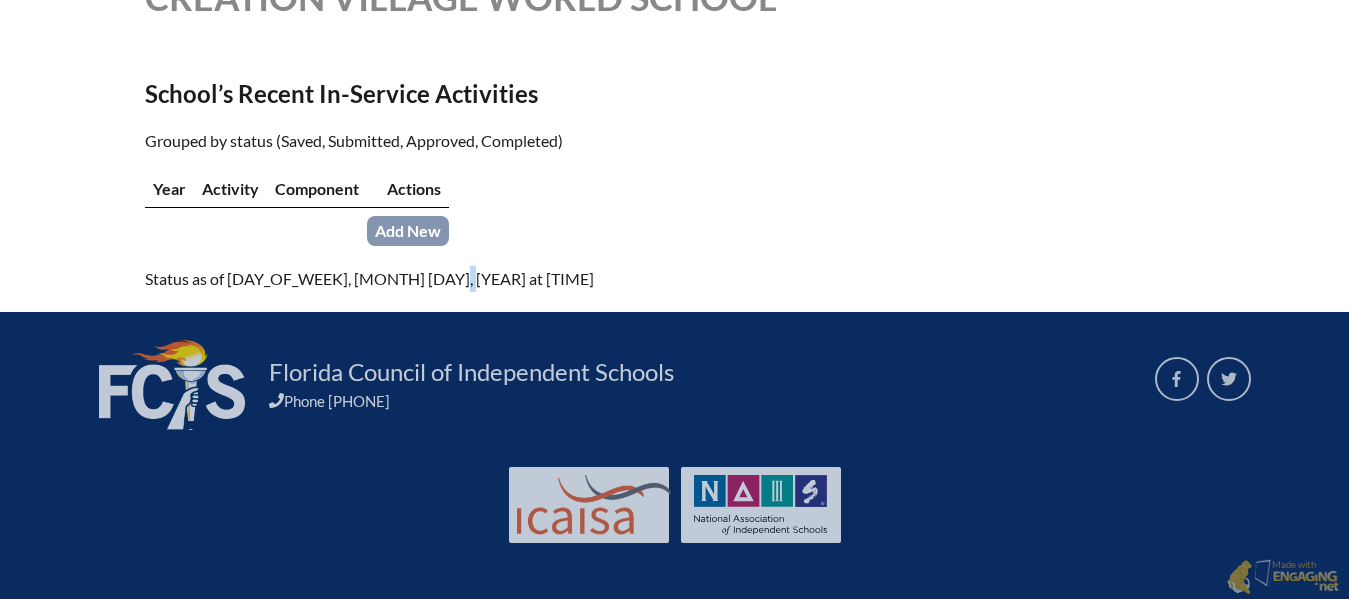 drag, startPoint x: 419, startPoint y: 274, endPoint x: 432, endPoint y: 274, distance: 13 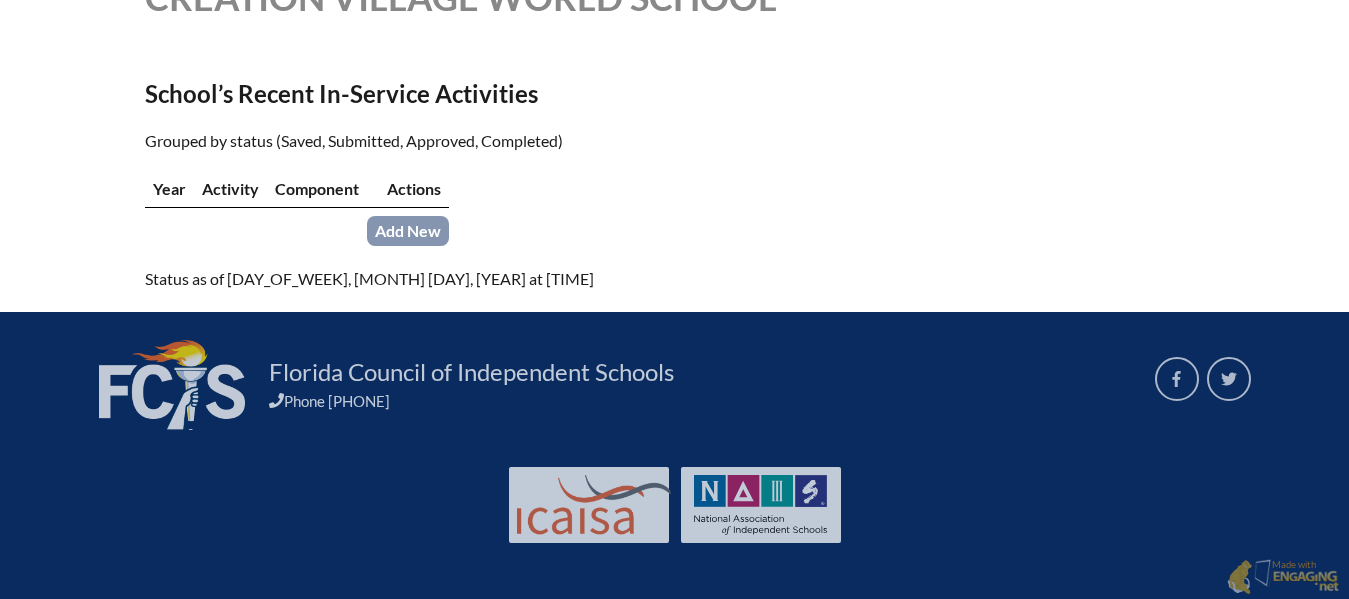 click on "Main Site
Leading Educational Excellence in Florida’s Independent Schools
Professional Learning Catalog
for Teacher Certification
(formerly Master In-service Program)
Purpose, goals, objectives & strategies" at bounding box center [674, 1] 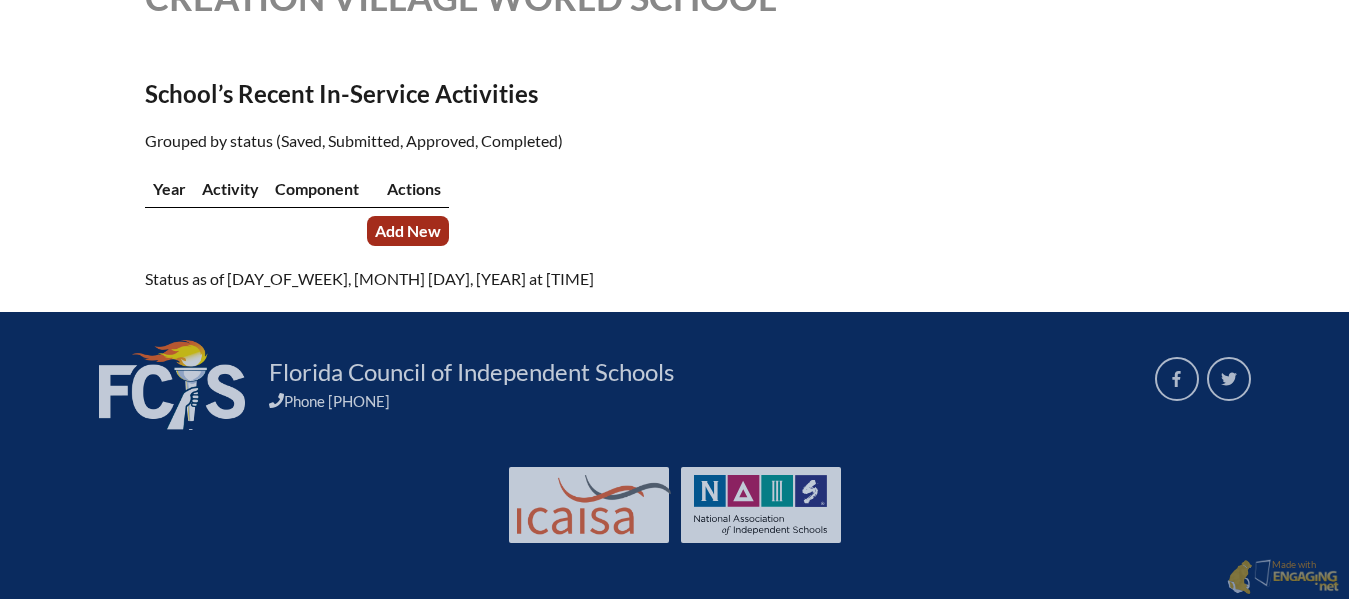 click on "Add New" at bounding box center [408, 230] 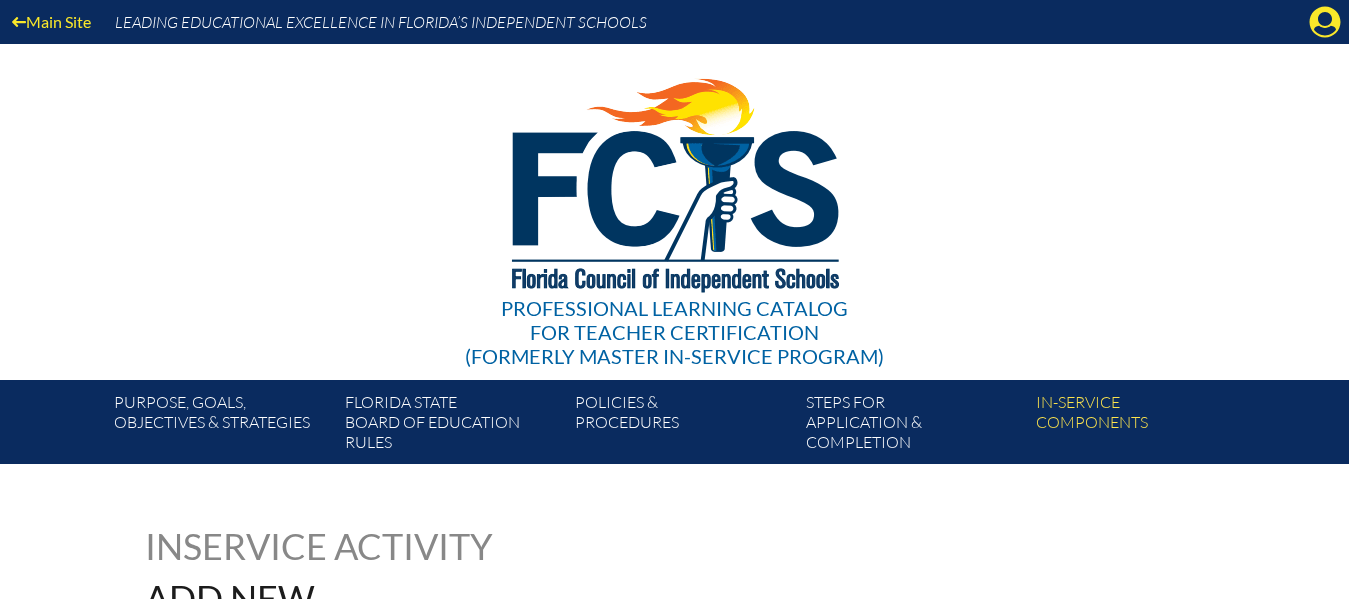scroll, scrollTop: 0, scrollLeft: 0, axis: both 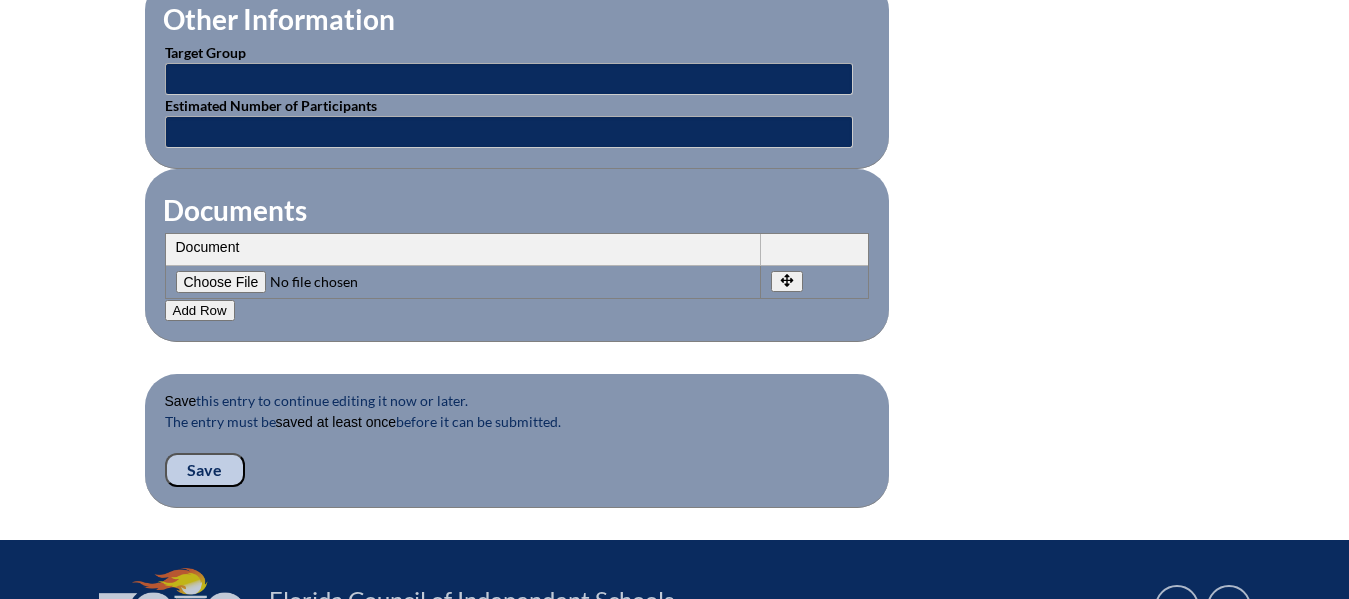 click on "The entry must be  saved at least once  before it can be submitted." at bounding box center [517, 432] 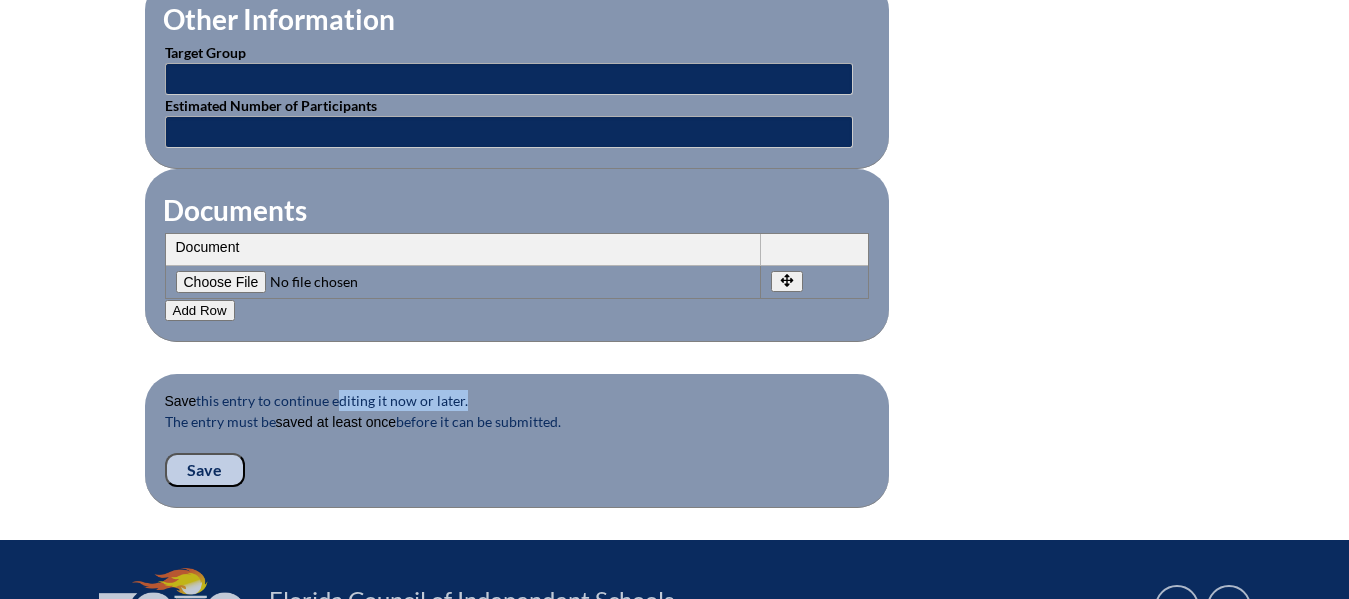 drag, startPoint x: 348, startPoint y: 375, endPoint x: 527, endPoint y: 376, distance: 179.00279 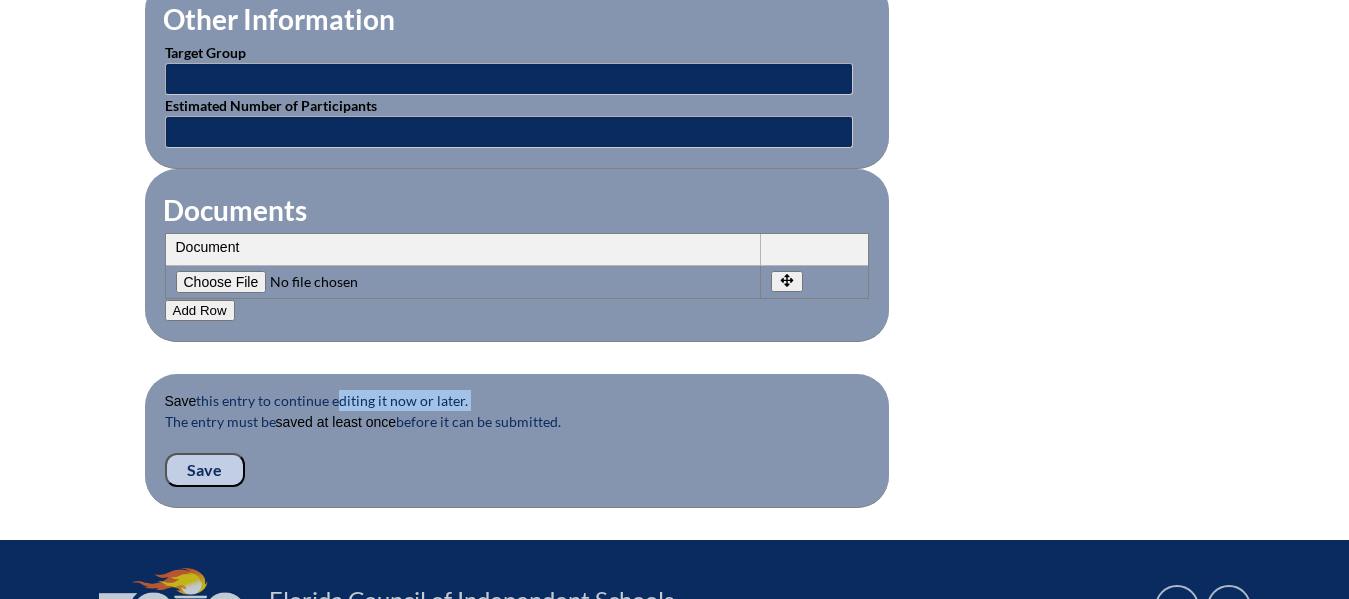 click on "Activity
Title / Activity Description  (required)
Component   (required)
--
1-000-001: Appropriate Art Activities
1-000-002: Concept and Art Process for Art
1-000-003:  Enriching the Performing Arts
1-004-001: Latin
1-005-001: Health Issues for Educators
1-006-001: Fine Arts in Language Arts
1-008-001: English Grammar Course I
1-008-002: English Grammar Course II
1-009-001: Topics in Mathematics
1-009-002: Elementary Mathematics
1-009-003: Metric Education
1-009-004: Achieving Mathematical Excellence
1-010-001: Topics in Music Education
1-011-001: Strategies in Physical Ed
1-013-001: Children's Literature for Elem Teachers
1-015-001: Topics in General Science
1-016-001: American Government
1-016-002: State & Local Government
1-016-003: World History
1-016-004: American History
1-016-005: Bible in History
1-016-006:  World War II Specialty
1-017-001: Composition I" at bounding box center [675, -354] 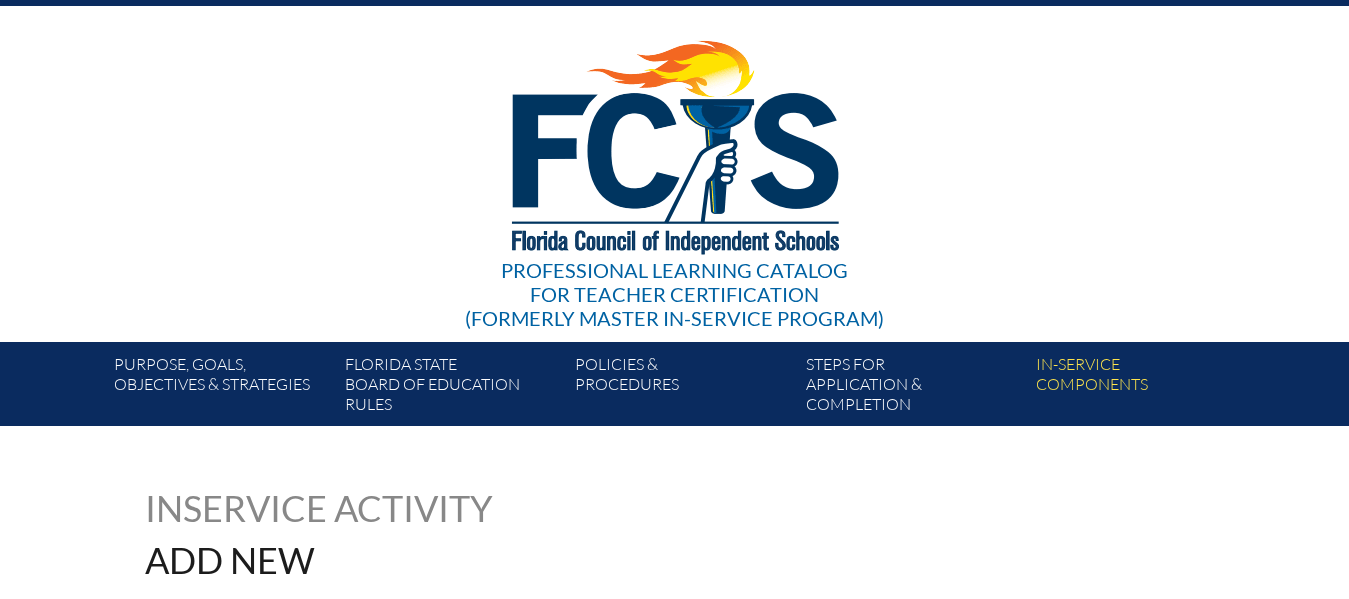 scroll, scrollTop: 0, scrollLeft: 0, axis: both 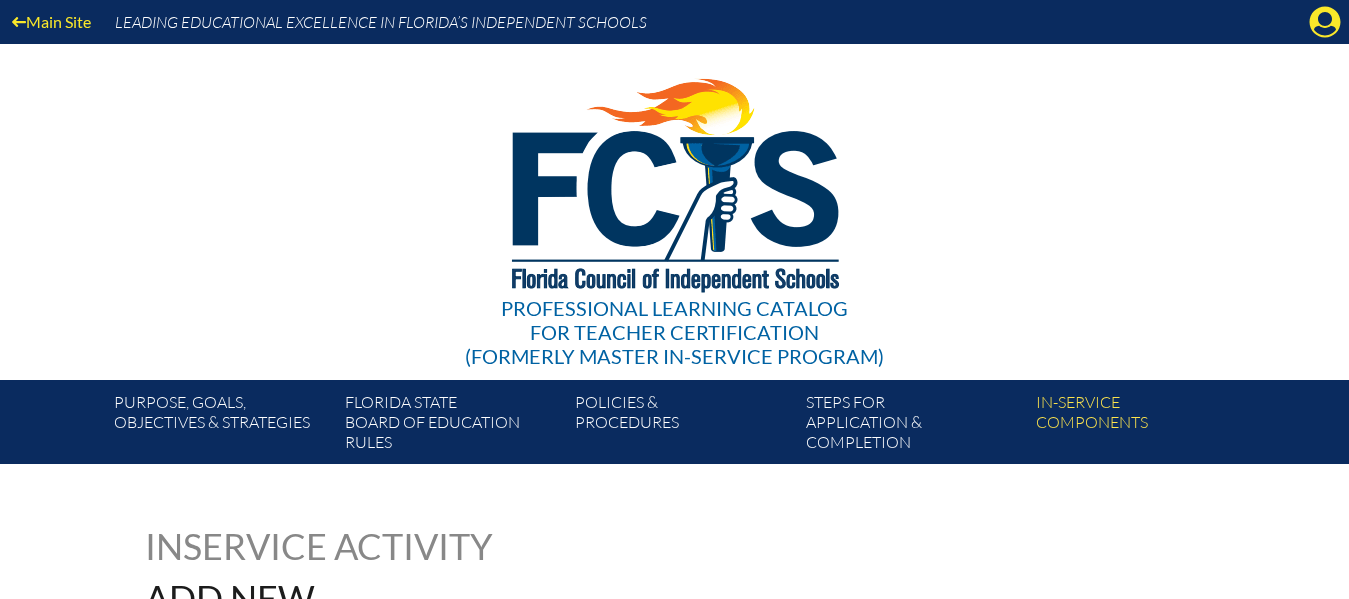 click on "Main Site
Leading Educational Excellence in Florida’s Independent Schools" at bounding box center [674, 22] 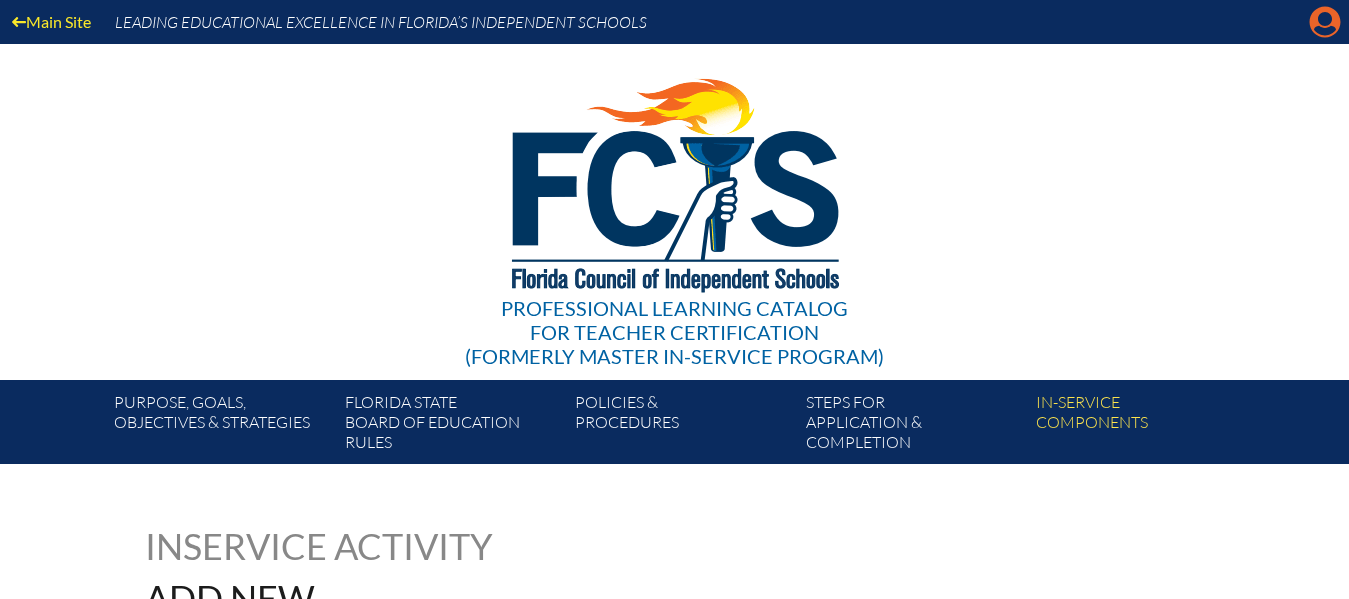 click on "Manage account" 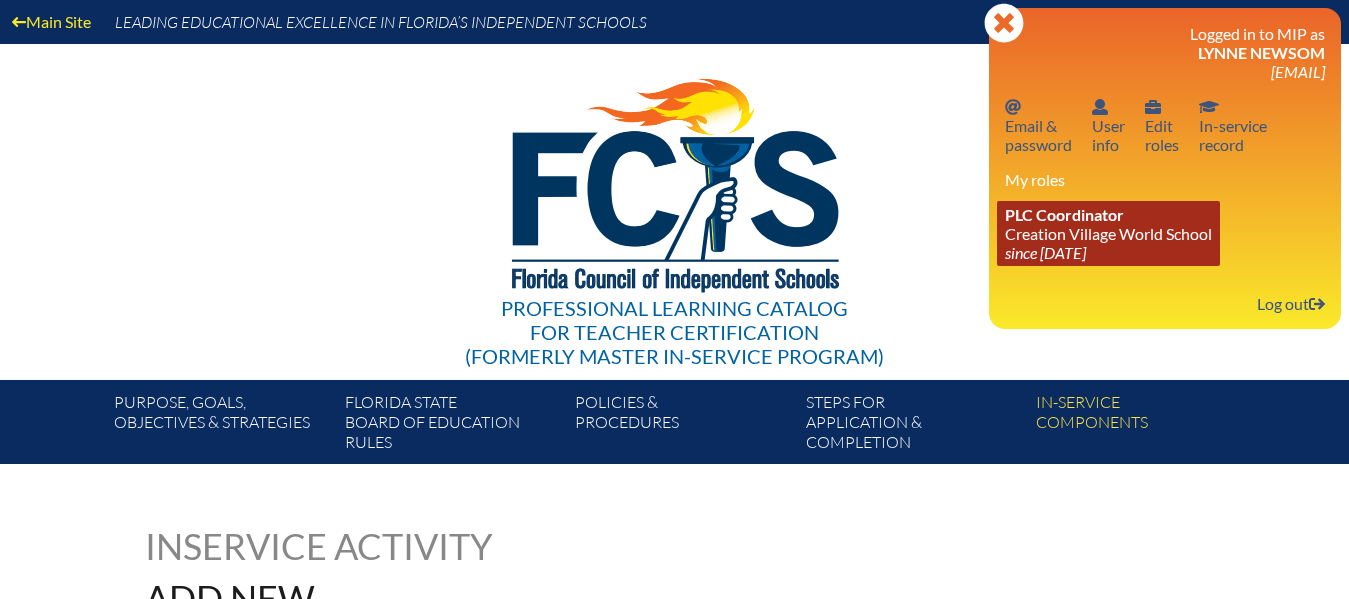 click on "PLC Coordinator
Creation Village World School
since 2025 Jul 29" at bounding box center [1108, 233] 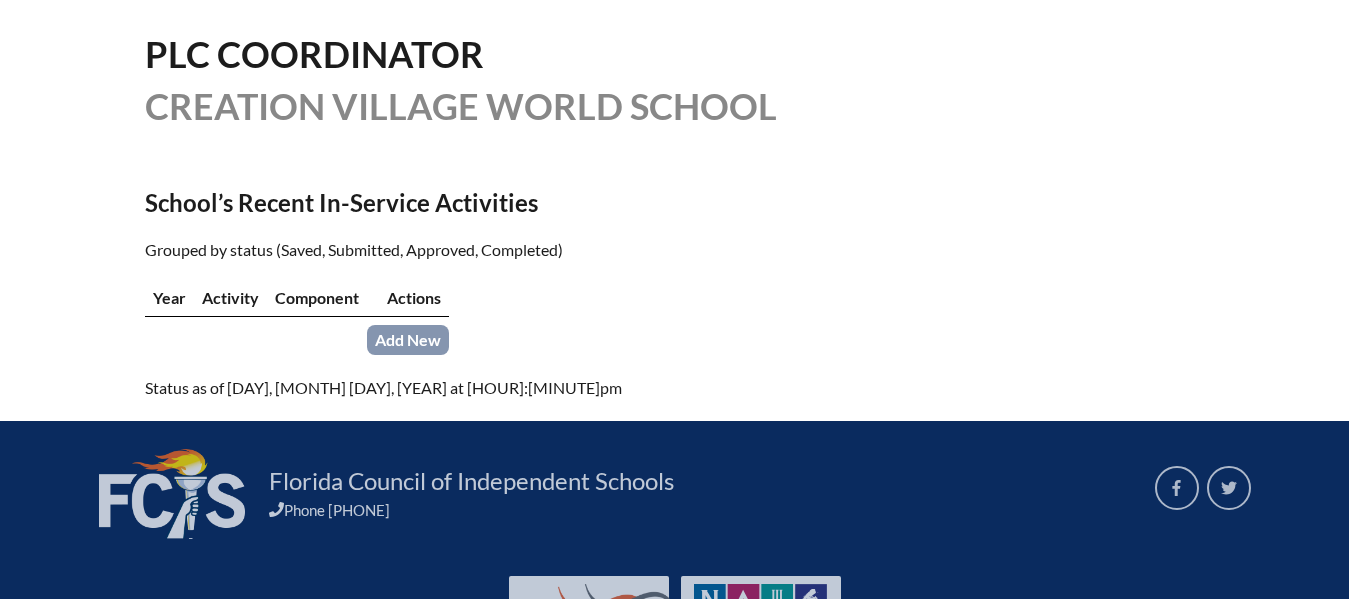 scroll, scrollTop: 493, scrollLeft: 0, axis: vertical 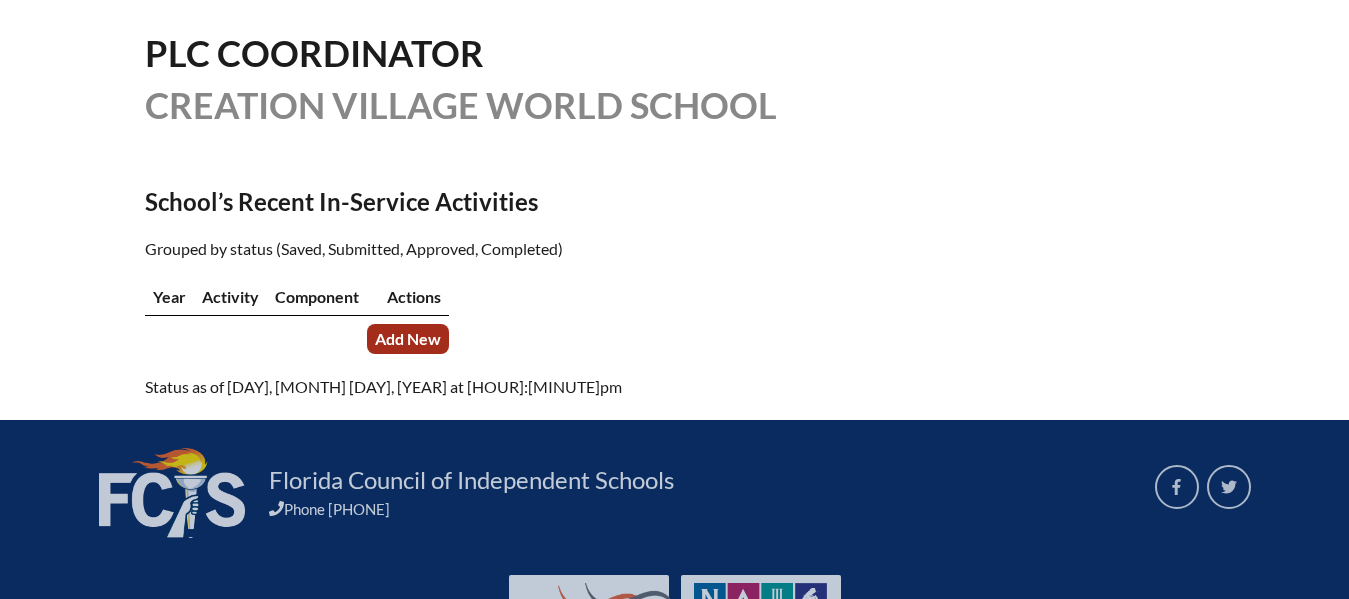 click on "Add New" at bounding box center [408, 338] 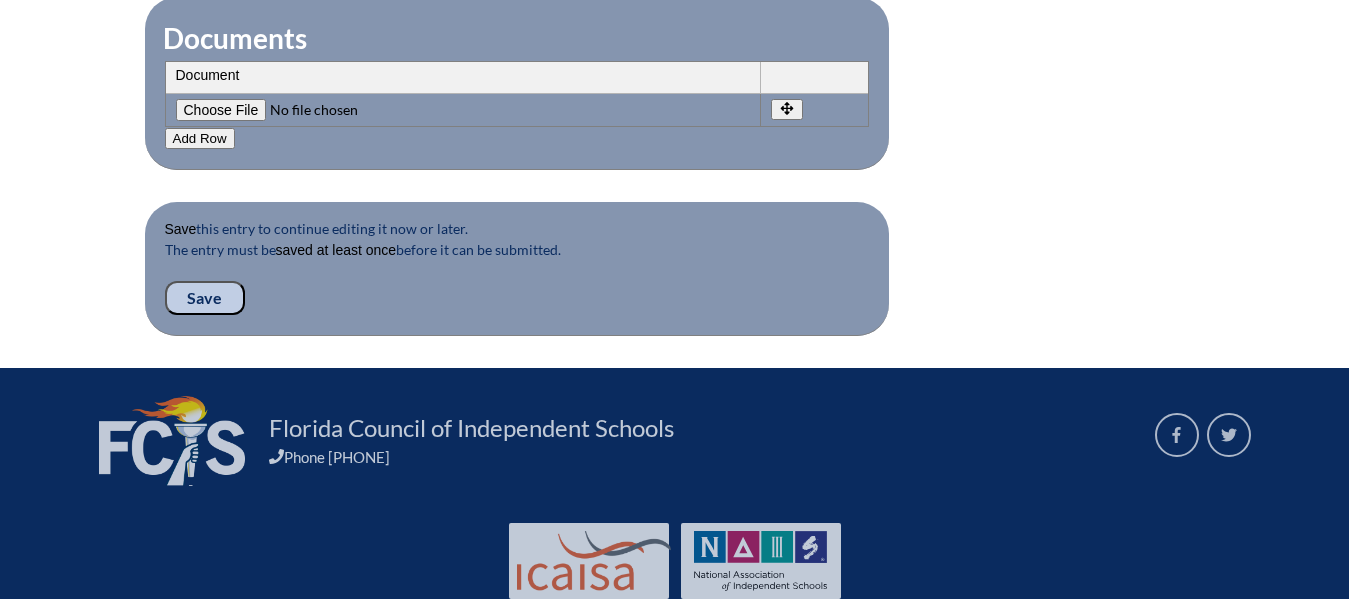scroll, scrollTop: 2056, scrollLeft: 0, axis: vertical 